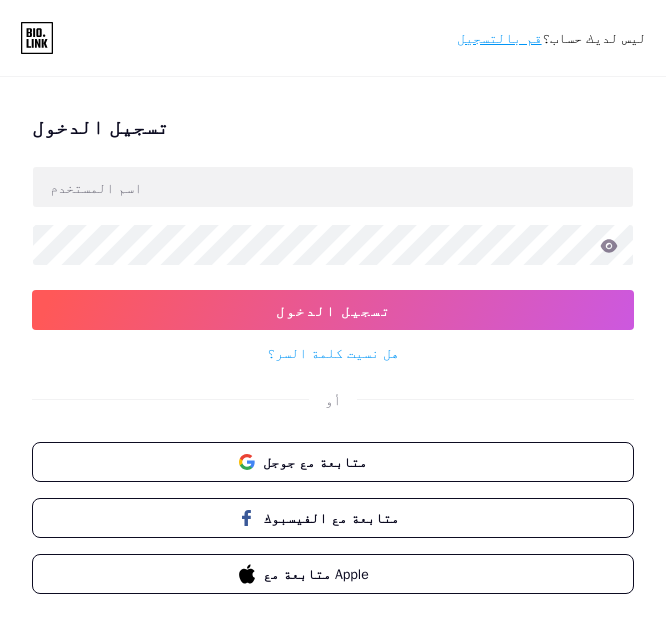 scroll, scrollTop: 0, scrollLeft: 0, axis: both 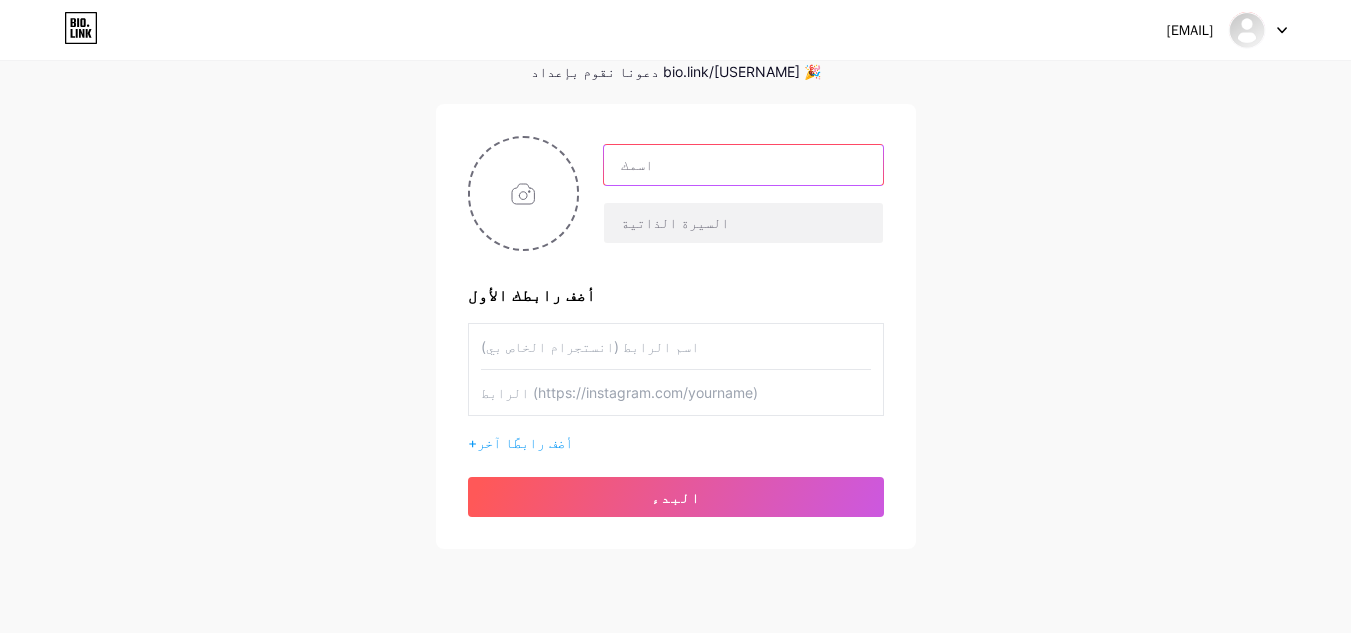 click at bounding box center (743, 165) 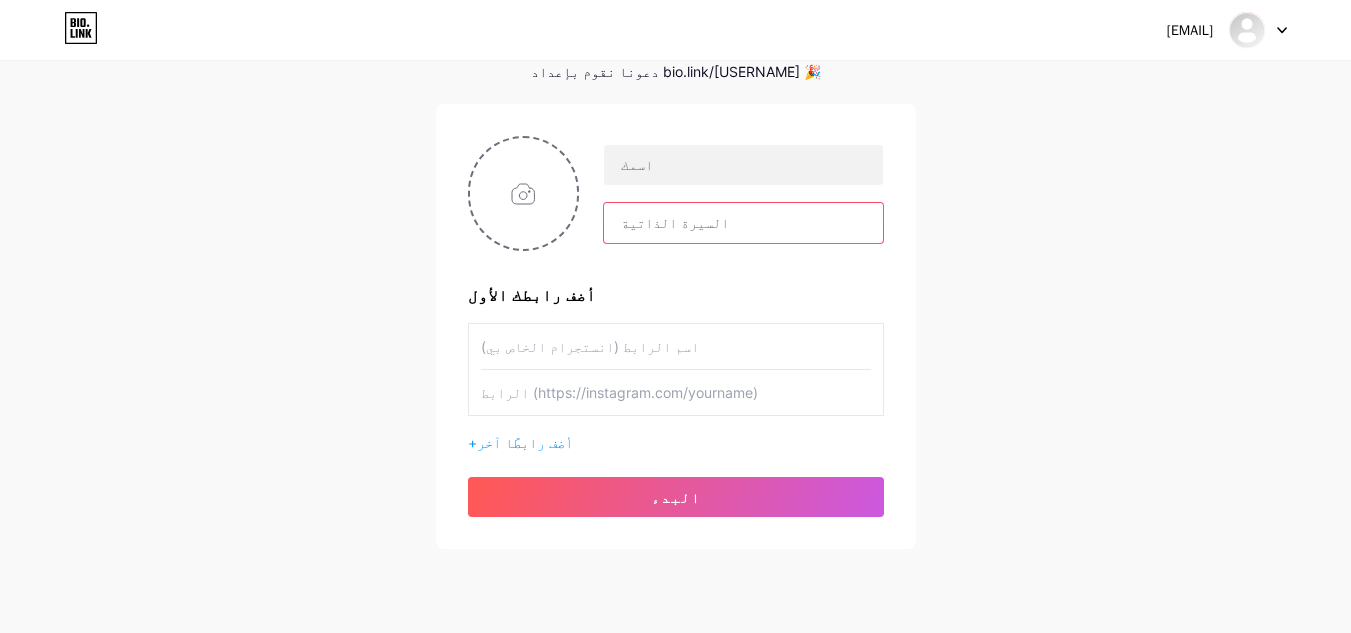 click at bounding box center (743, 223) 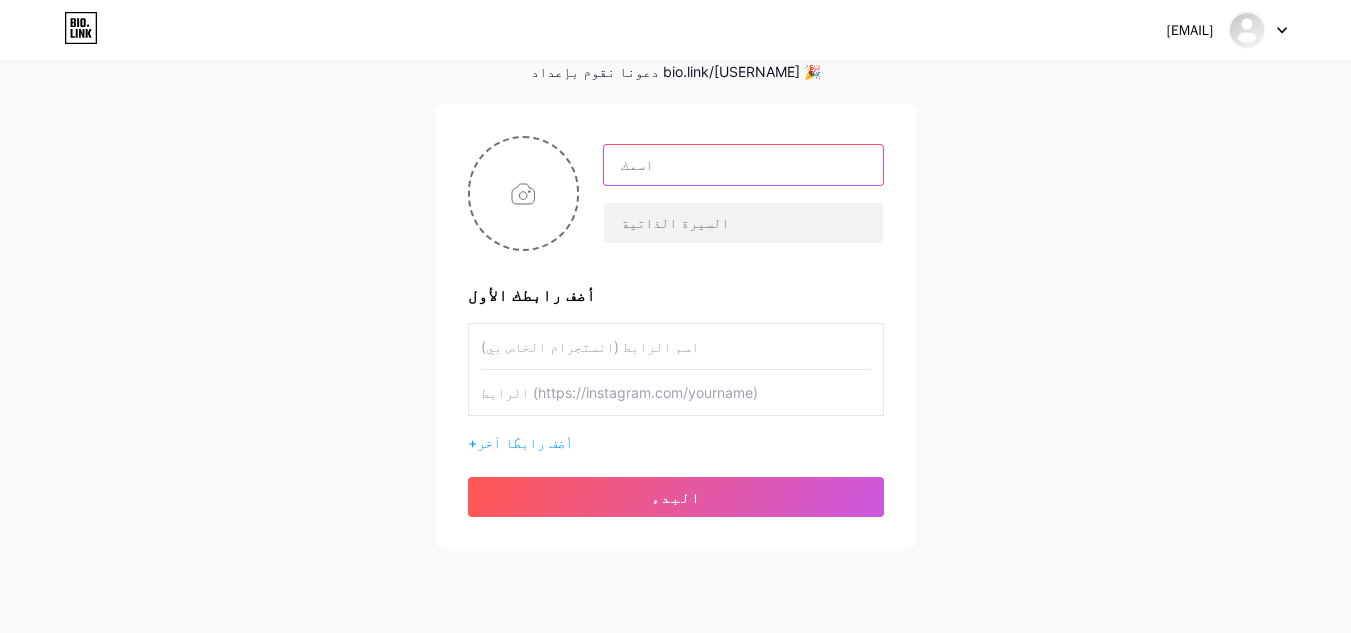 click at bounding box center (743, 165) 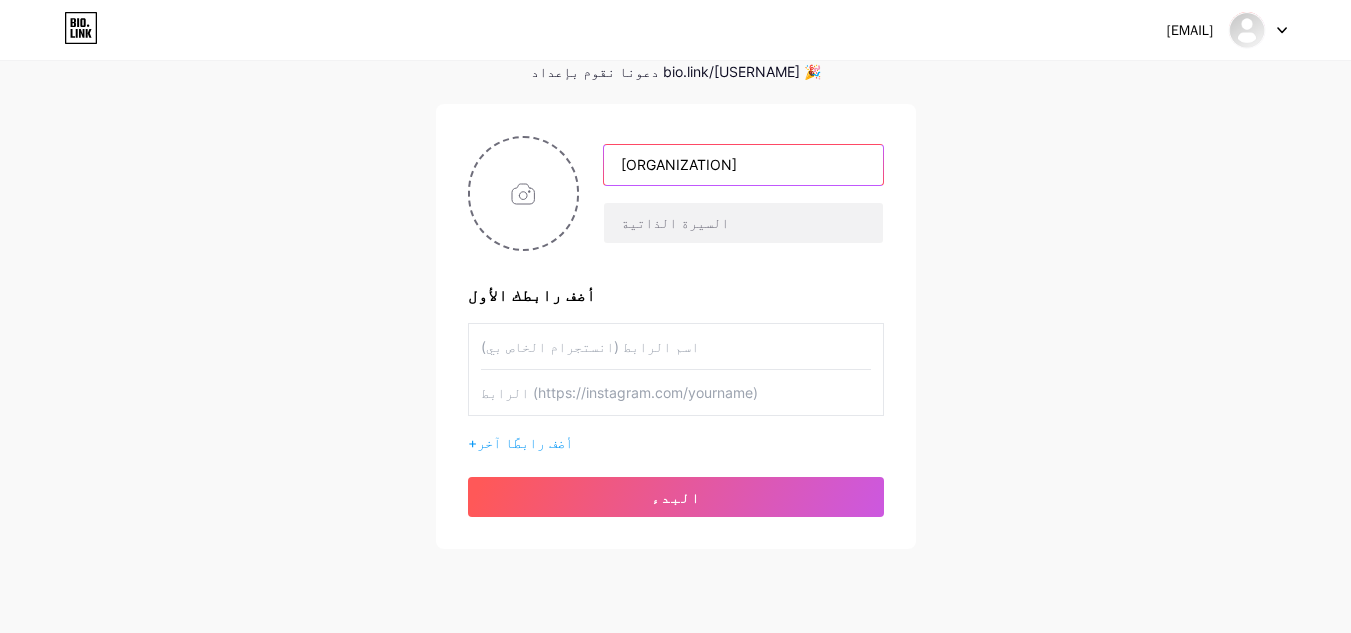 type on "[ORGANIZATION]" 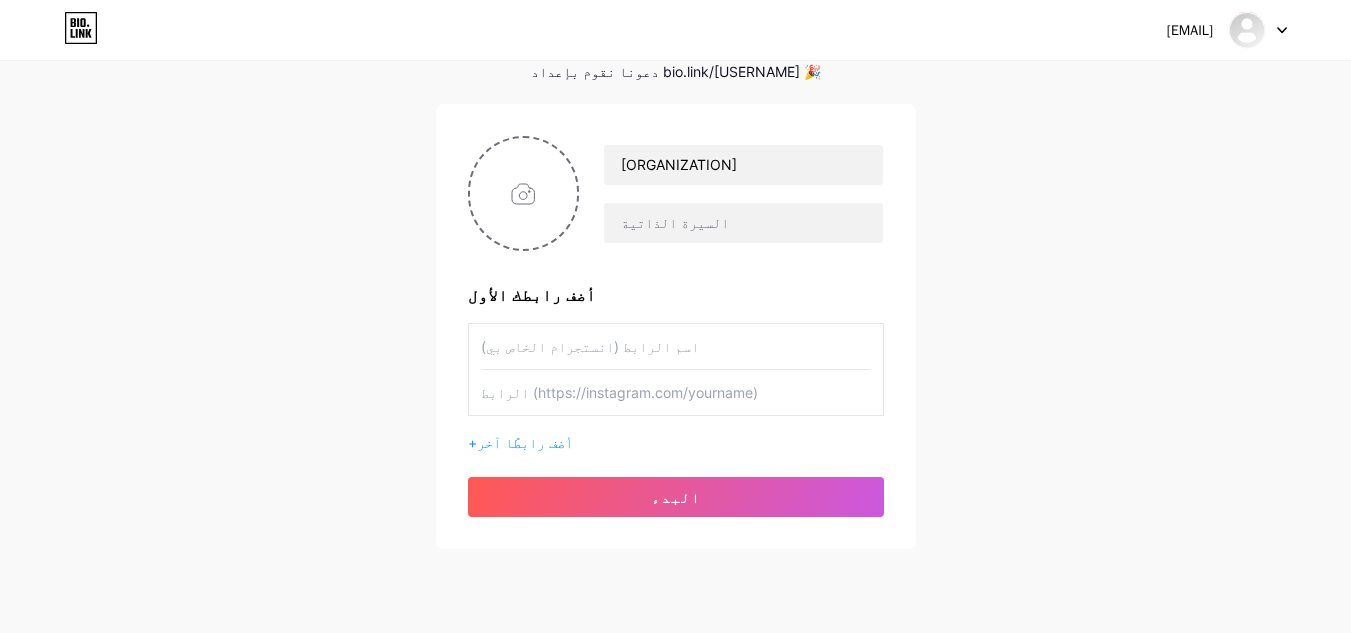 click at bounding box center (676, 346) 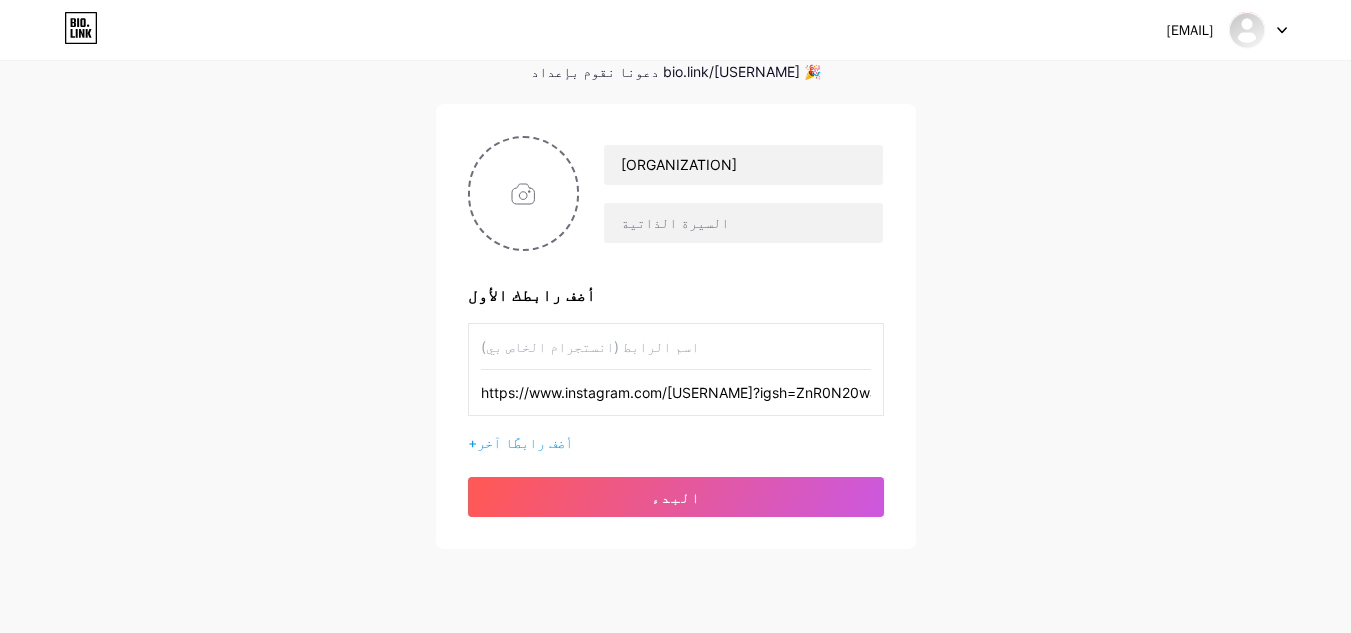 scroll, scrollTop: 0, scrollLeft: 49, axis: horizontal 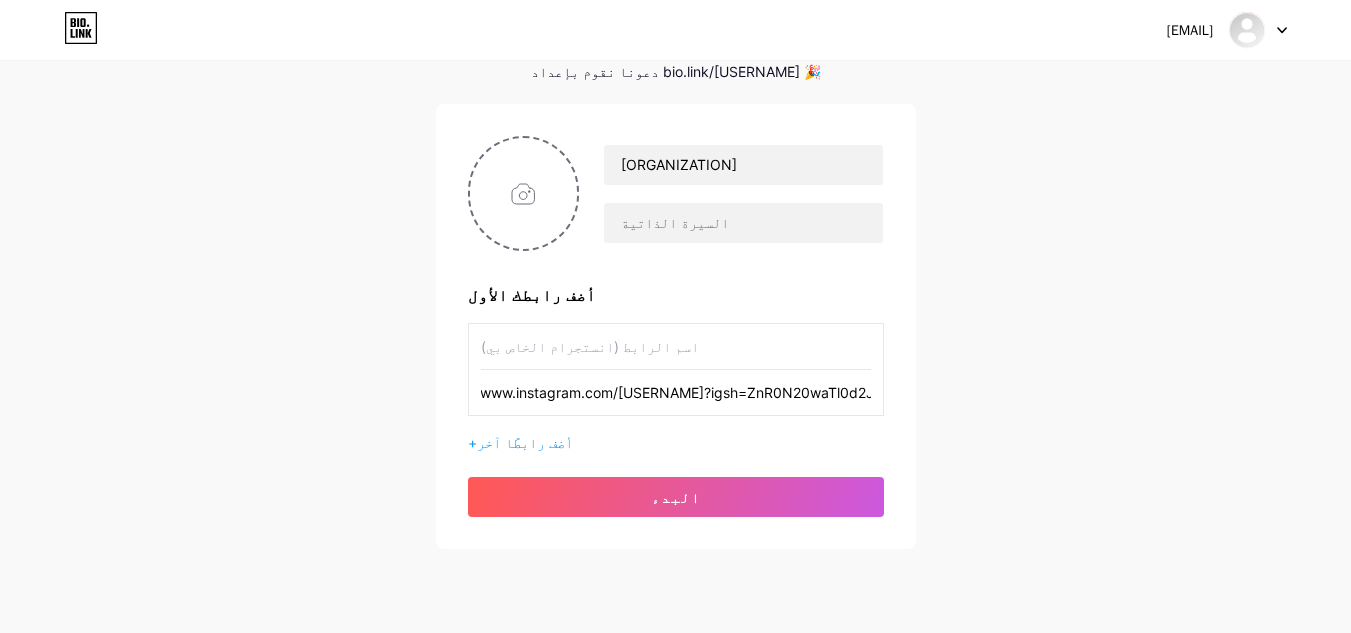 type on "https://www.instagram.com/[USERNAME]?igsh=ZnR0N20waTl0d2Jy" 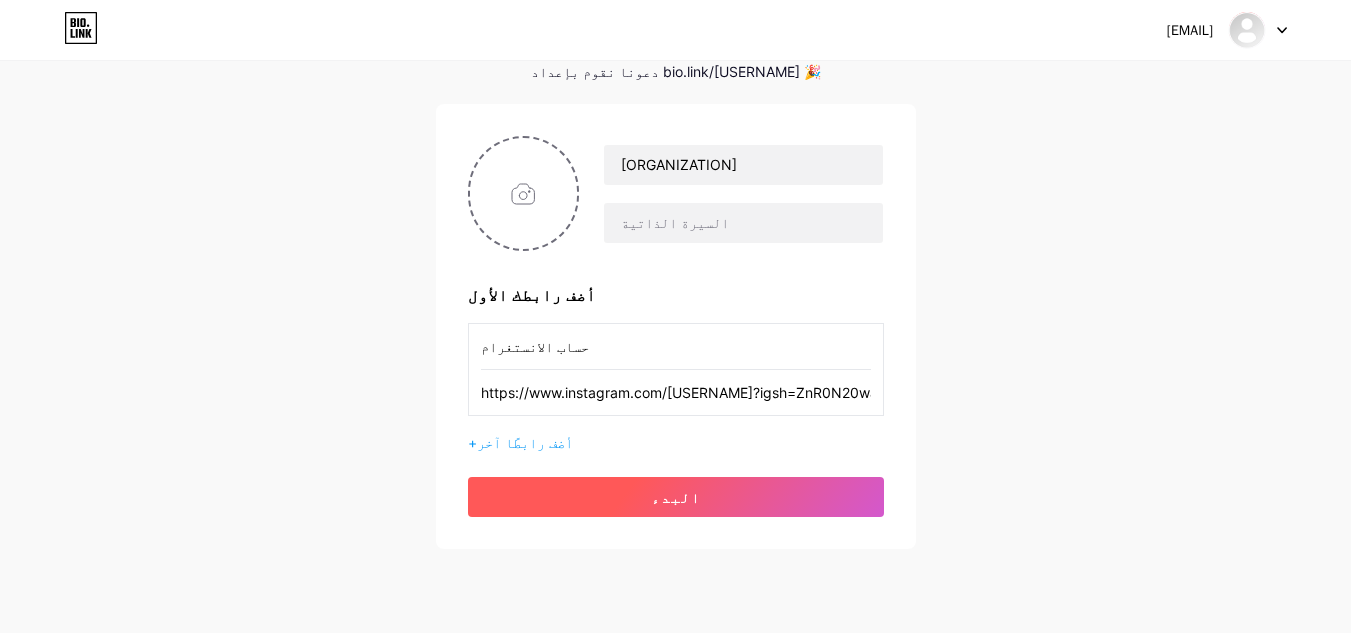 type on "حساب الانستغرام" 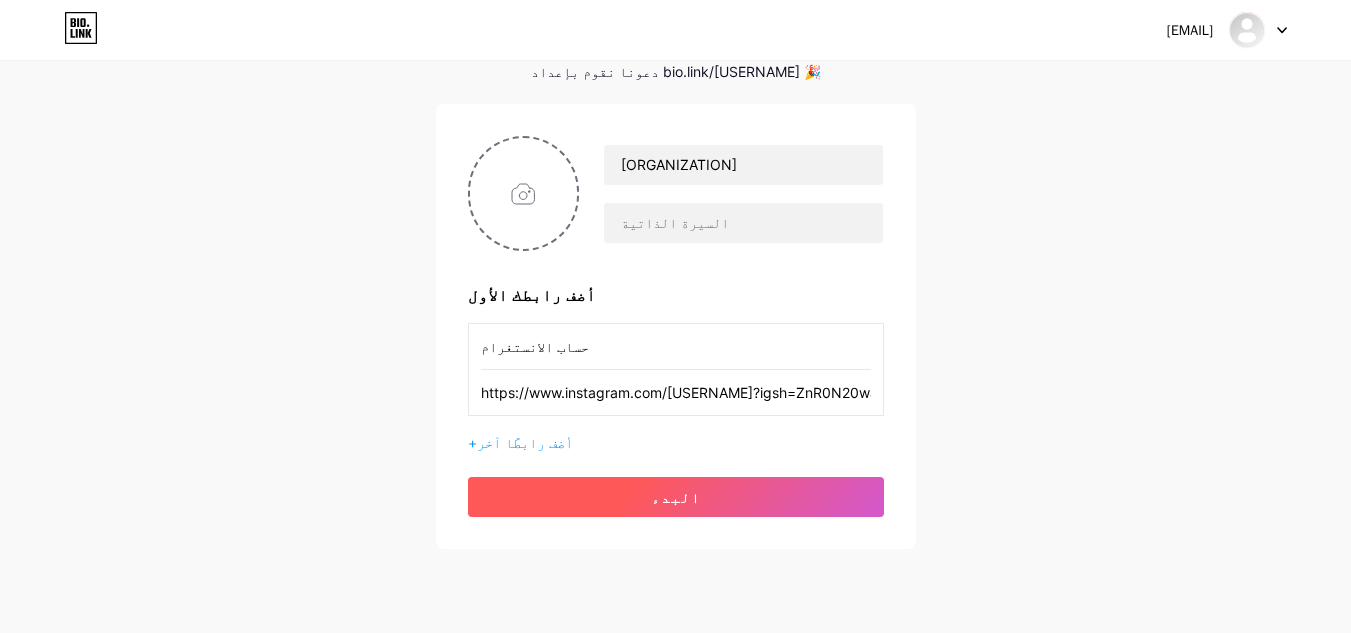click on "البدء" at bounding box center (676, 497) 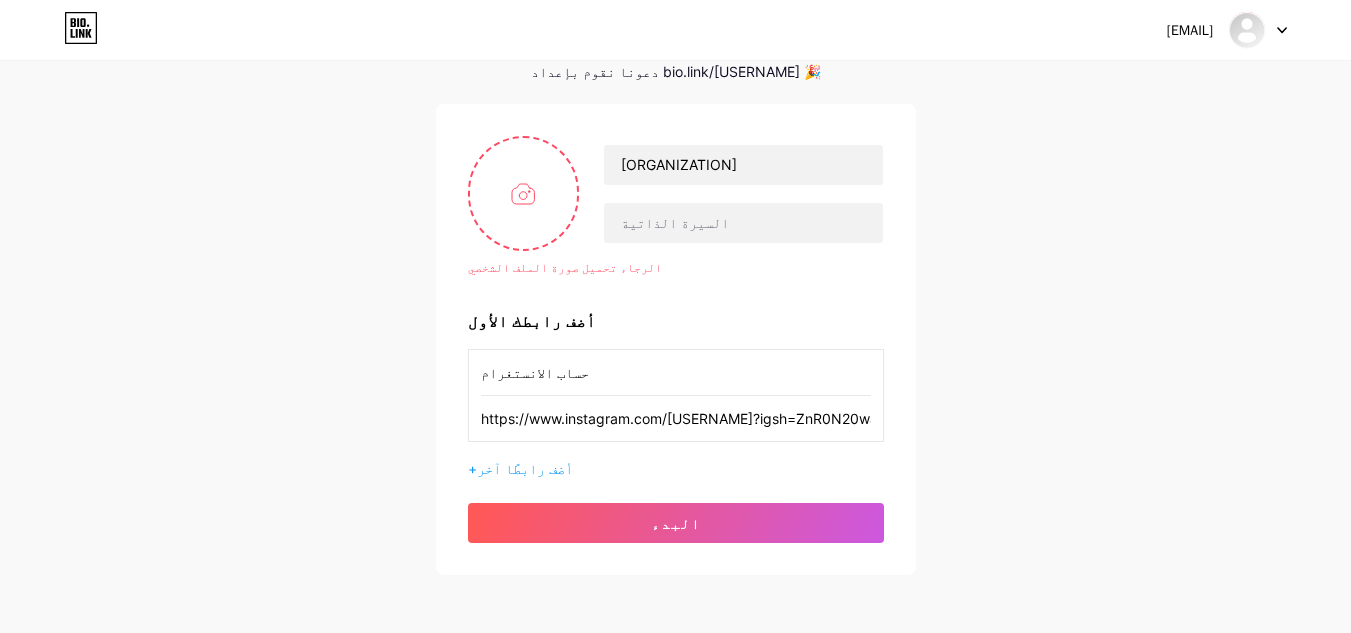 click on "[EMAIL]           لوحة القيادة     تسجيل الخروج   إعداد صفحتك   دعونا نقوم بإعداد bio.link/[USERNAME] 🎉             الرجاء تحميل صورة الملف الشخصي   مديرية التوثيق       الرجاء تحميل صورة الملف الشخصي   أضف رابطك الأول   حساب الانستغرام   https://www.instagram.com/[USERNAME]?igsh=ZnR0N20waTl0d2Jy
+  أضف رابطًا آخر     البدء" at bounding box center [675, 269] 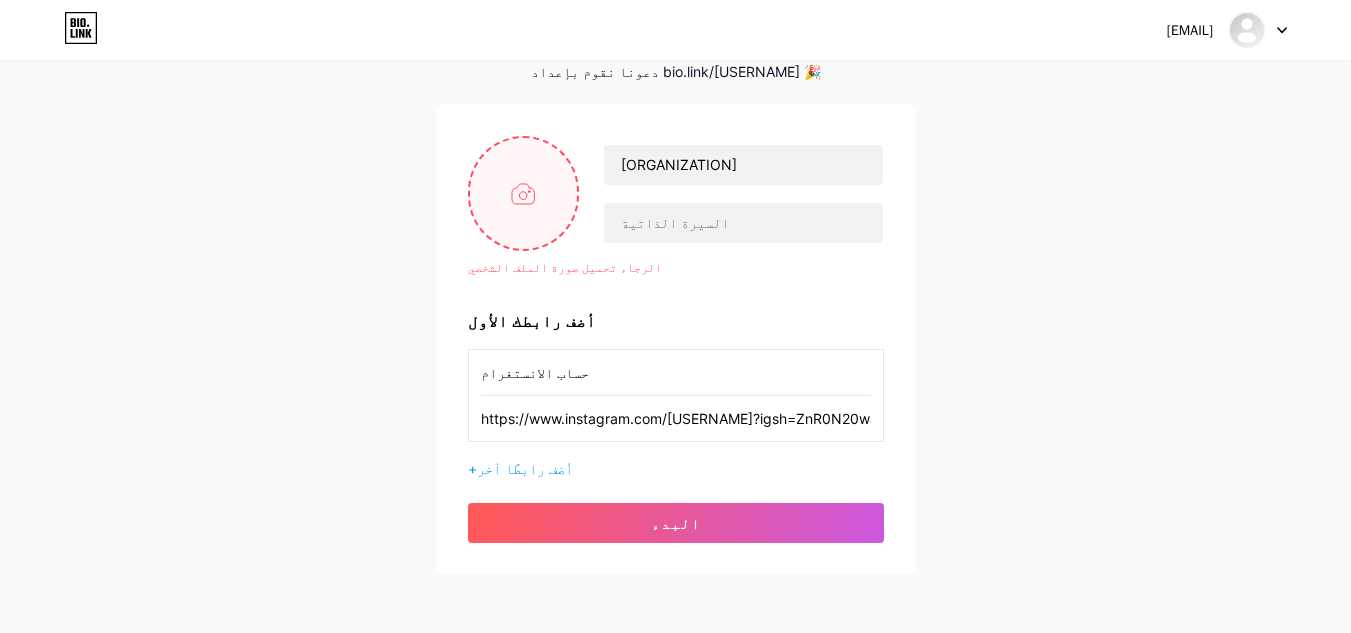 click at bounding box center [524, 193] 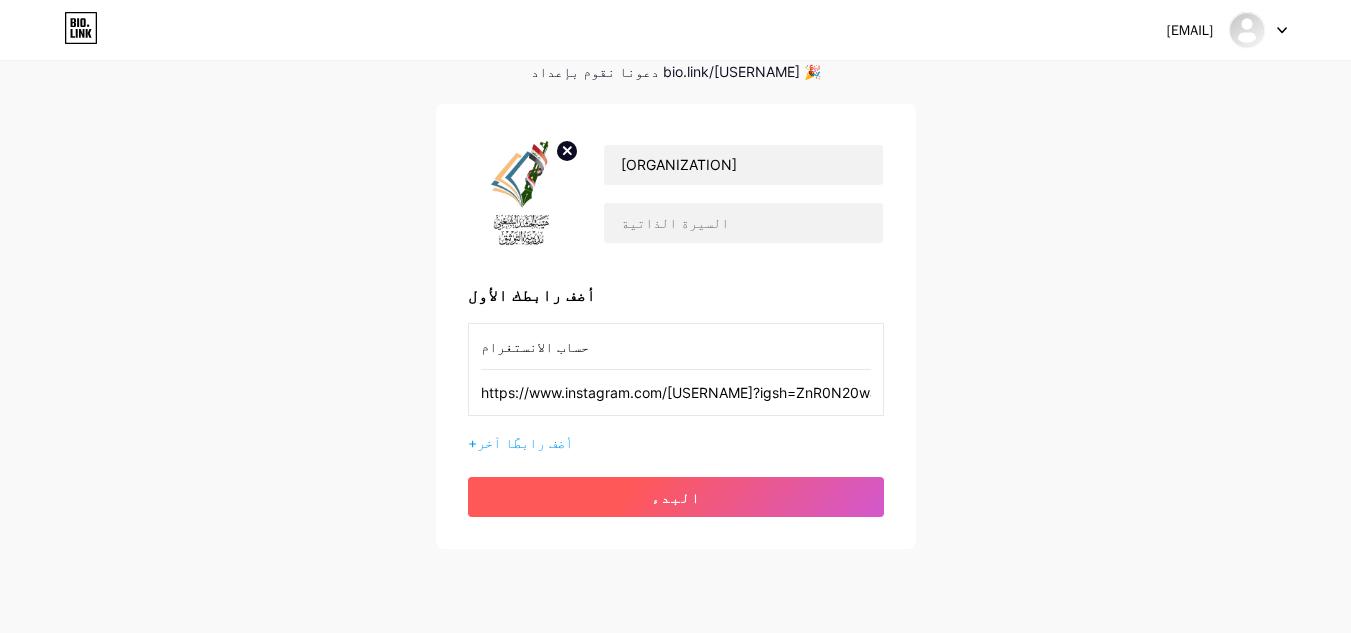 click on "البدء" at bounding box center [676, 497] 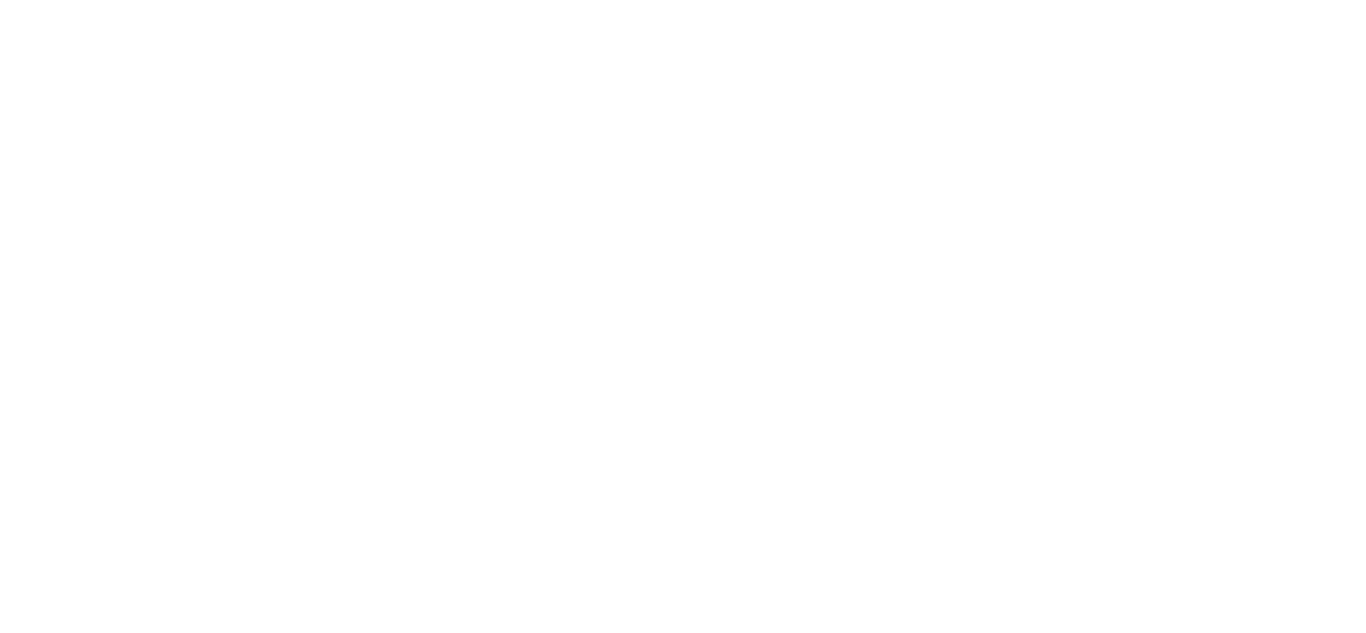 scroll, scrollTop: 0, scrollLeft: 0, axis: both 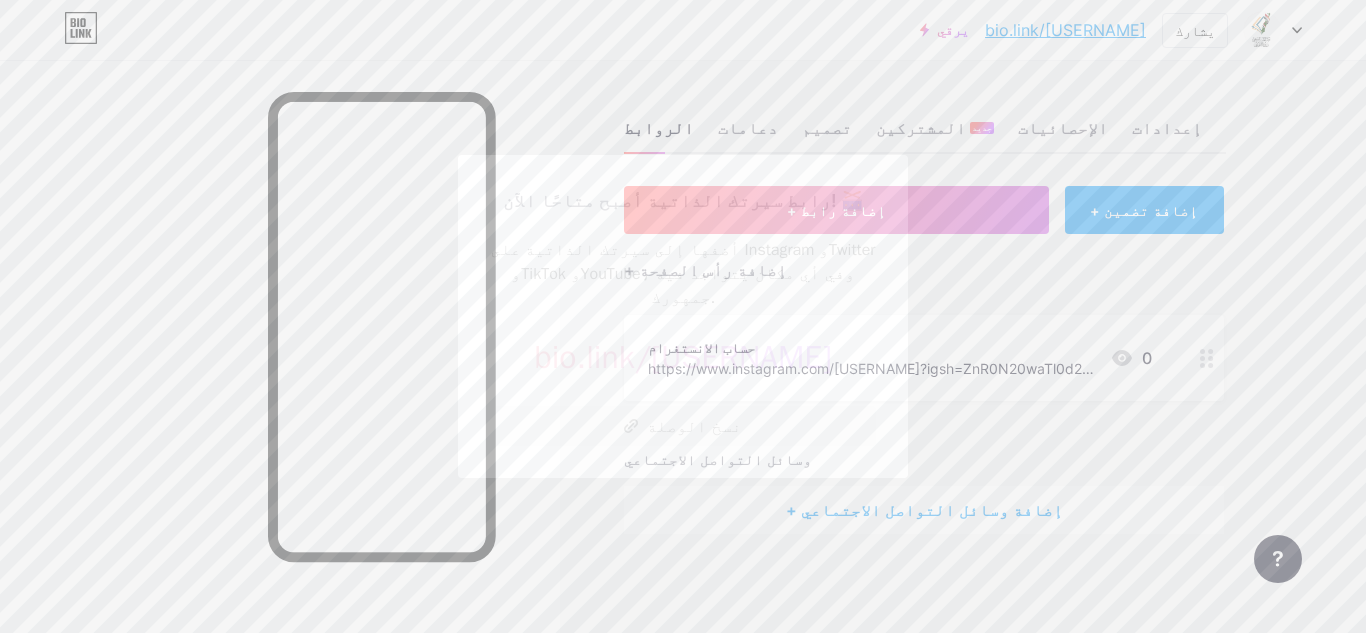 click at bounding box center (683, 316) 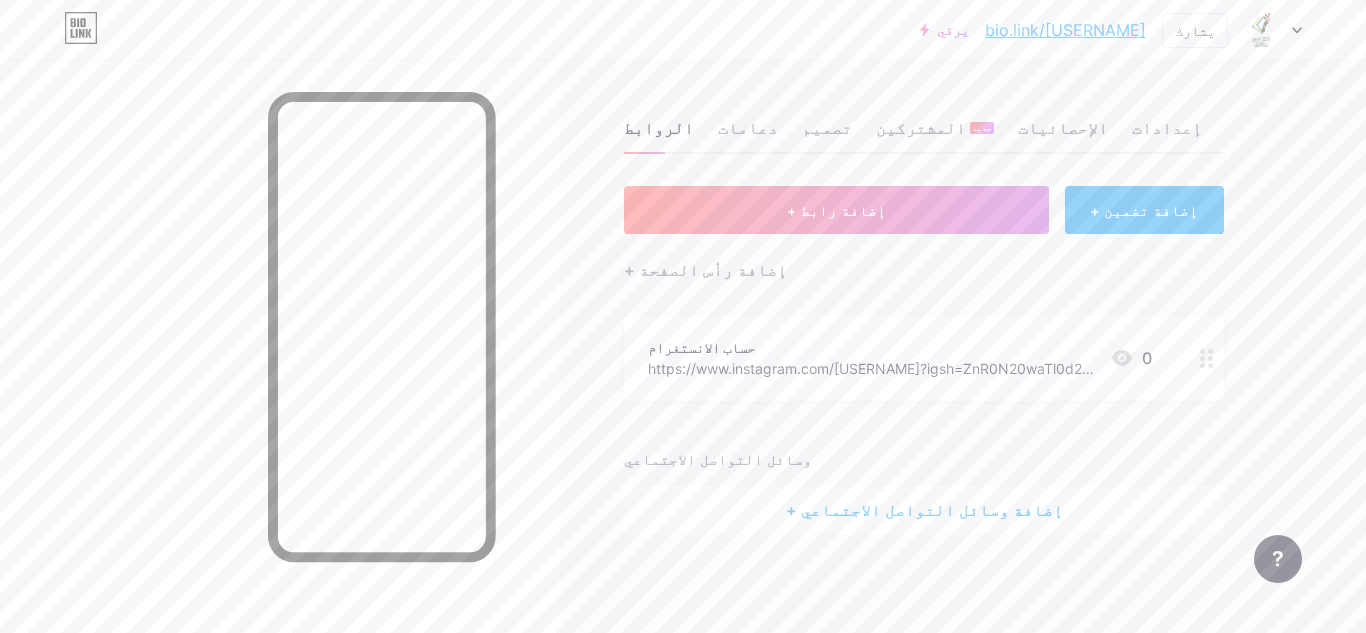 click on "+ إضافة وسائل التواصل الاجتماعي" at bounding box center [924, 510] 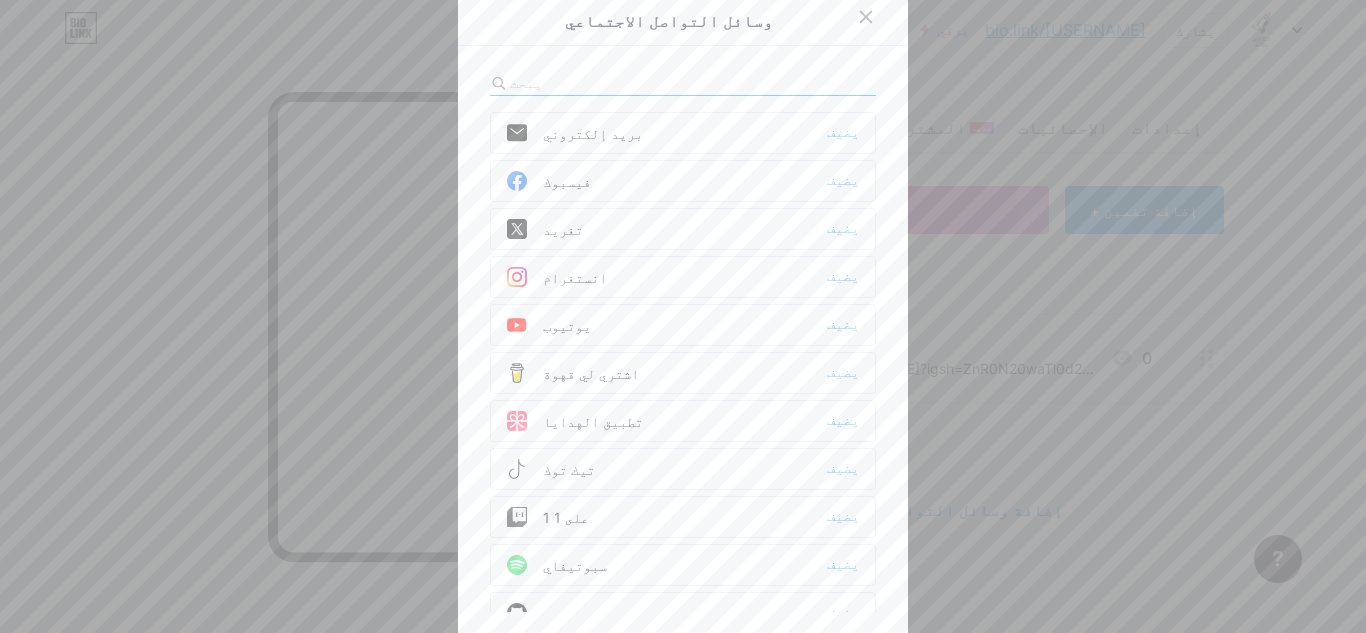 click at bounding box center [683, 316] 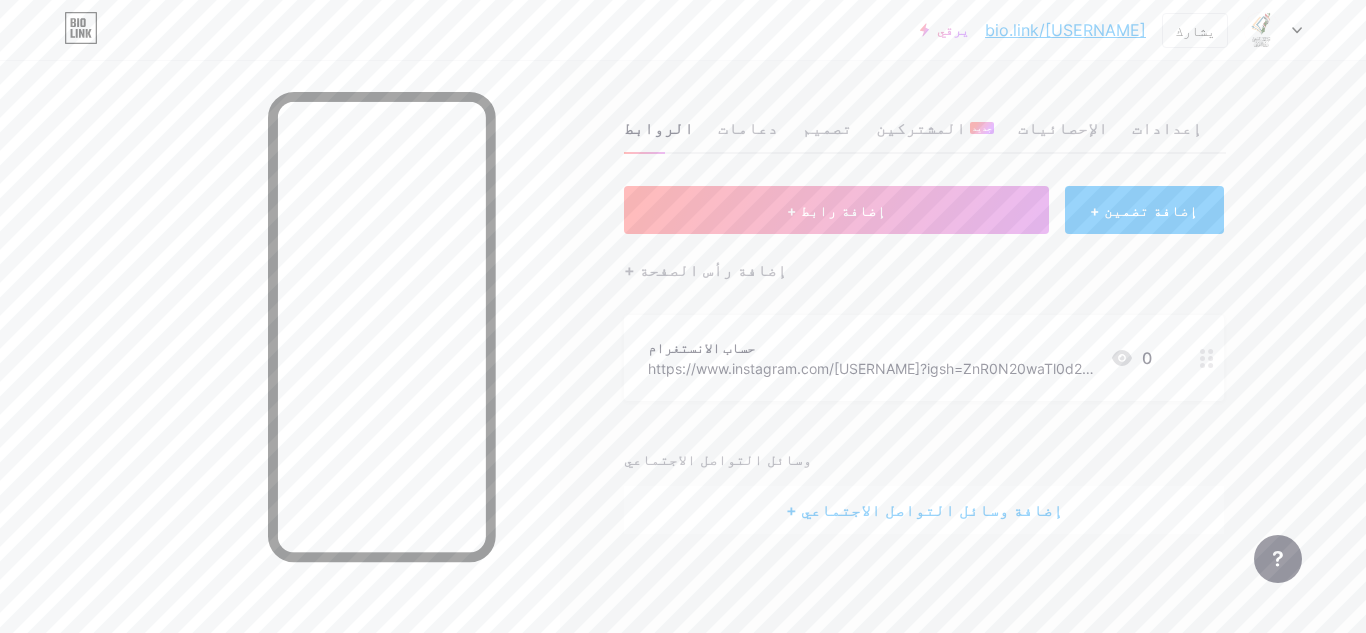 click on "+ إضافة وسائل التواصل الاجتماعي" at bounding box center (924, 510) 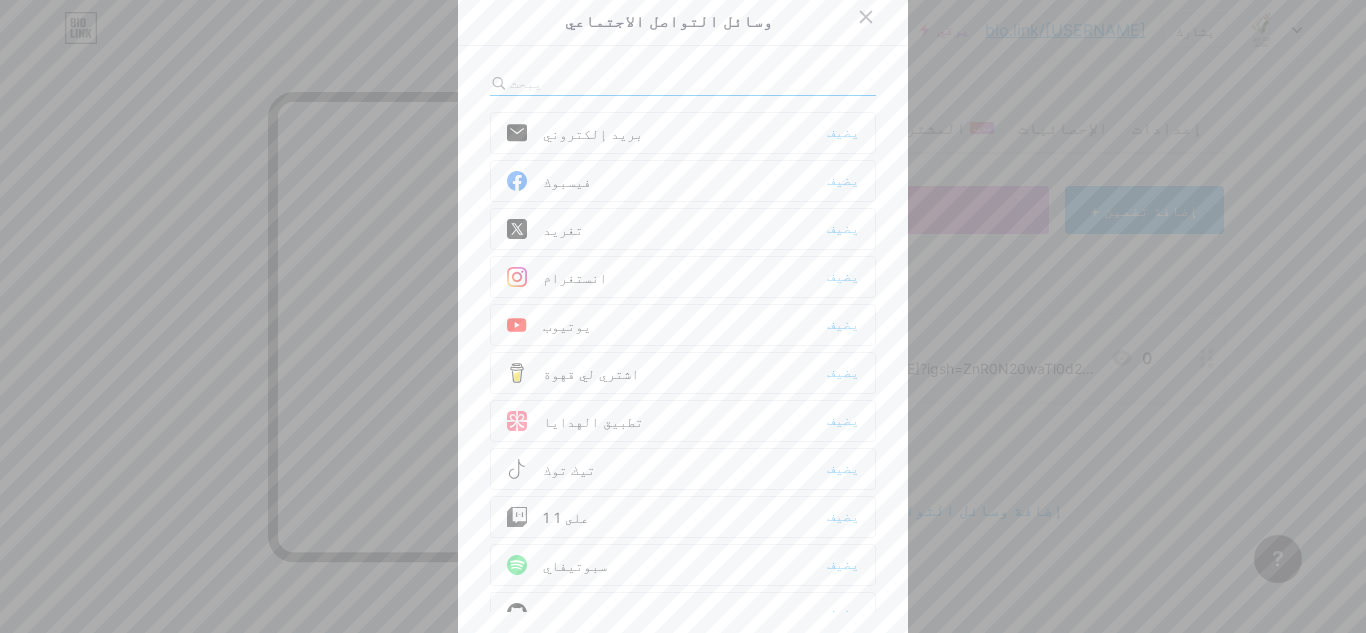 click on "فيسبوك
يضيف" at bounding box center [683, 181] 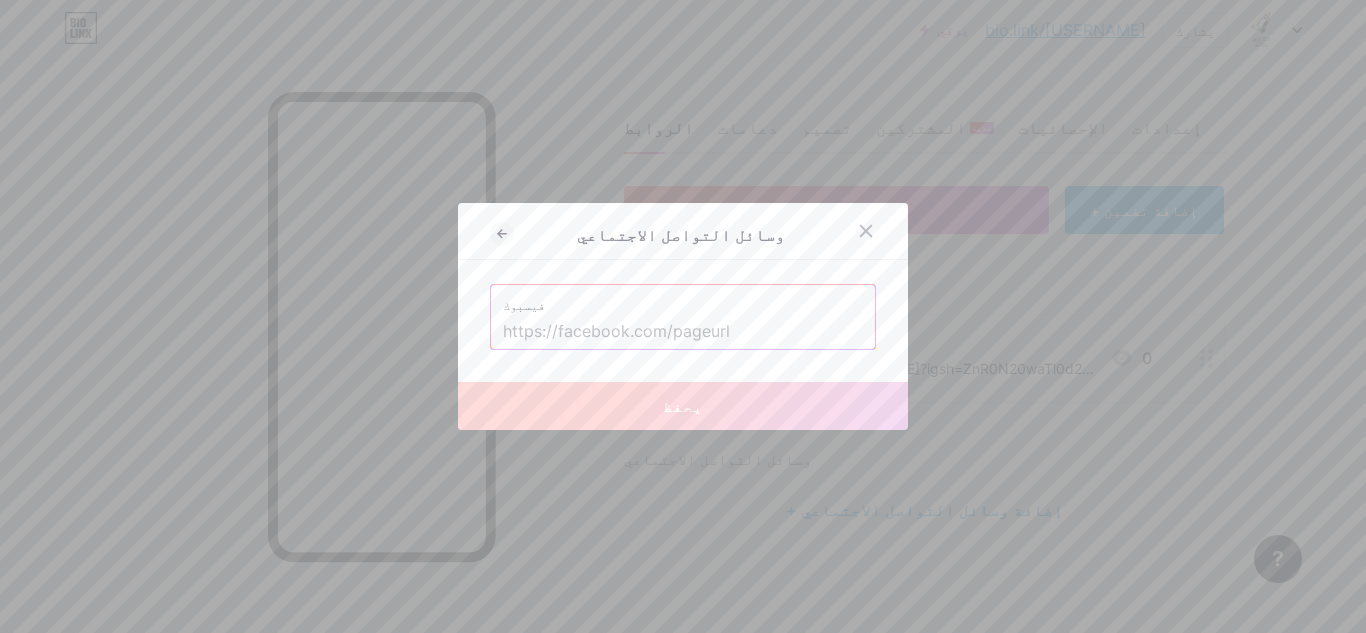 click at bounding box center [683, 332] 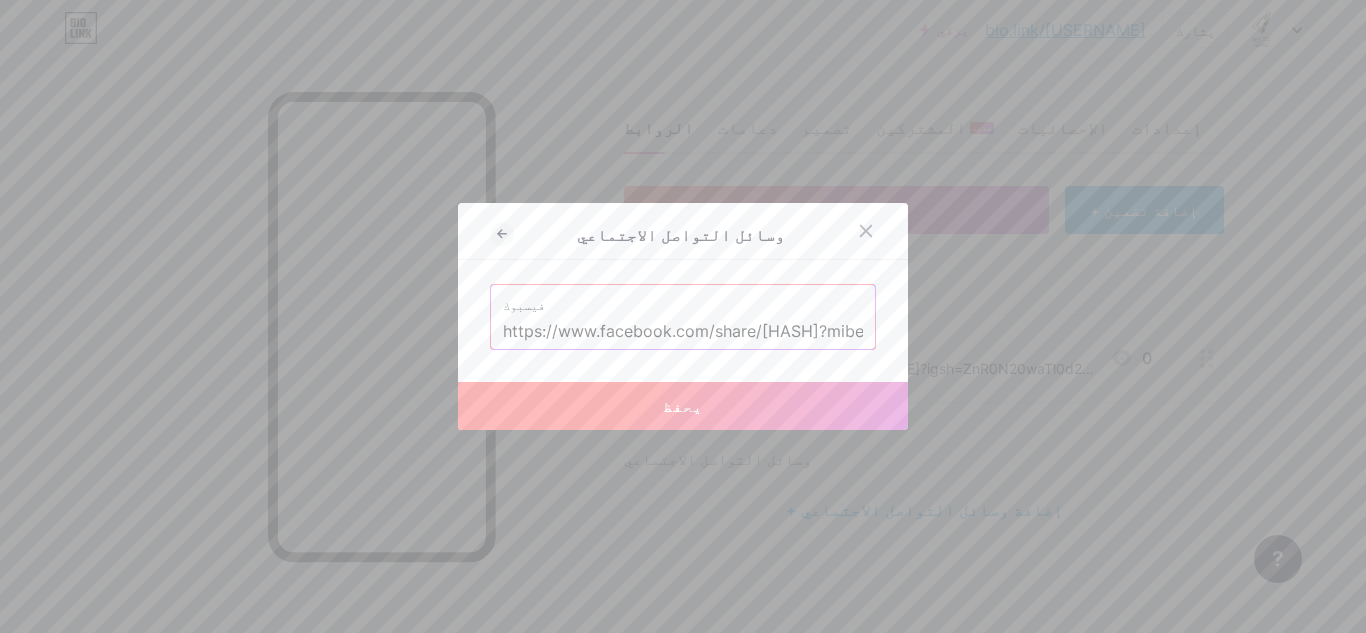 scroll, scrollTop: 0, scrollLeft: 139, axis: horizontal 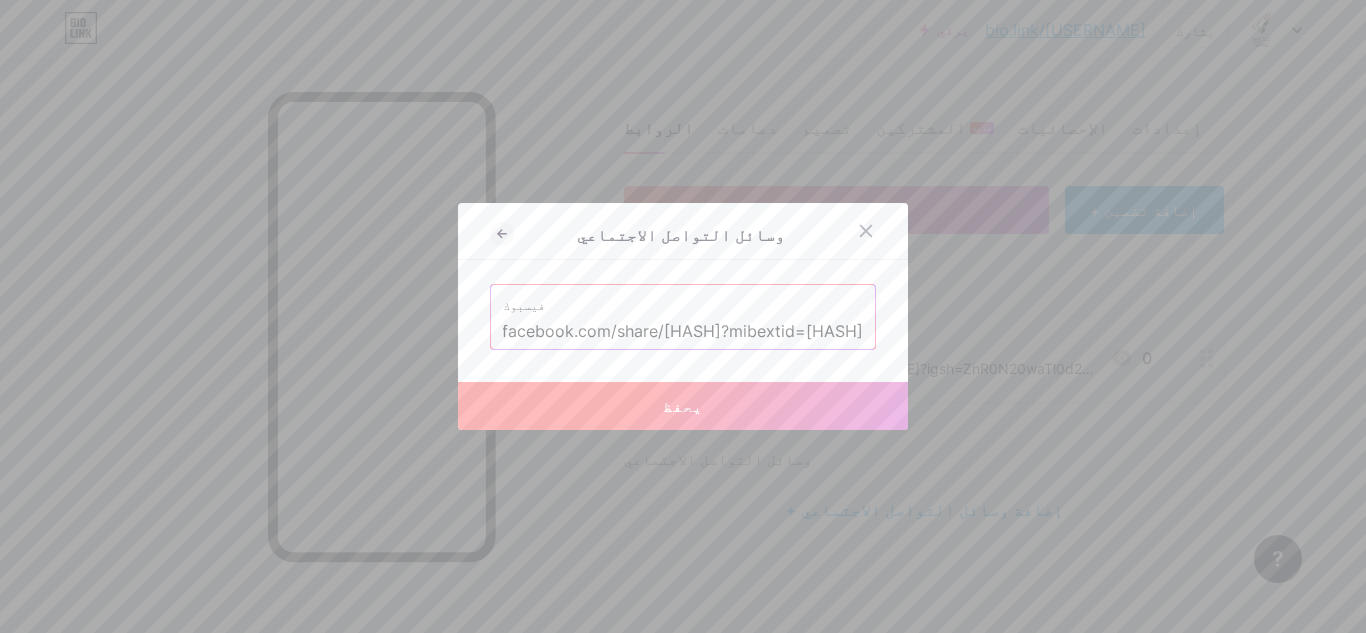 type on "https://www.facebook.com/share/1CqVMcyAY2/?mibextid=wwXIfr" 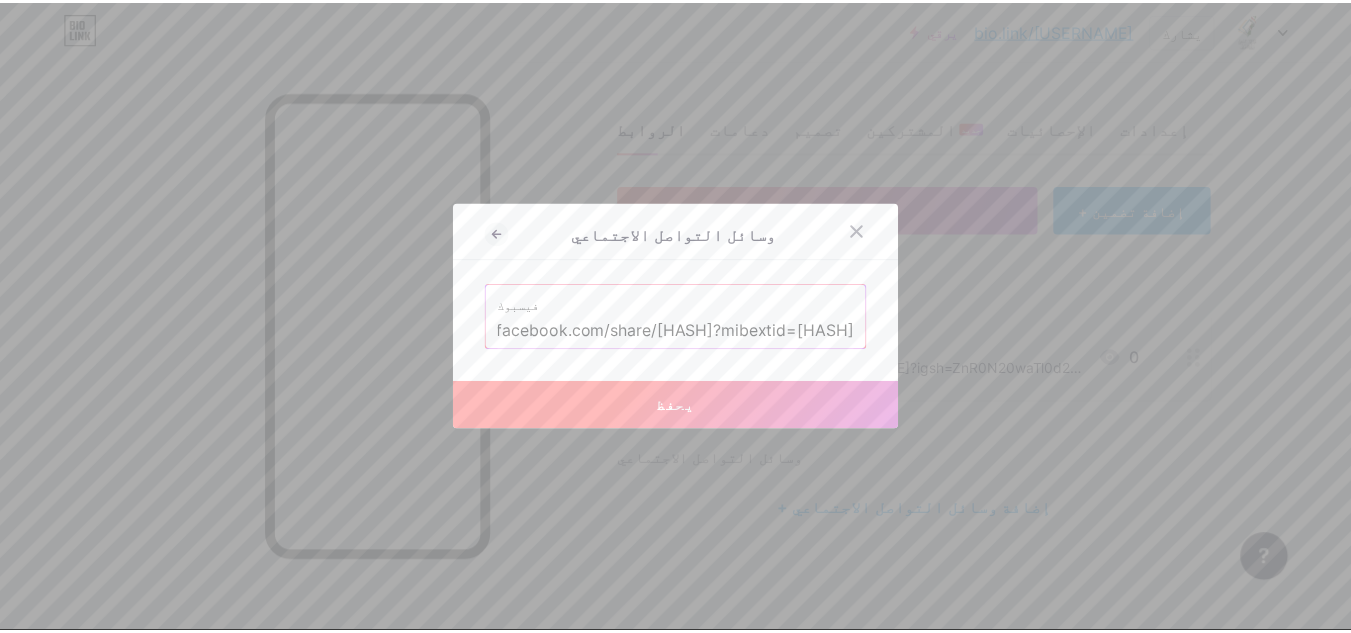 scroll, scrollTop: 0, scrollLeft: 0, axis: both 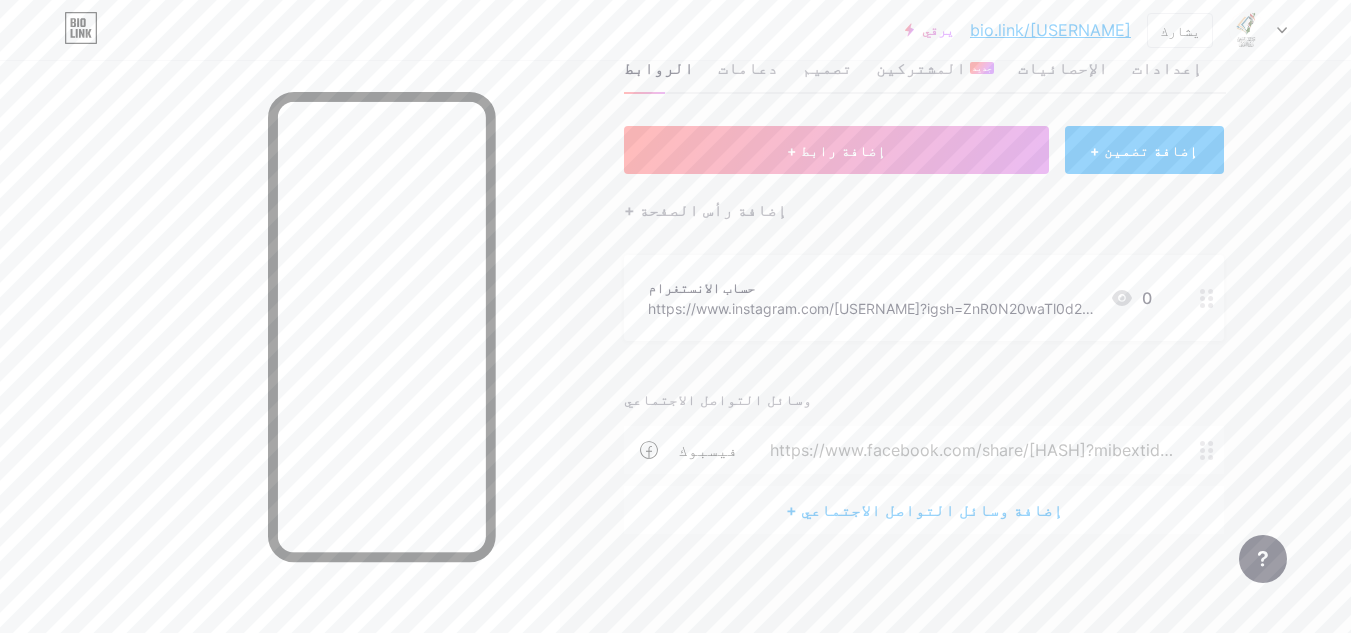 click on "+ إضافة وسائل التواصل الاجتماعي" at bounding box center (924, 510) 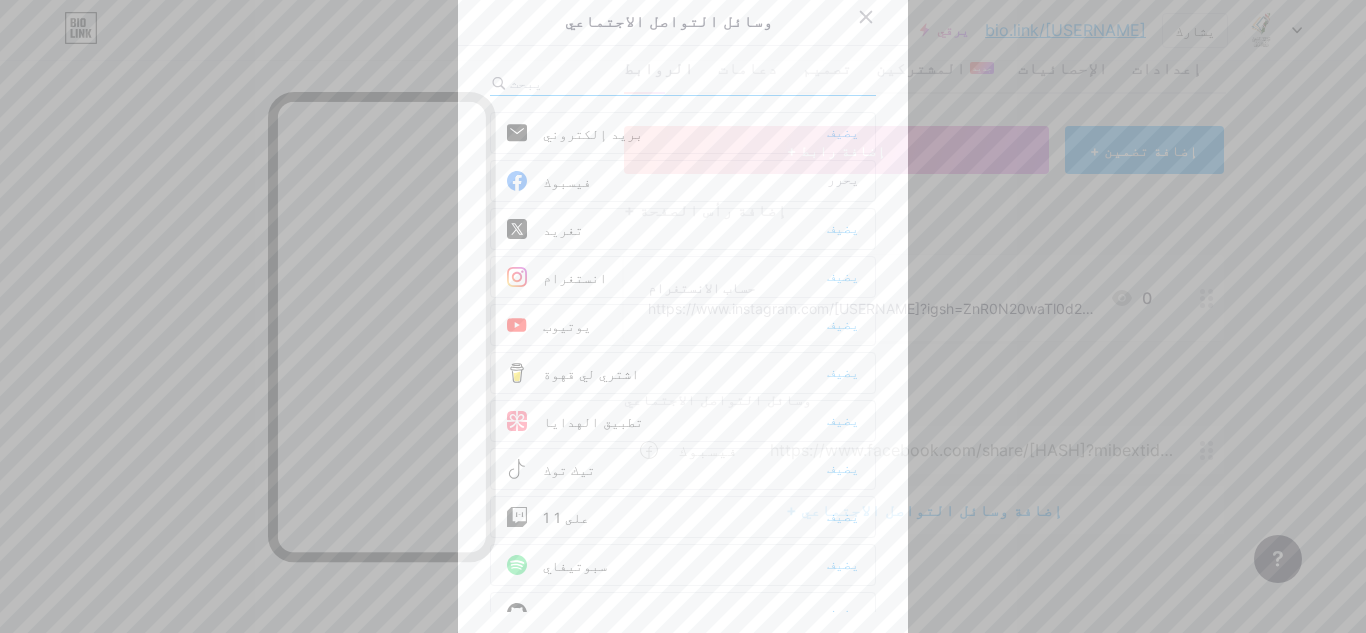 click on "انستغرام
يضيف" at bounding box center [683, 277] 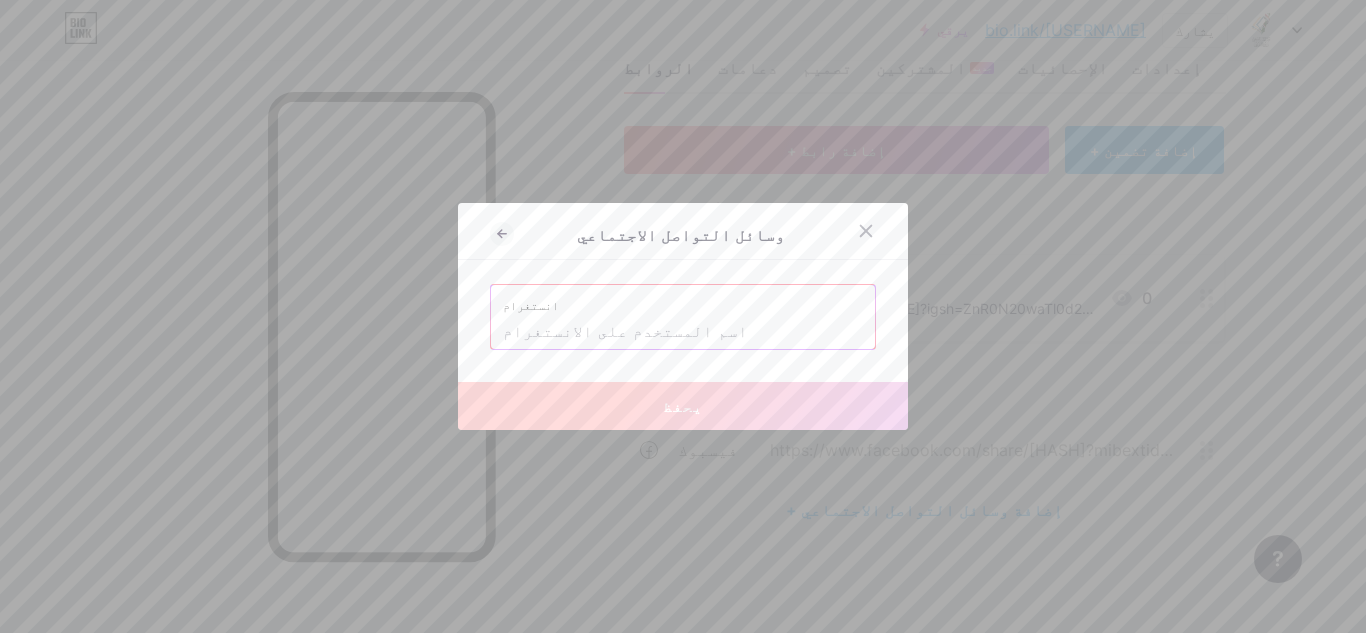click at bounding box center (683, 332) 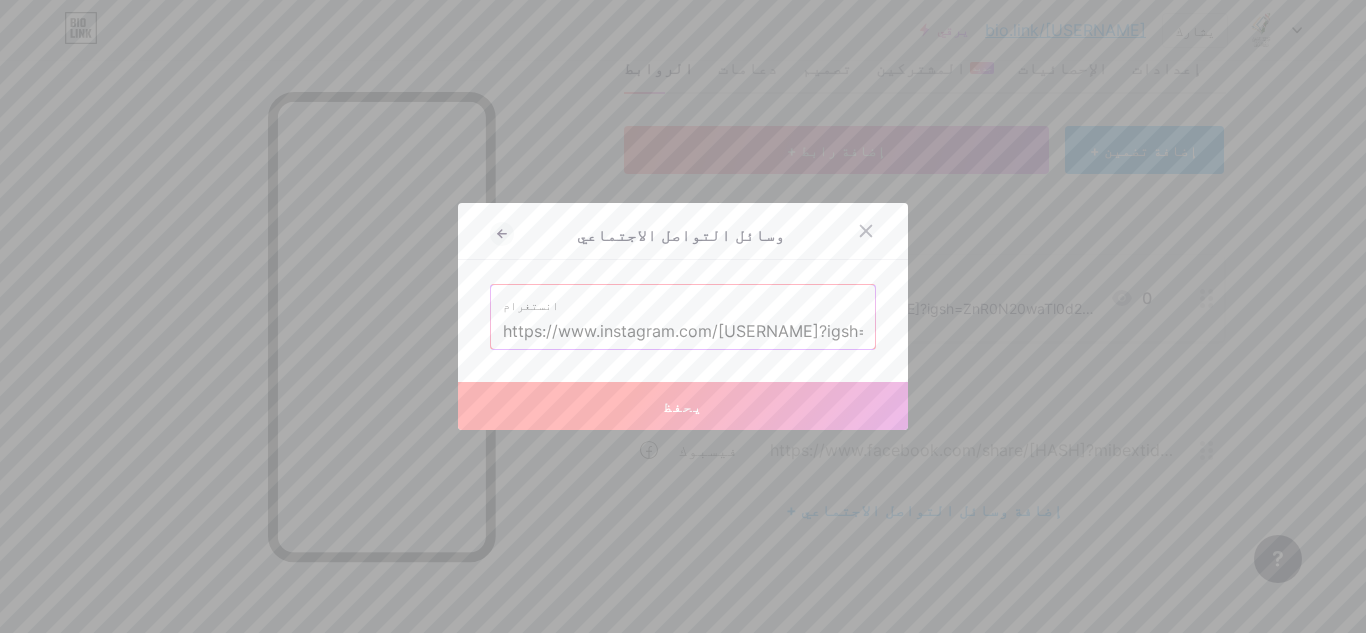 scroll, scrollTop: 0, scrollLeft: 141, axis: horizontal 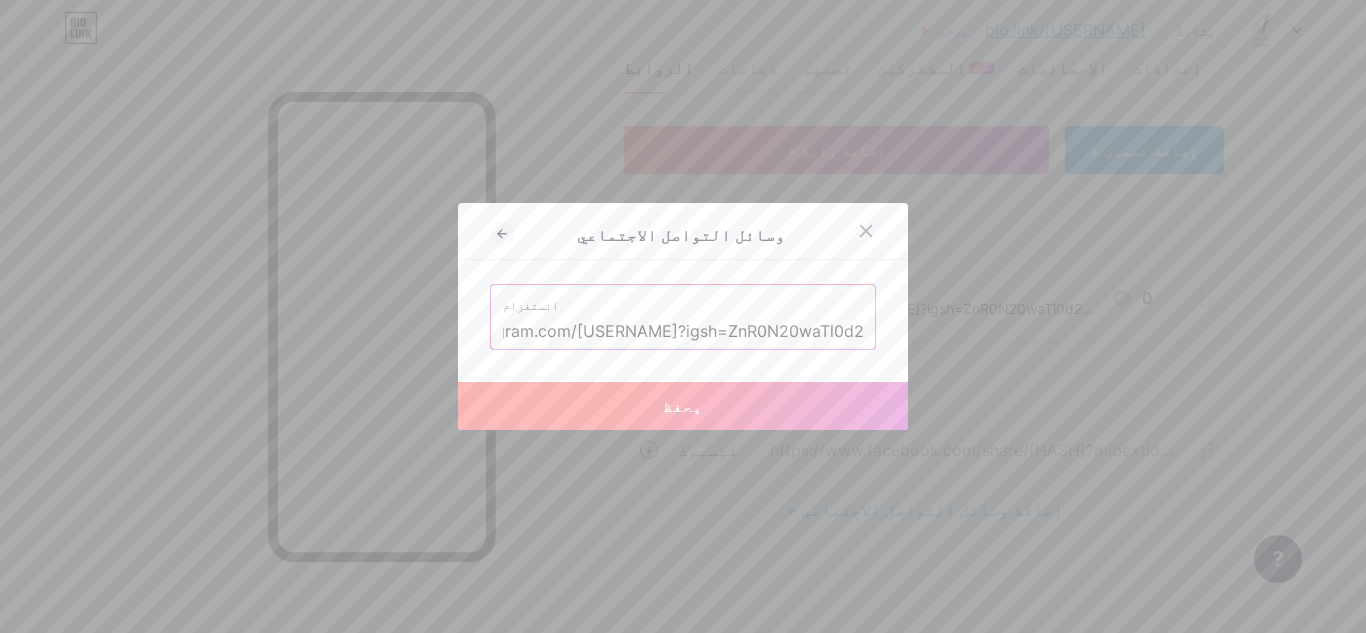 click on "يحفظ" at bounding box center [683, 406] 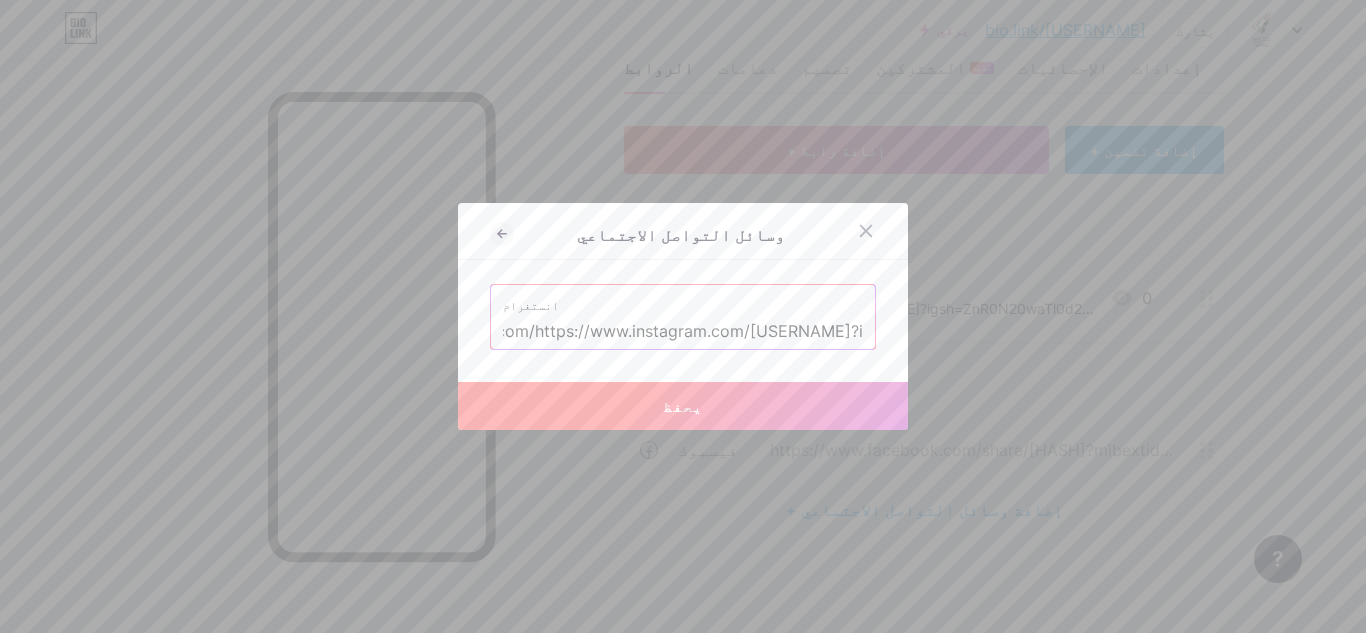 scroll, scrollTop: 0, scrollLeft: 0, axis: both 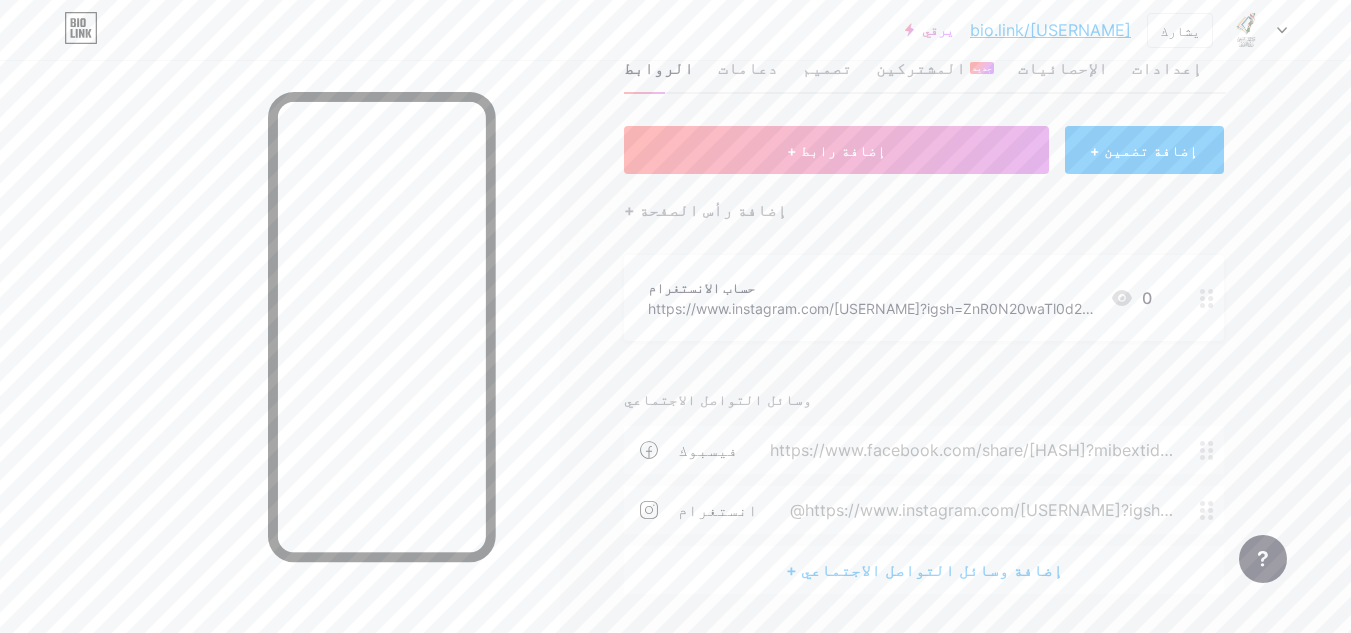 click on "+ إضافة وسائل التواصل الاجتماعي" at bounding box center (924, 570) 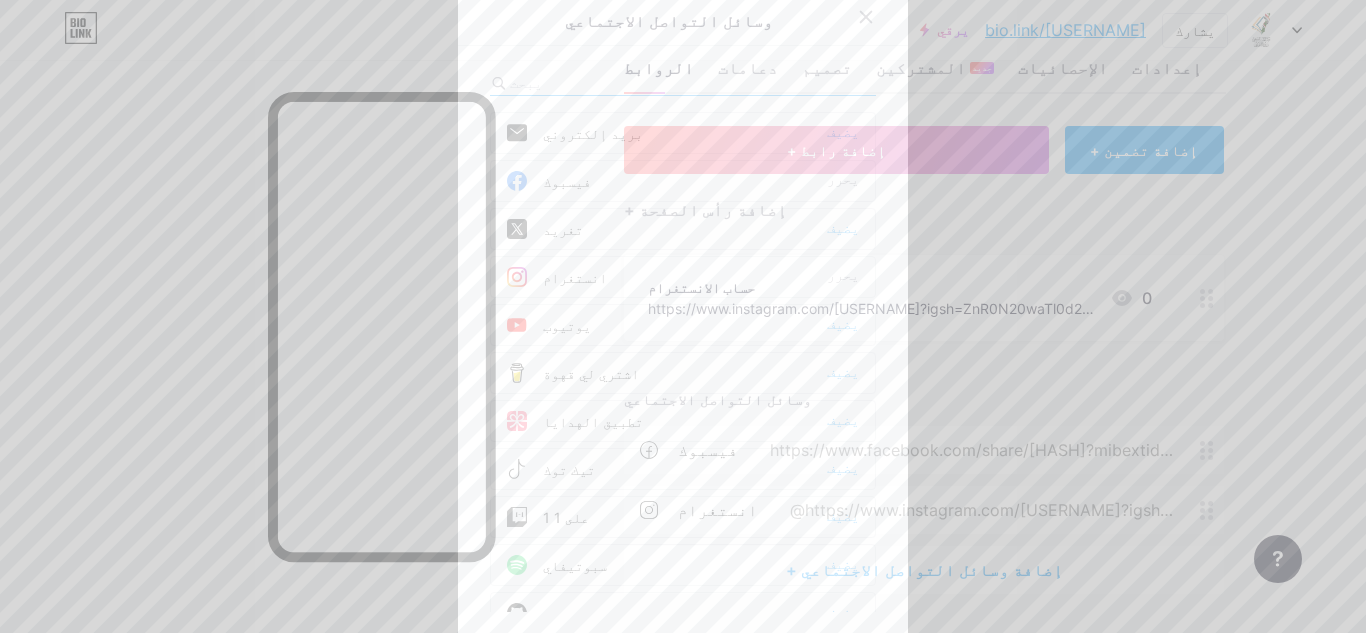 click on "تيك توك
يضيف" at bounding box center [683, 469] 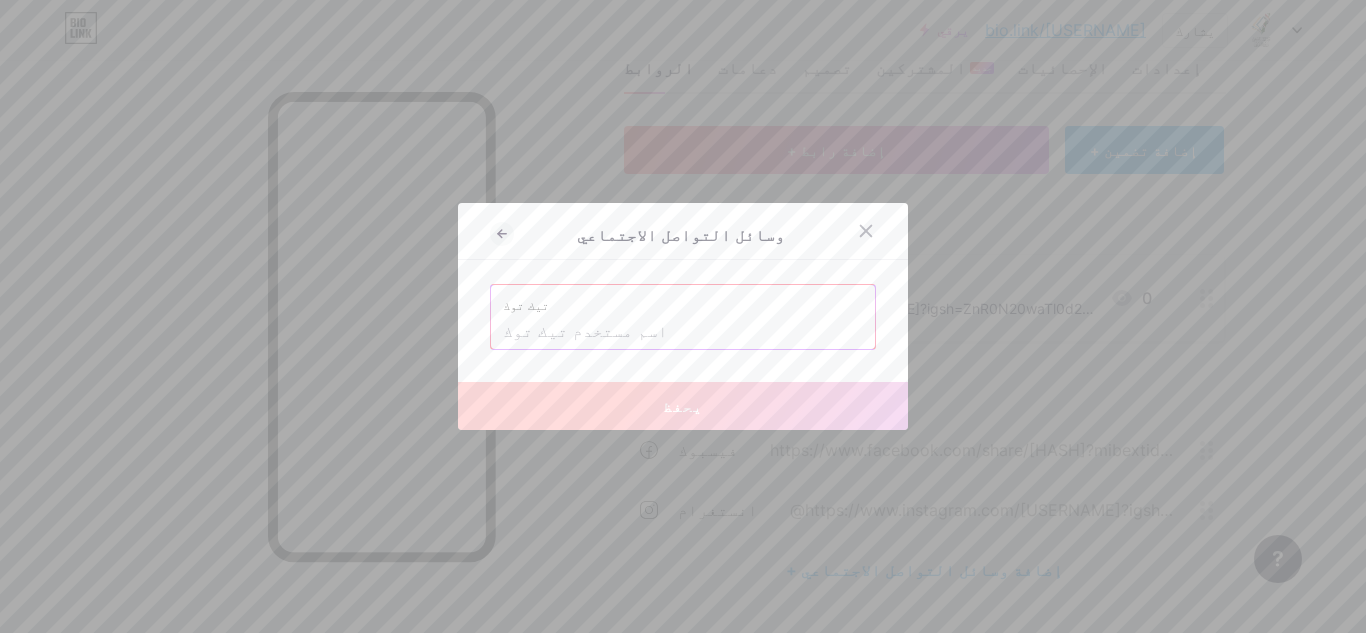 click on "تيك توك" at bounding box center [683, 300] 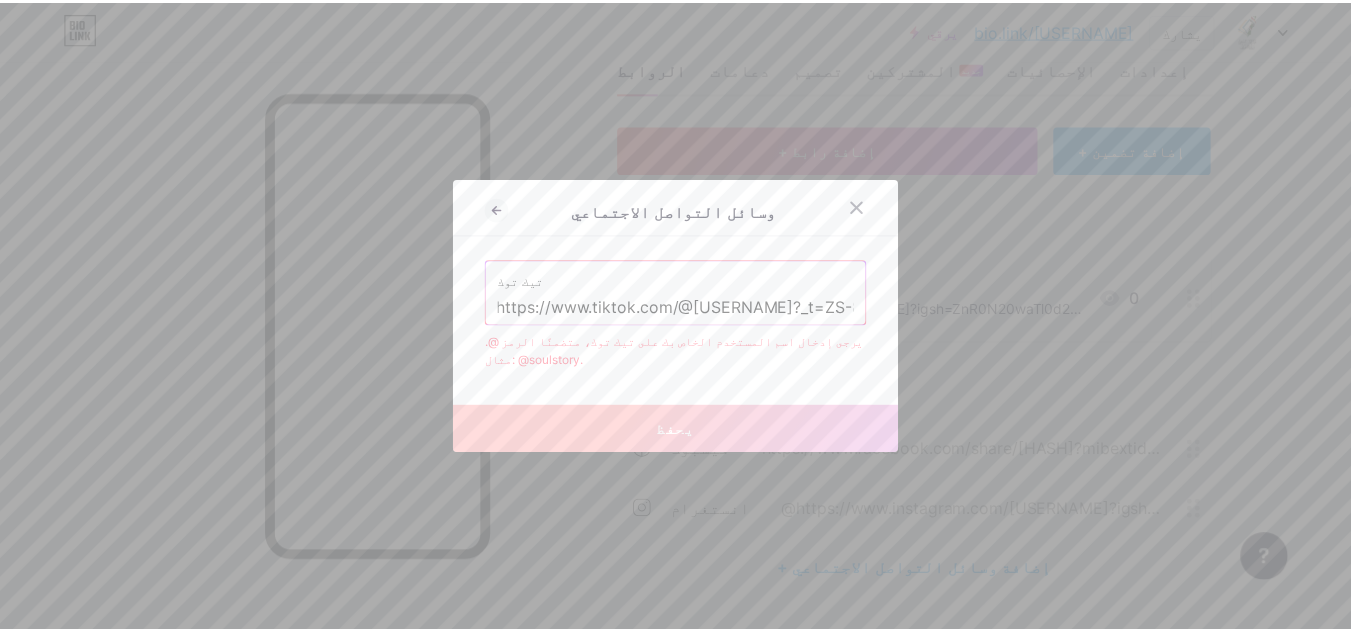 scroll, scrollTop: 0, scrollLeft: 0, axis: both 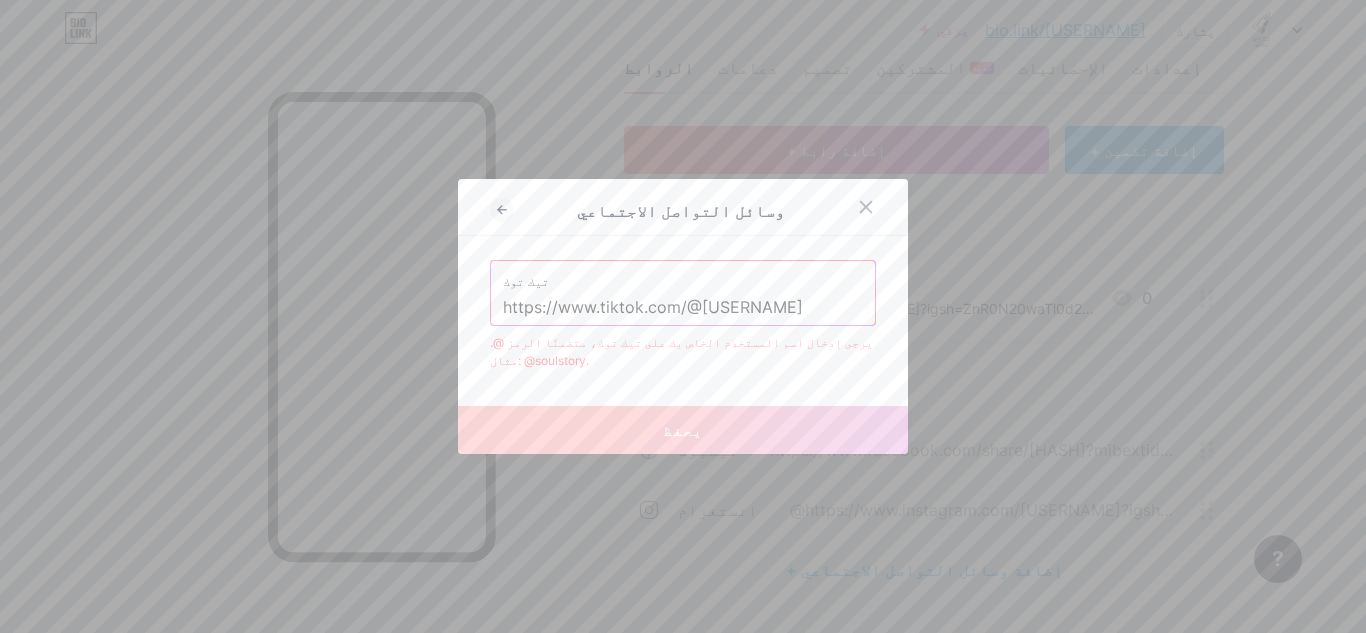 click on "https://www.tiktok.com/@alialtaw1" at bounding box center (683, 308) 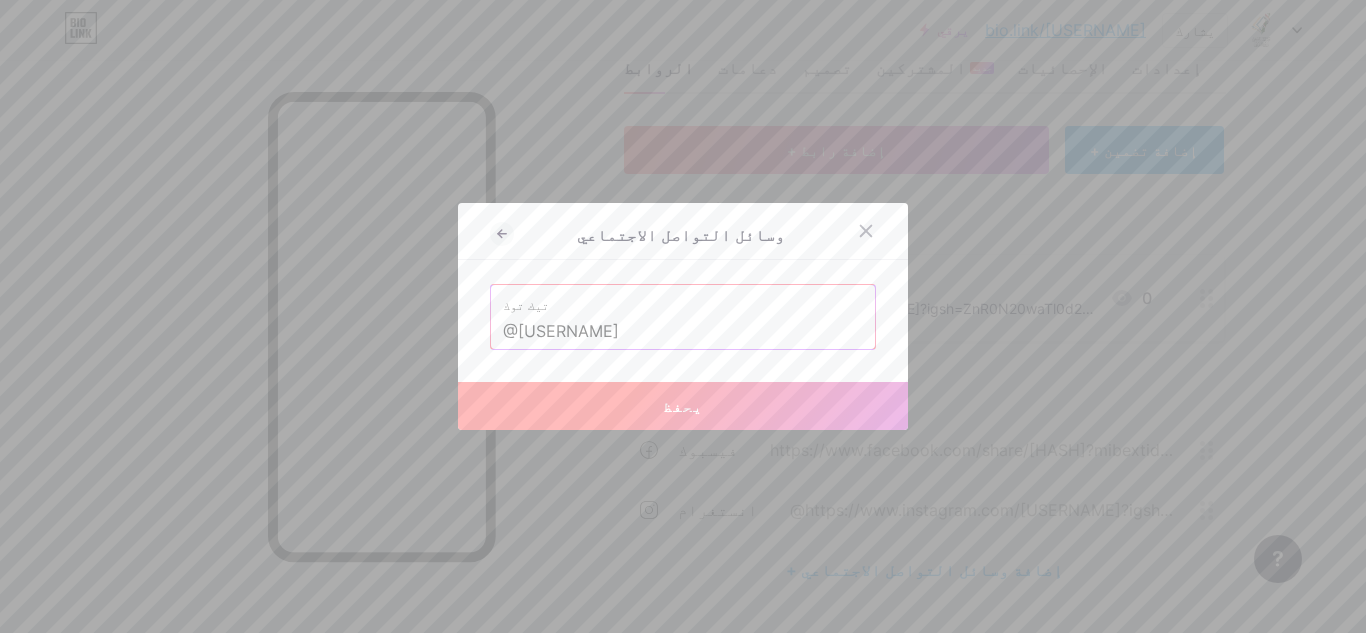 click on "يحفظ" at bounding box center [683, 406] 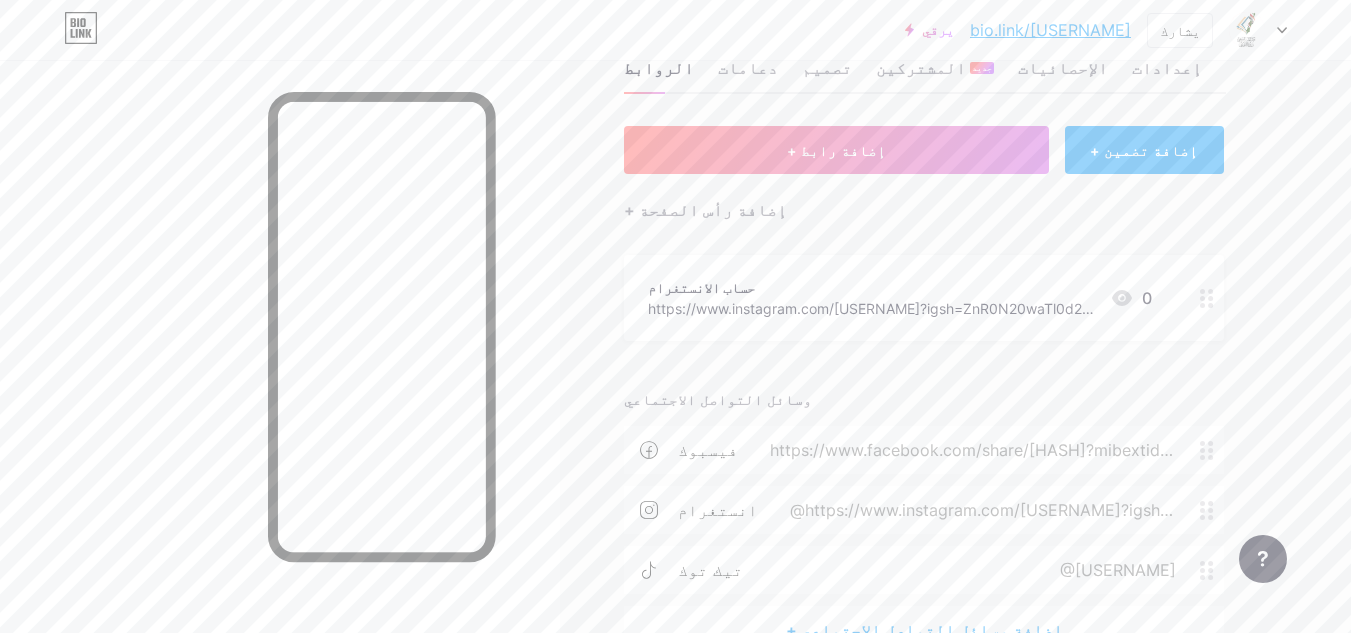click on "+ إضافة رابط     + إضافة تضمين
+ إضافة رأس الصفحة
حساب الانستغرام
https://www.instagram.com/altawtheq1?igsh=ZnR0N20waTl0d2Jy
0
وسائل التواصل الاجتماعي
فيسبوك
https://www.facebook.com/share/1CqVMcyAY2/?mibextid=wwXIfr
انستغرام
@https://www.instagram.com/altawtheq1?igsh=ZnR0N20waTl0d2Jy
تيك توك
@alialtaw1               + إضافة وسائل التواصل الاجتماعي" at bounding box center [924, 390] 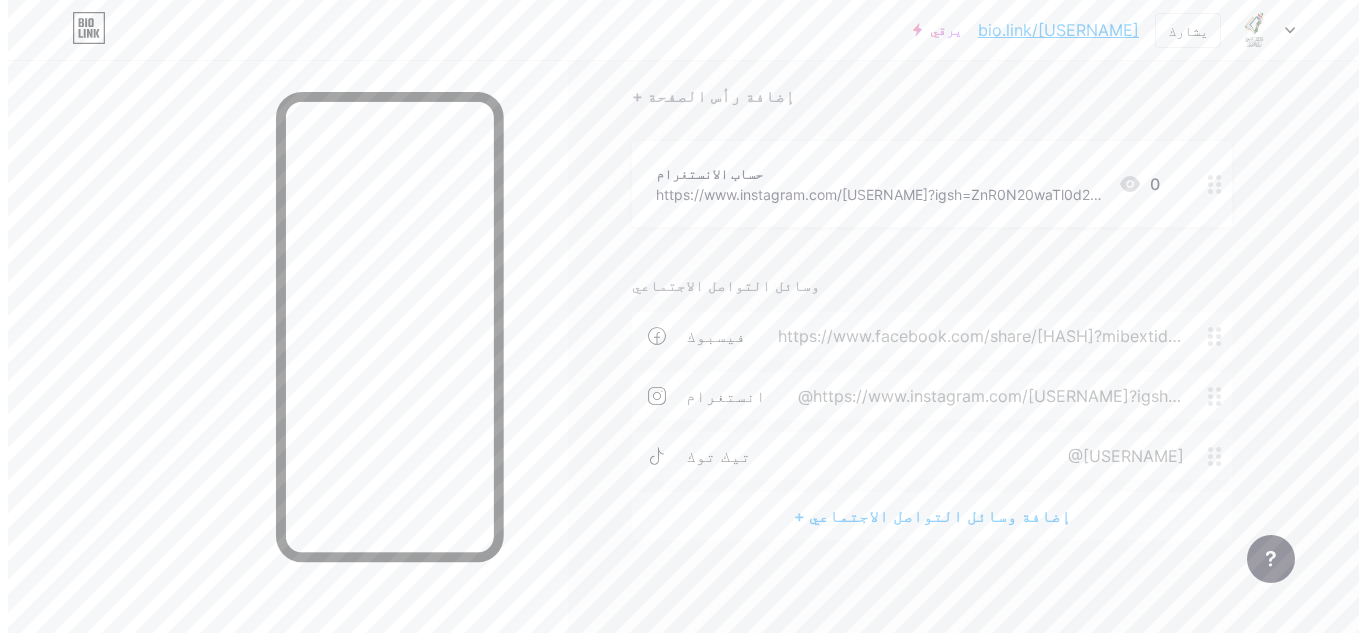 scroll, scrollTop: 180, scrollLeft: 0, axis: vertical 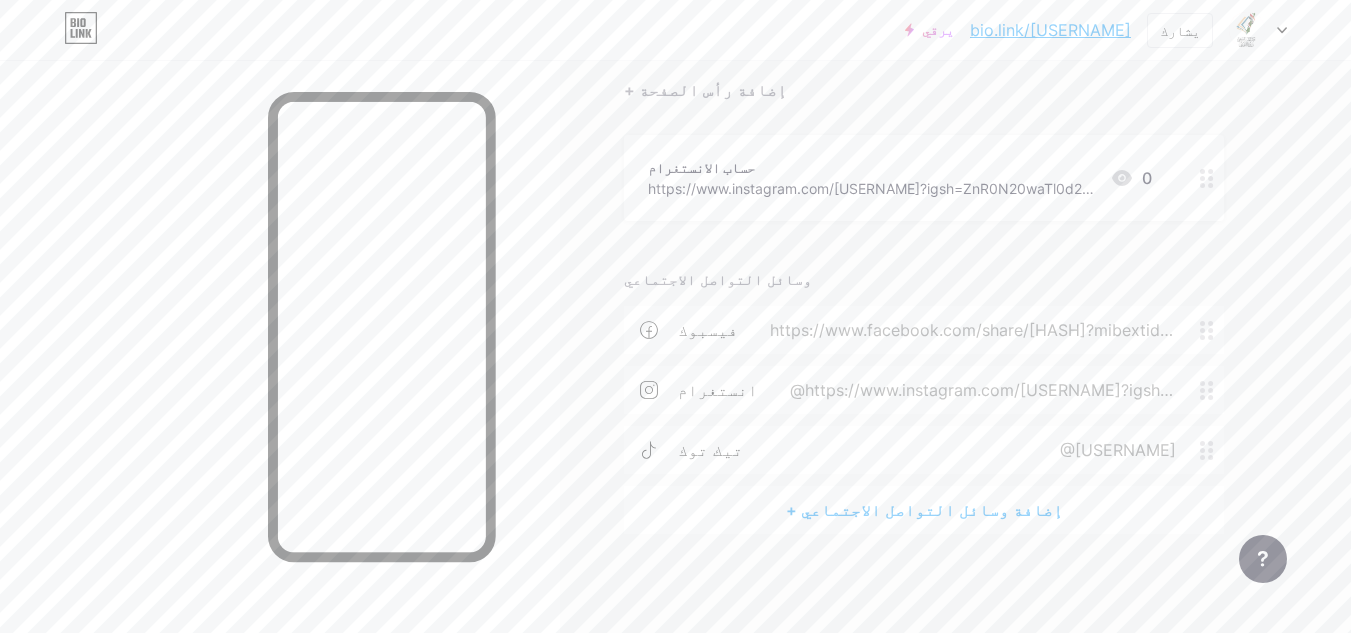 click on "@https://www.instagram.com/altawtheq1?igsh=ZnR0N20waTl0d2Jy" at bounding box center (981, 402) 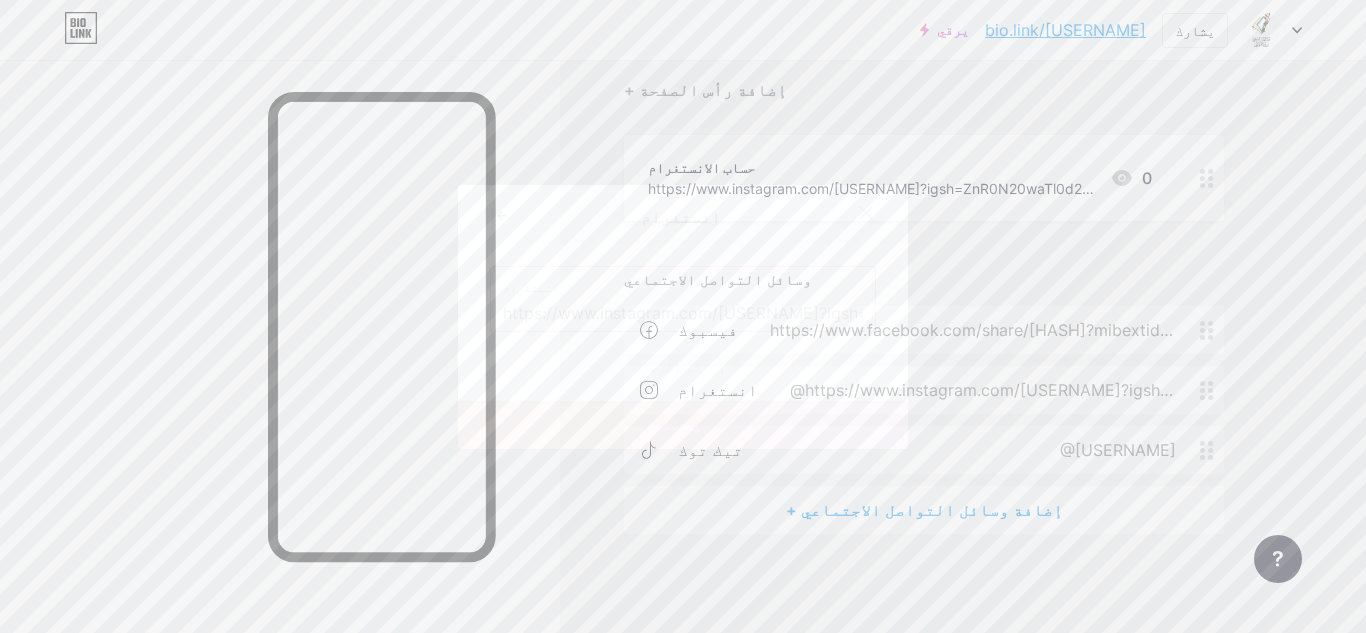 click on "https://www.instagram.com/altawtheq1?igsh=ZnR0N20waTl0d2Jy" at bounding box center (683, 314) 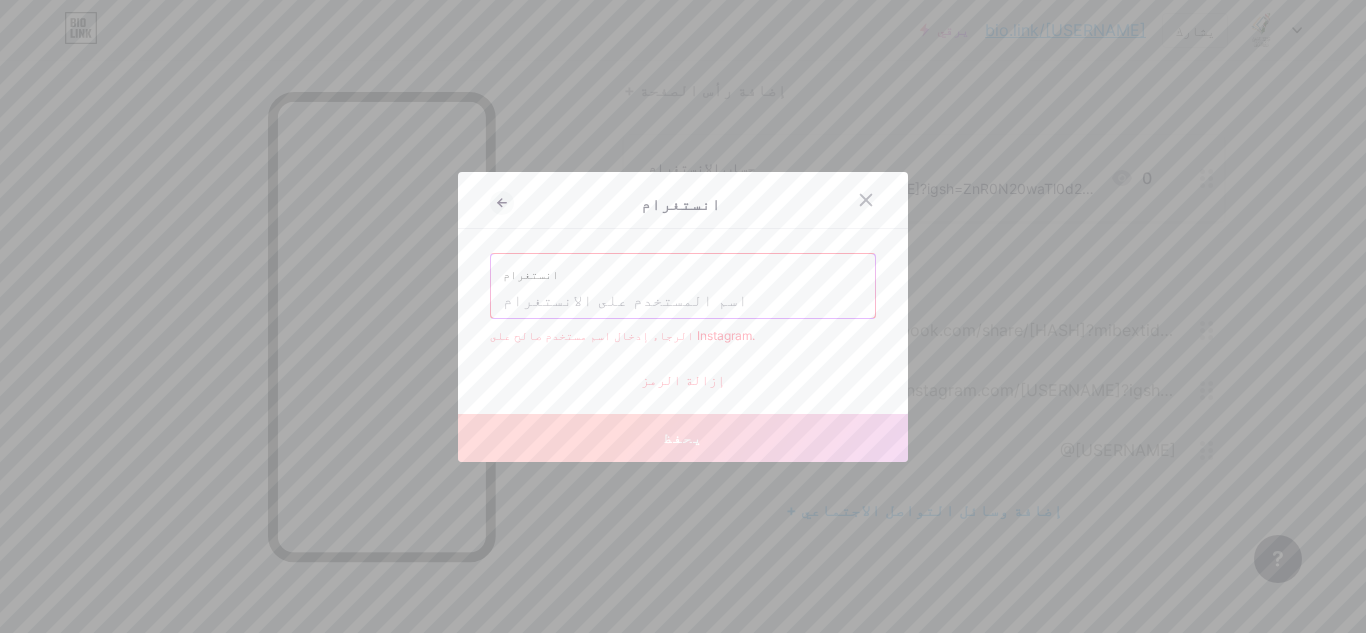 click at bounding box center [683, 301] 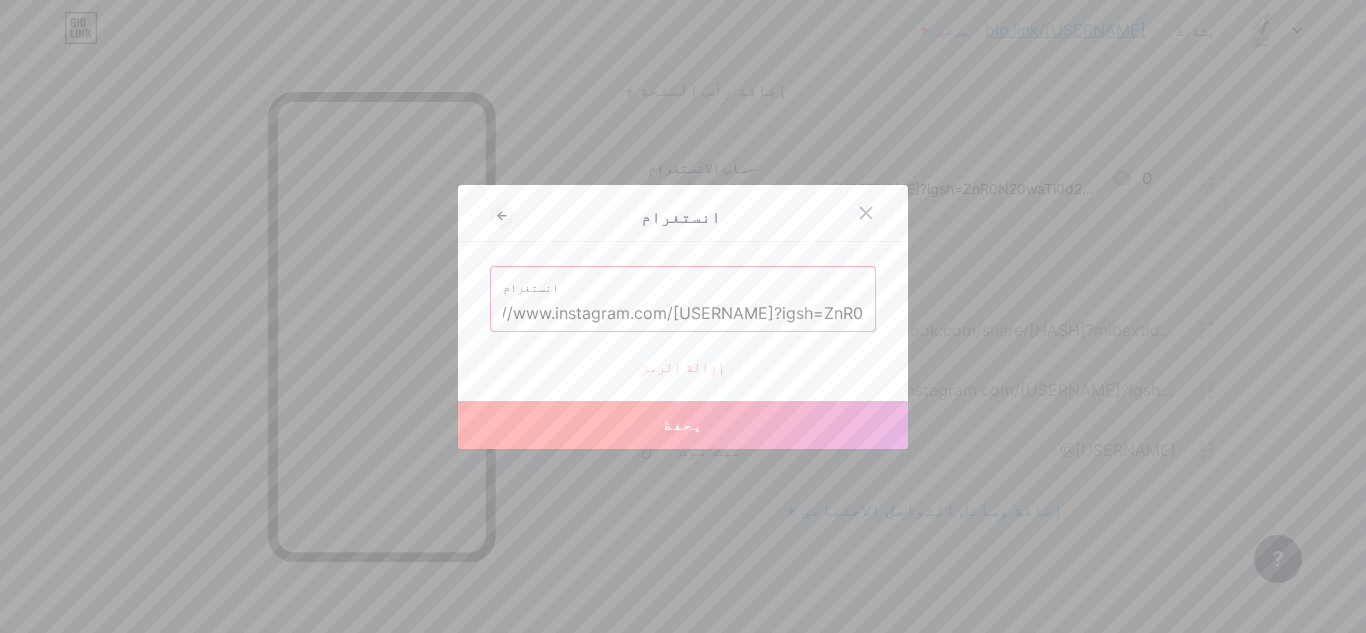 scroll, scrollTop: 0, scrollLeft: 0, axis: both 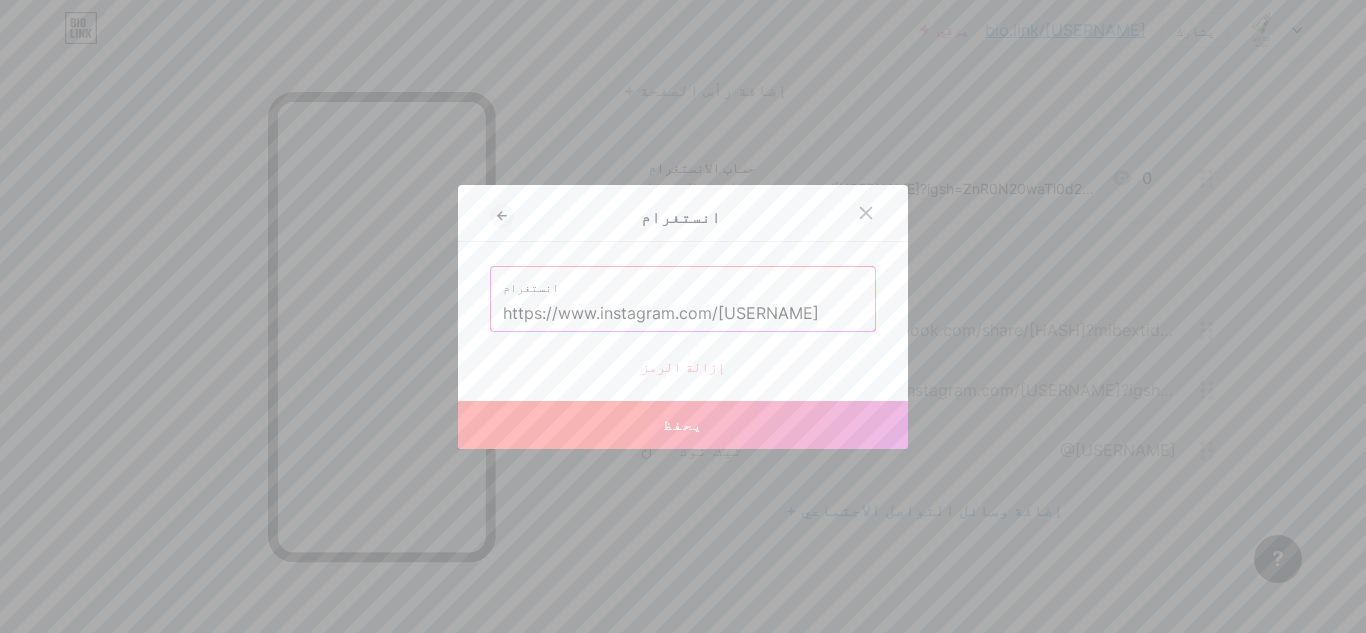 click on "https://www.instagram.com/altawtheq1" at bounding box center [683, 314] 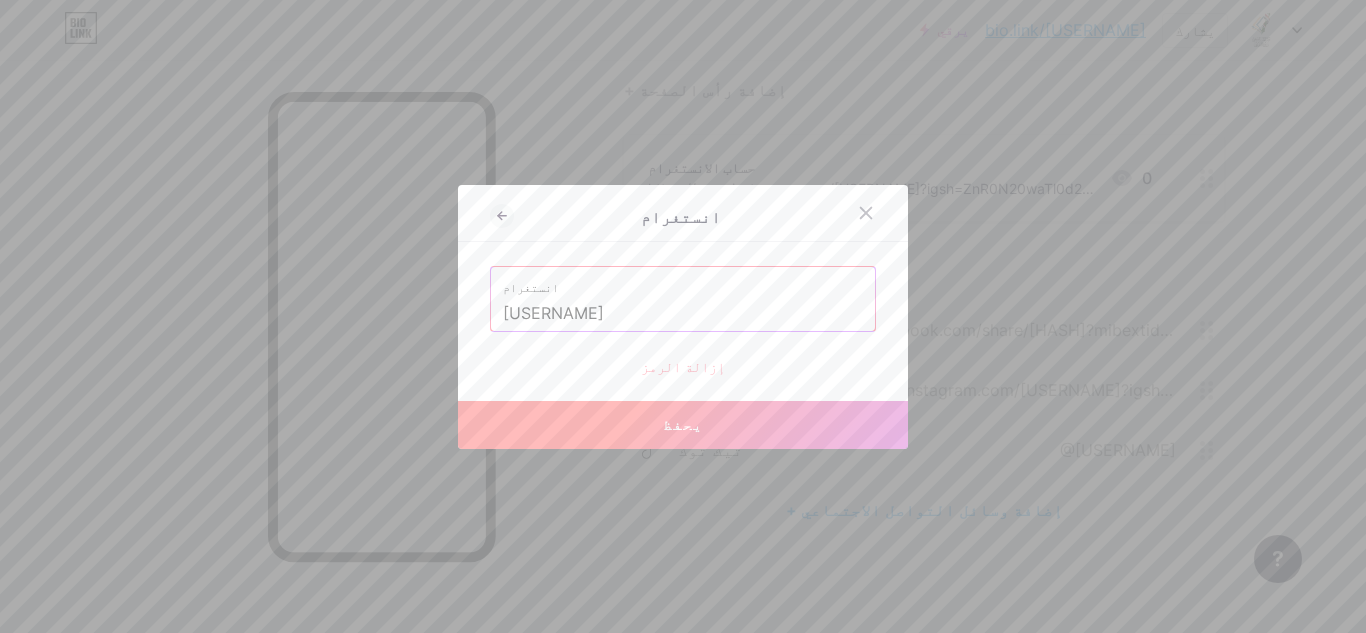 click on "يحفظ" at bounding box center [683, 425] 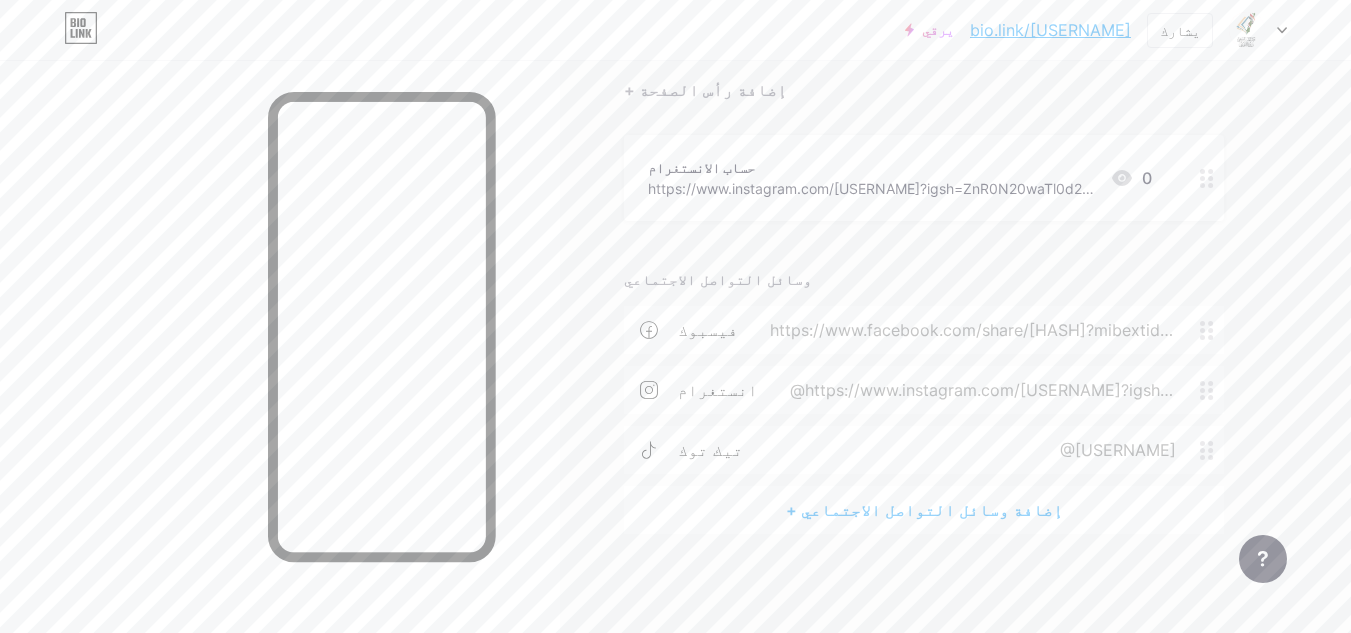 click on "https://www.facebook.com/share/1CqVMcyAY2/?mibextid=wwXIfr" at bounding box center (971, 342) 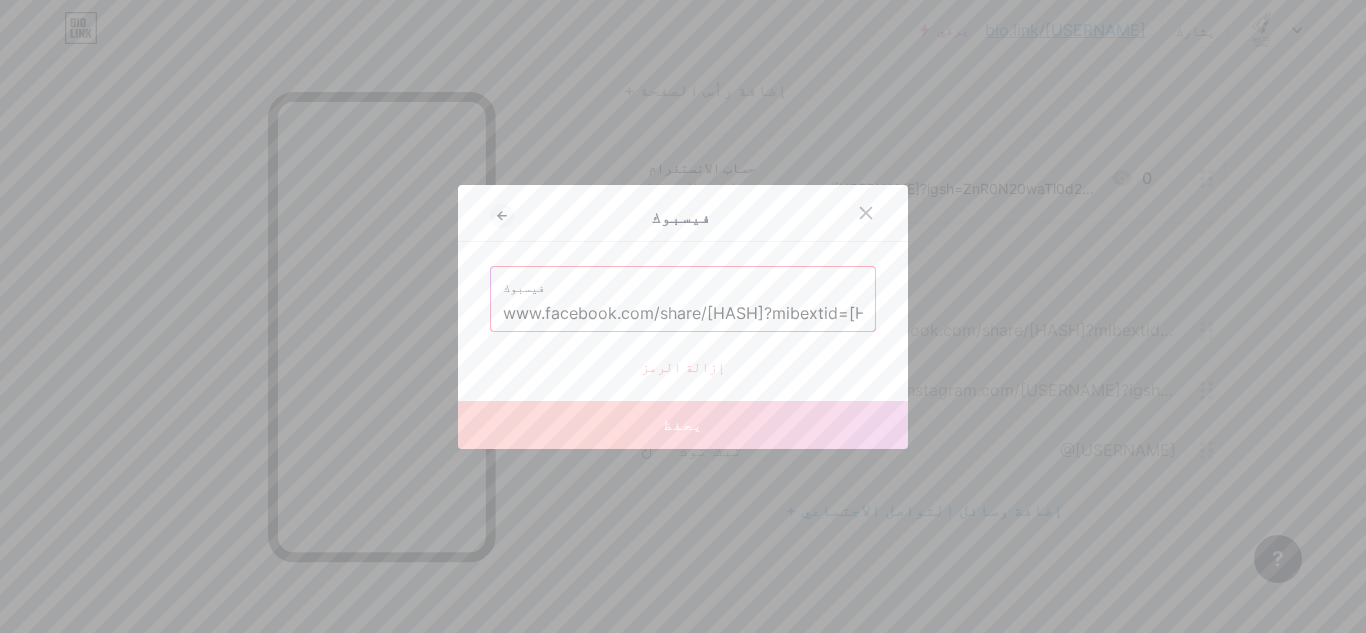 click on "www.facebook.com/share/1CqVMcyAY2/?mibextid=wwXIfr" at bounding box center [683, 314] 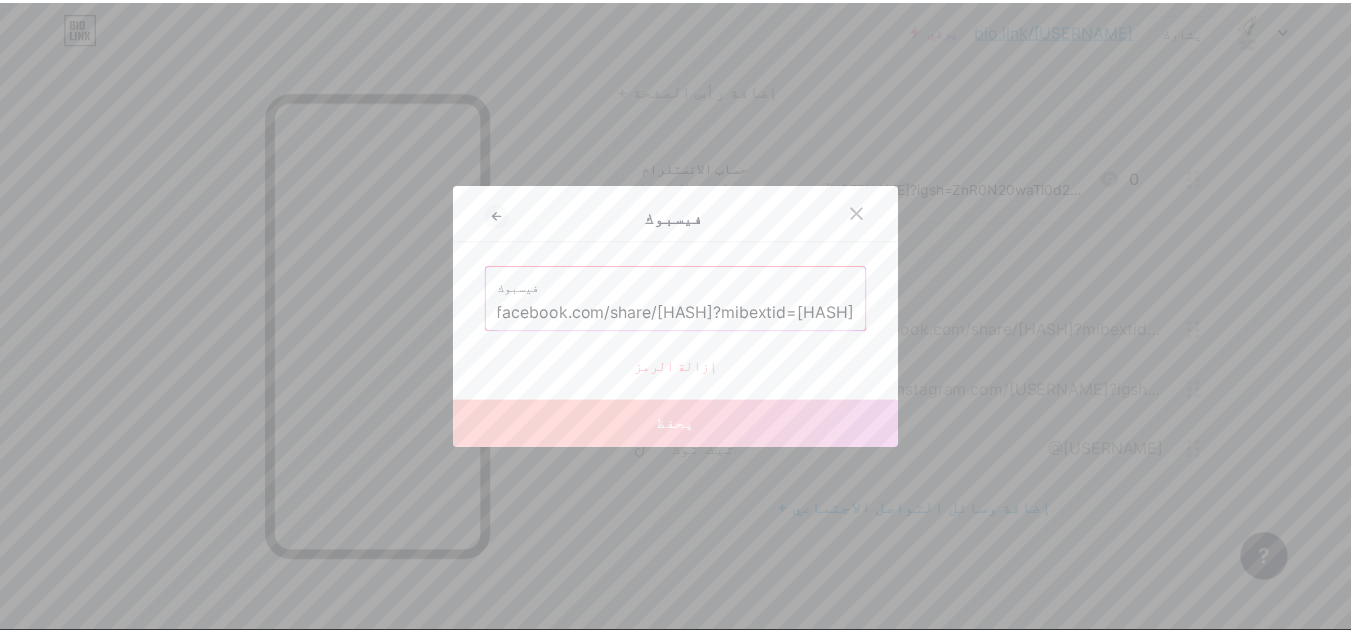 scroll, scrollTop: 0, scrollLeft: 84, axis: horizontal 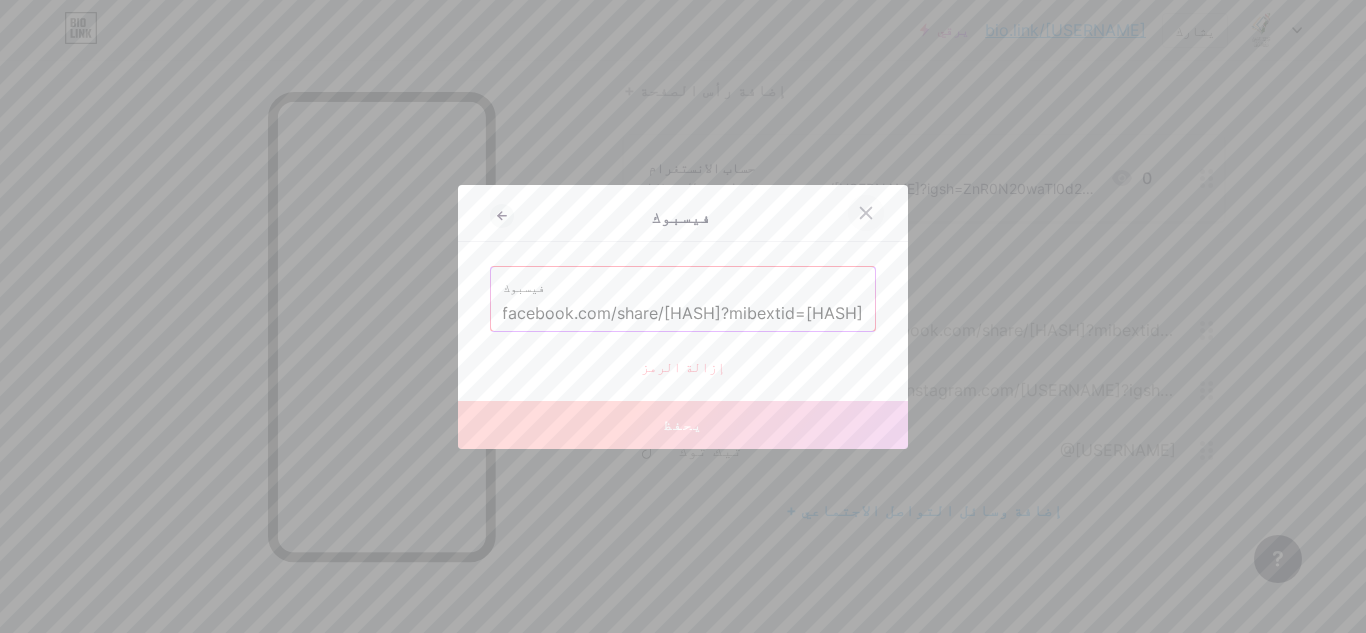click 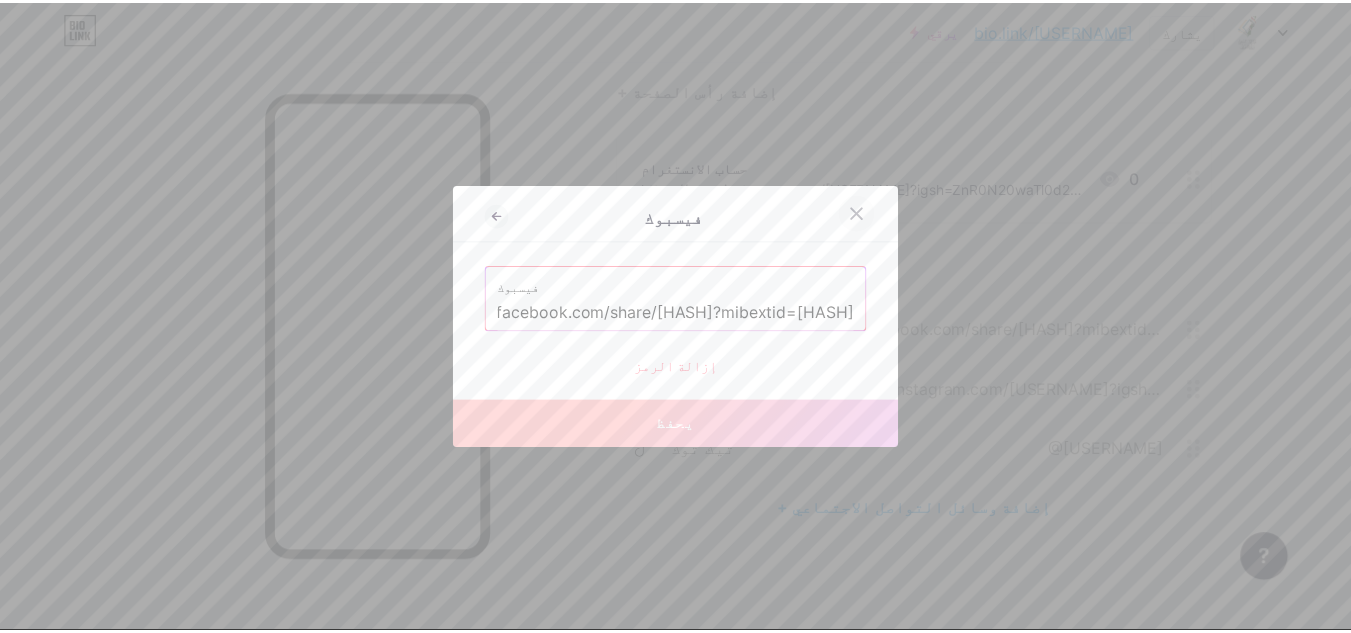 scroll, scrollTop: 0, scrollLeft: 0, axis: both 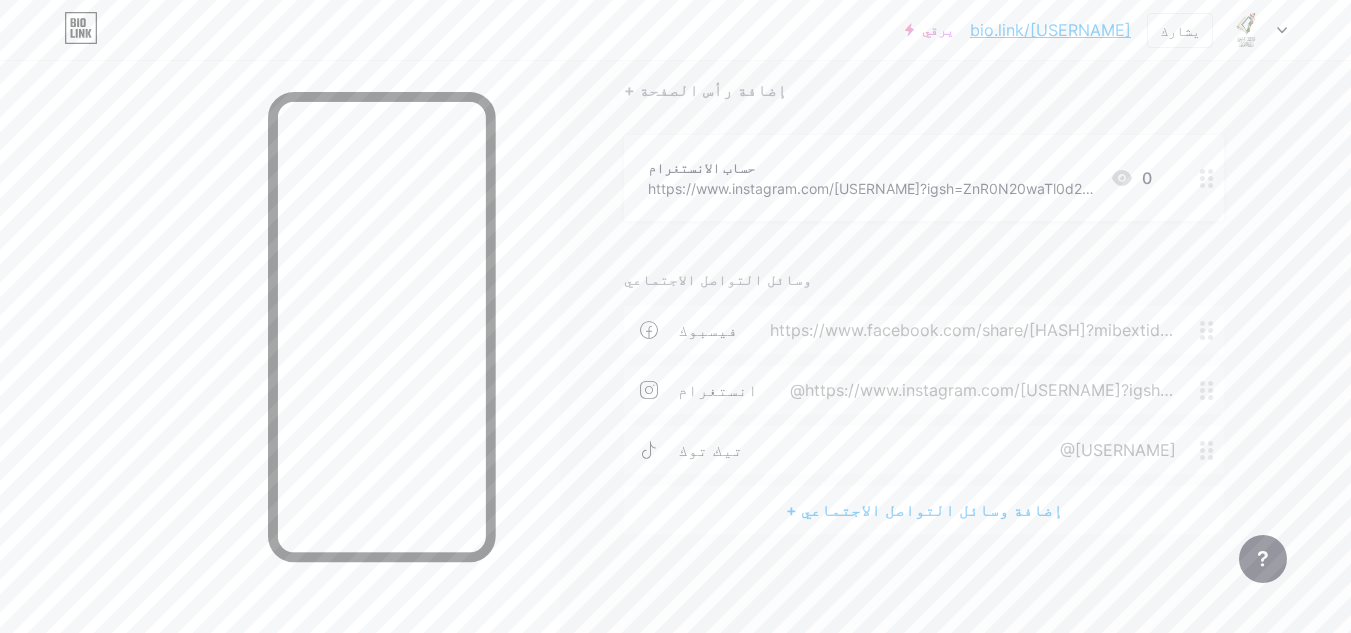 click on "https://www.facebook.com/share/1CqVMcyAY2/?mibextid=wwXIfr" at bounding box center [969, 330] 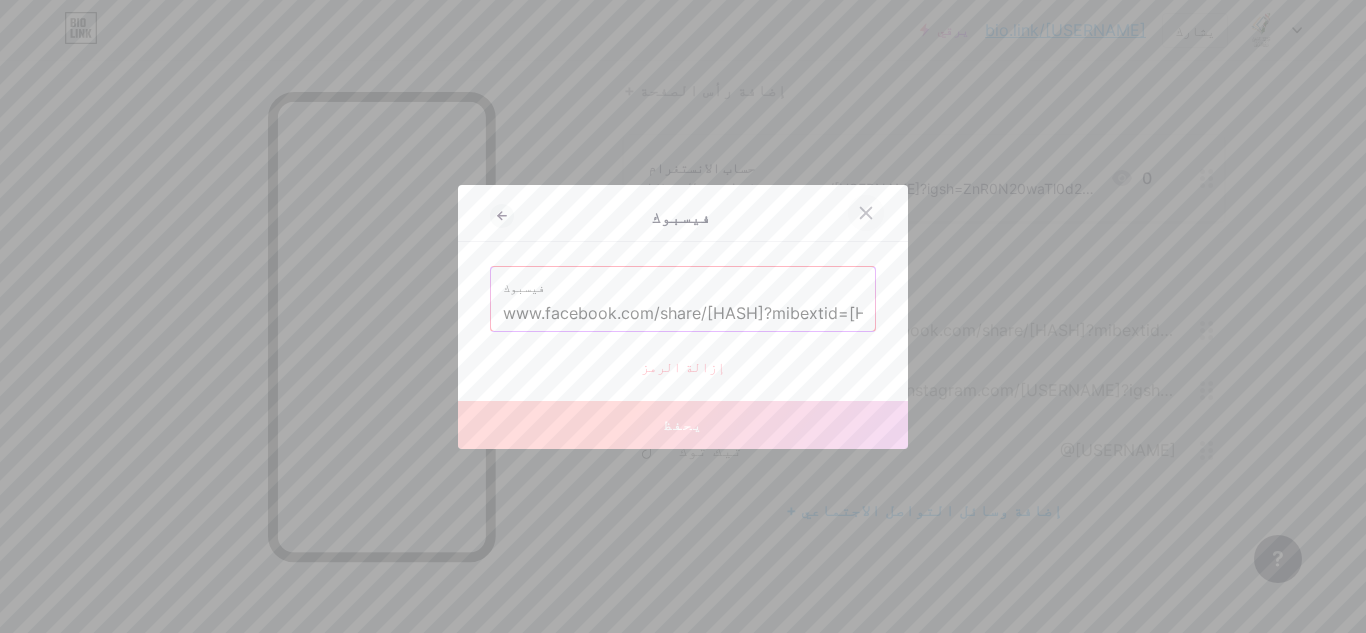 click 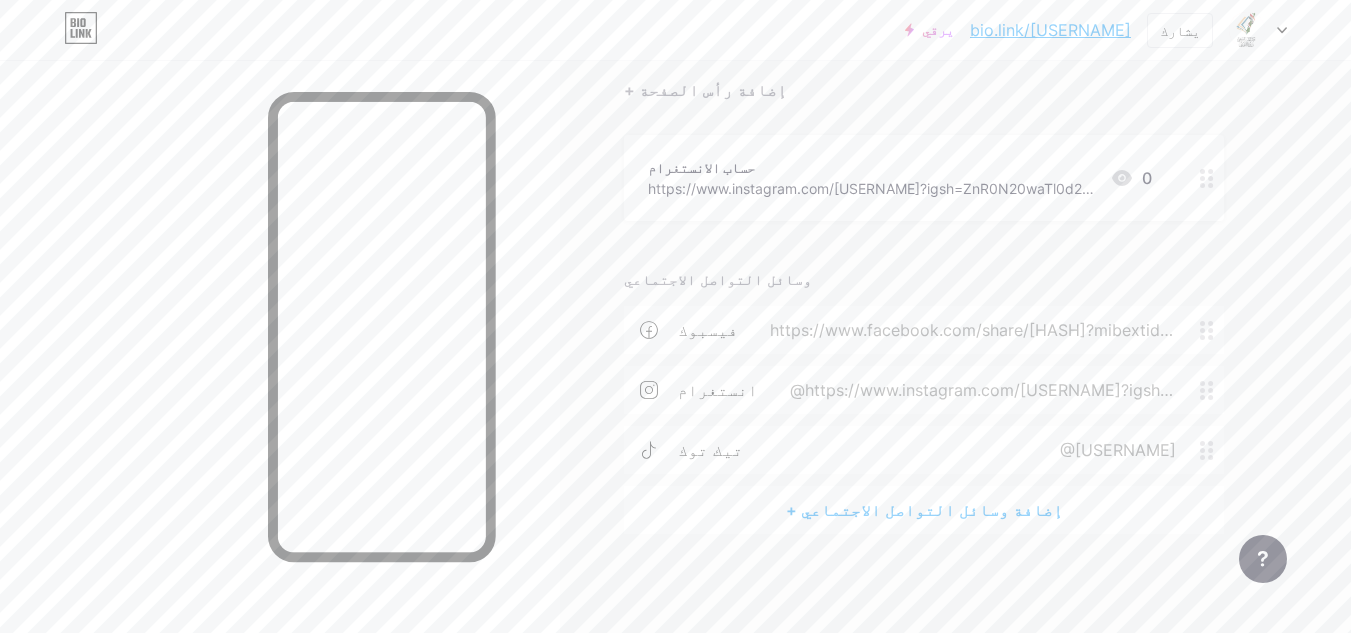 drag, startPoint x: 1032, startPoint y: 290, endPoint x: 950, endPoint y: 416, distance: 150.33296 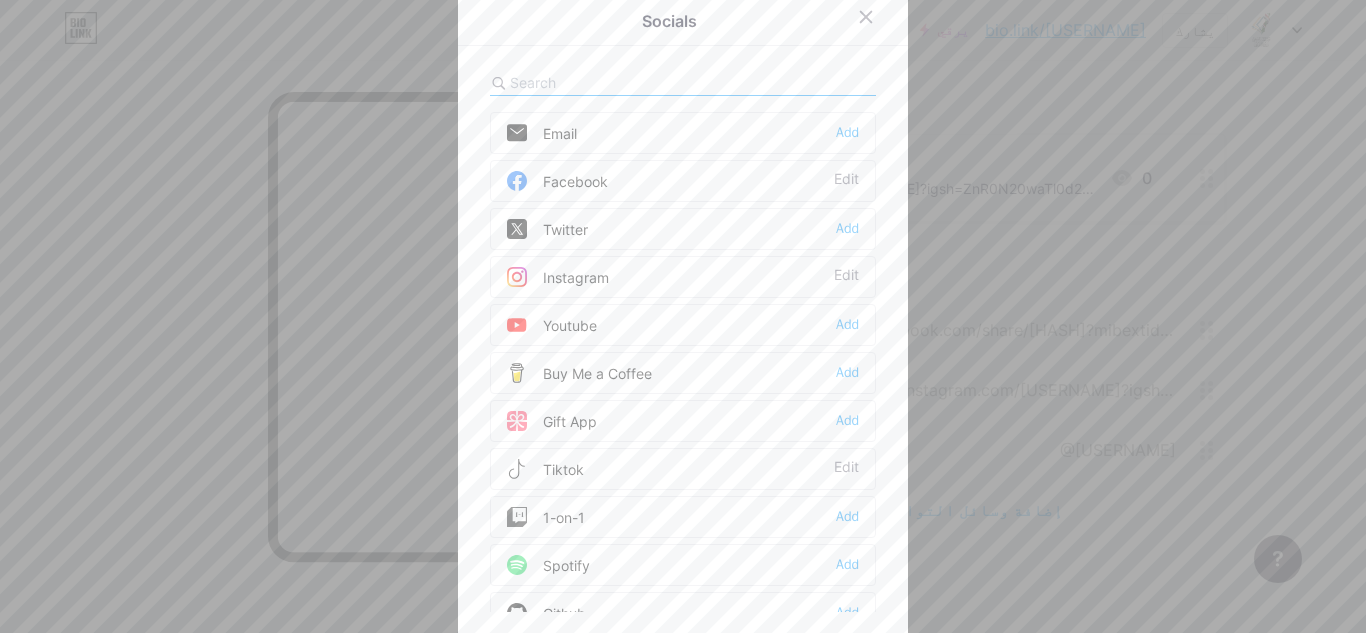click at bounding box center [683, 316] 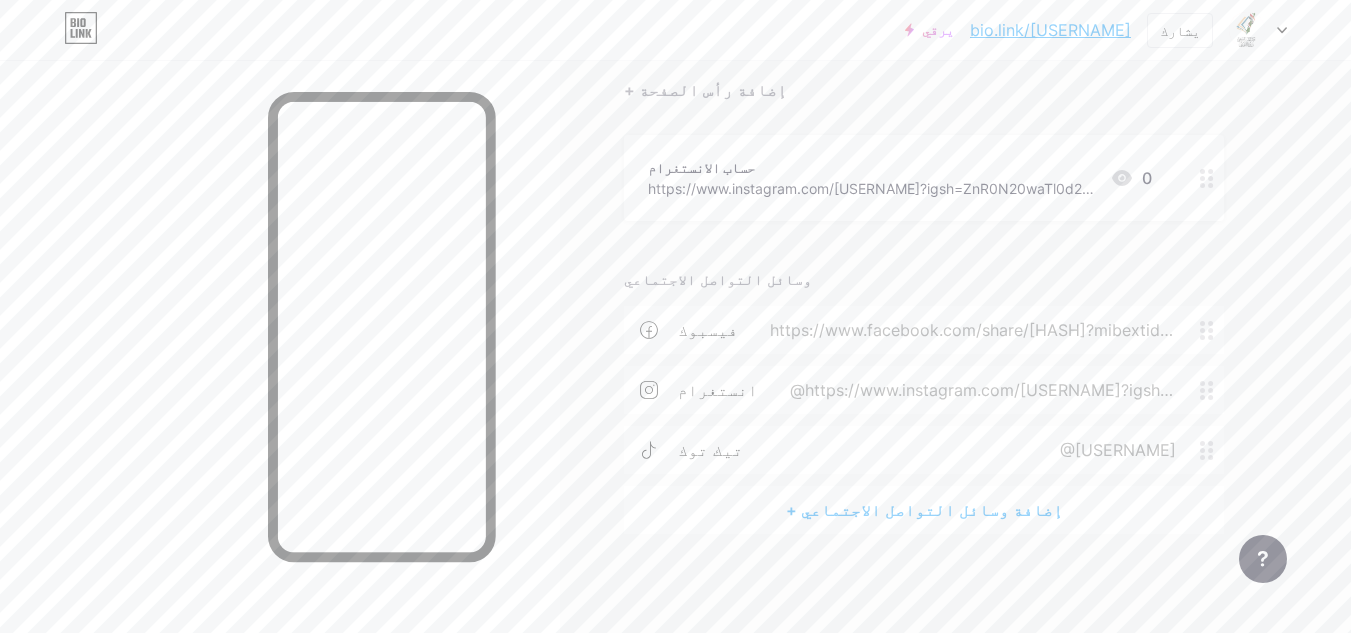 click on "+ إضافة وسائل التواصل الاجتماعي" at bounding box center (924, 510) 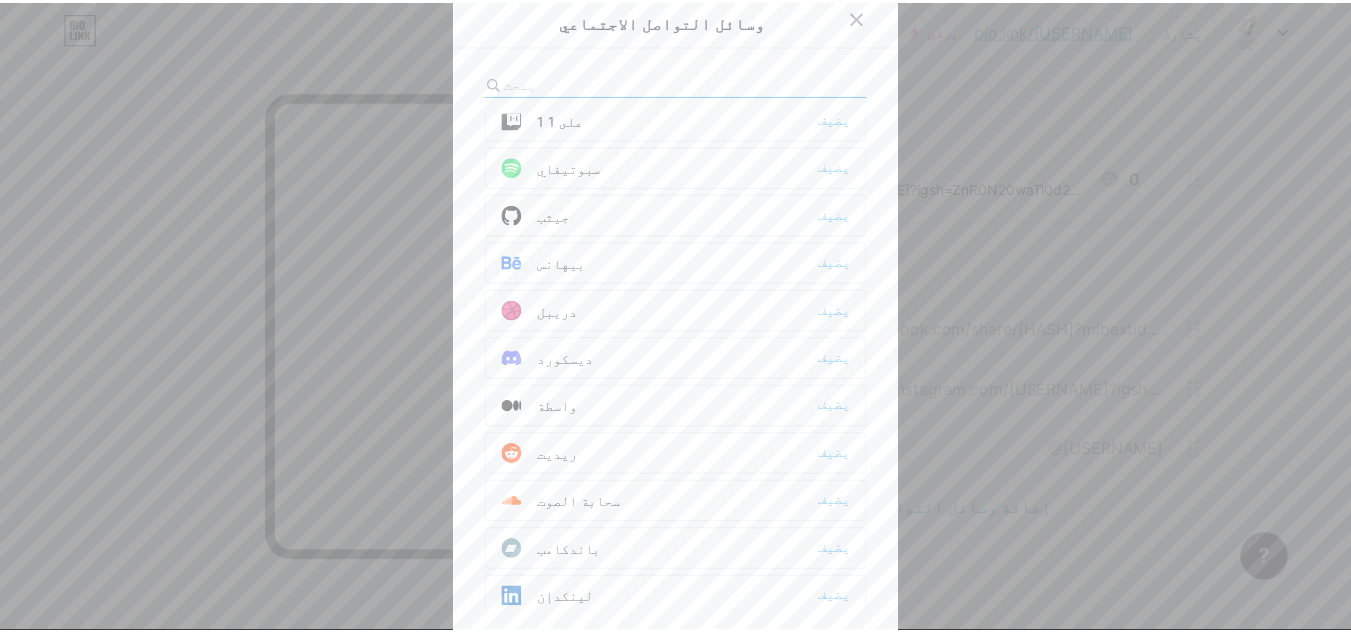 scroll, scrollTop: 600, scrollLeft: 0, axis: vertical 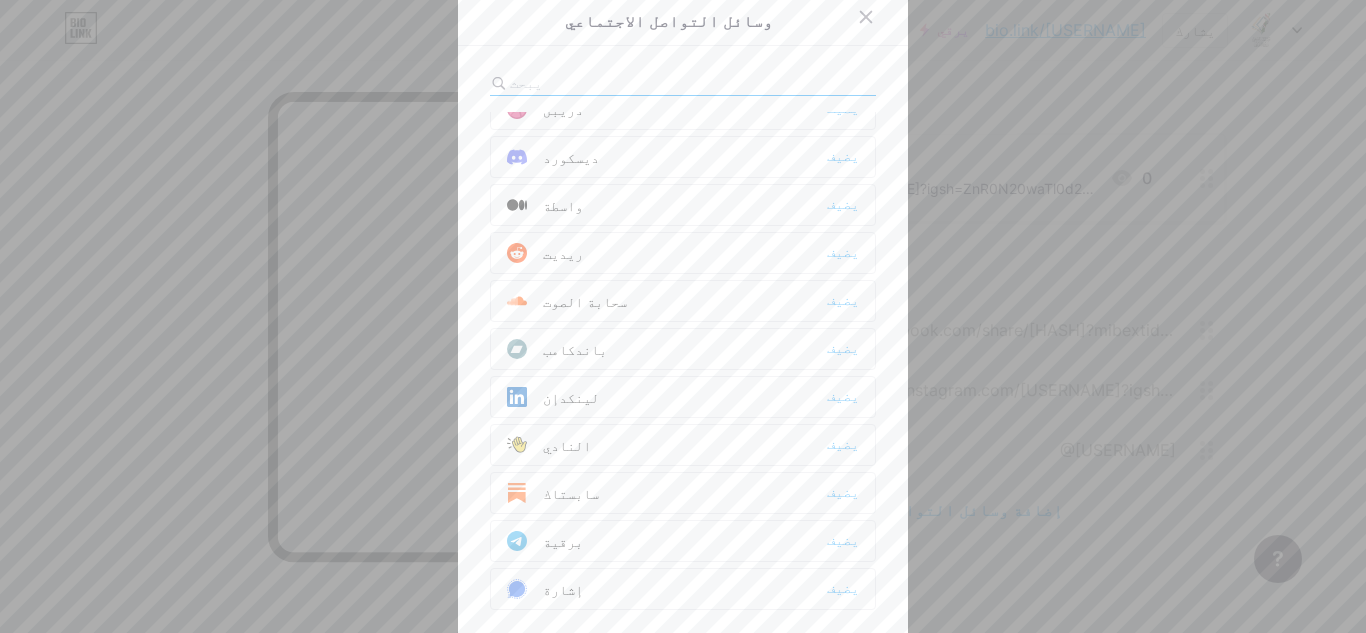 click on "برقية
يضيف" at bounding box center [683, 541] 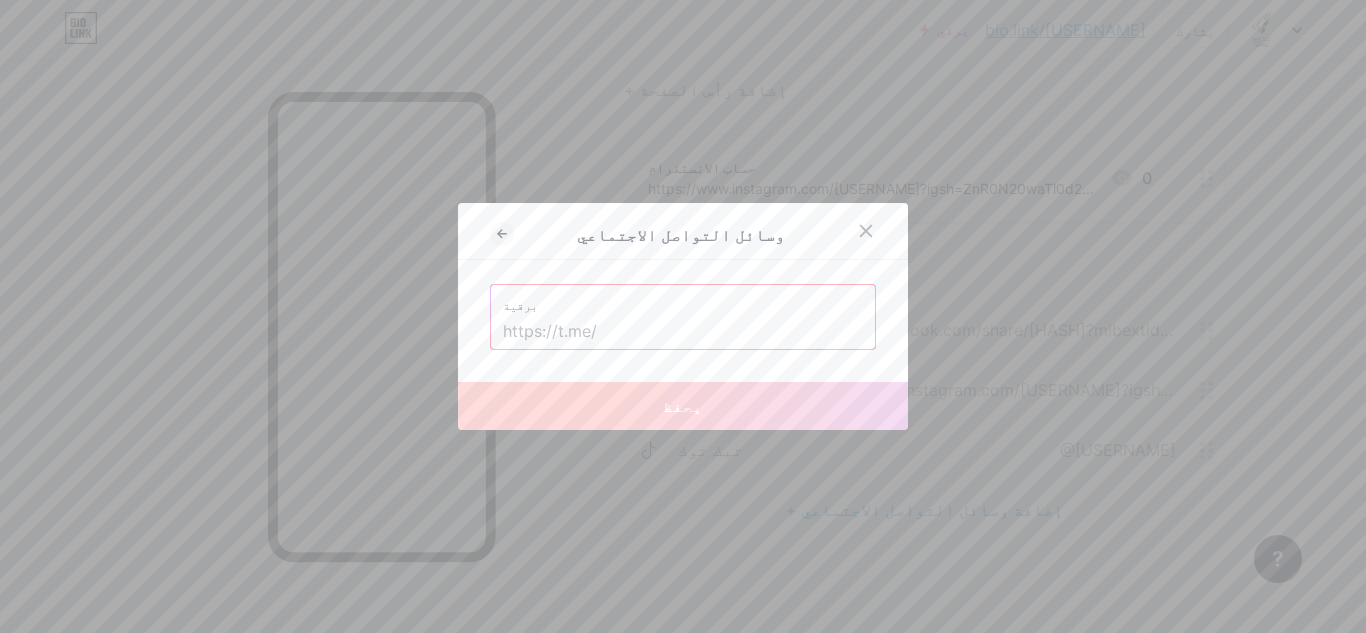 click at bounding box center [683, 332] 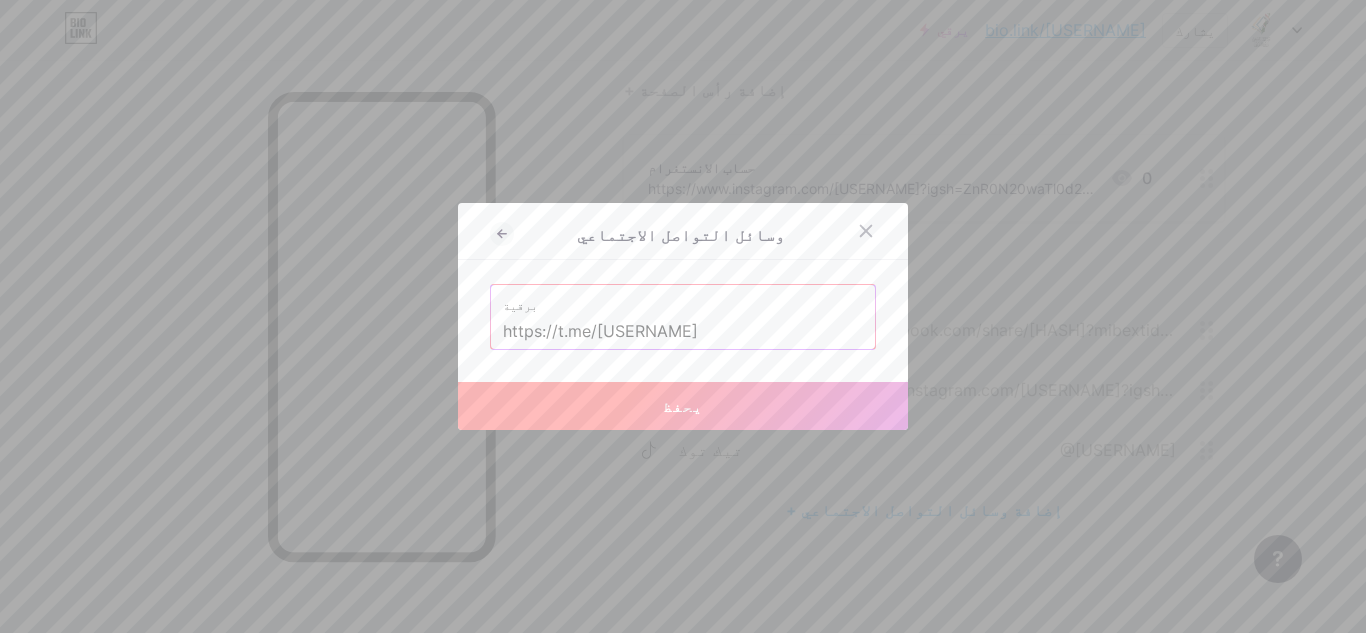 type on "https://t.me/aaltawtheq" 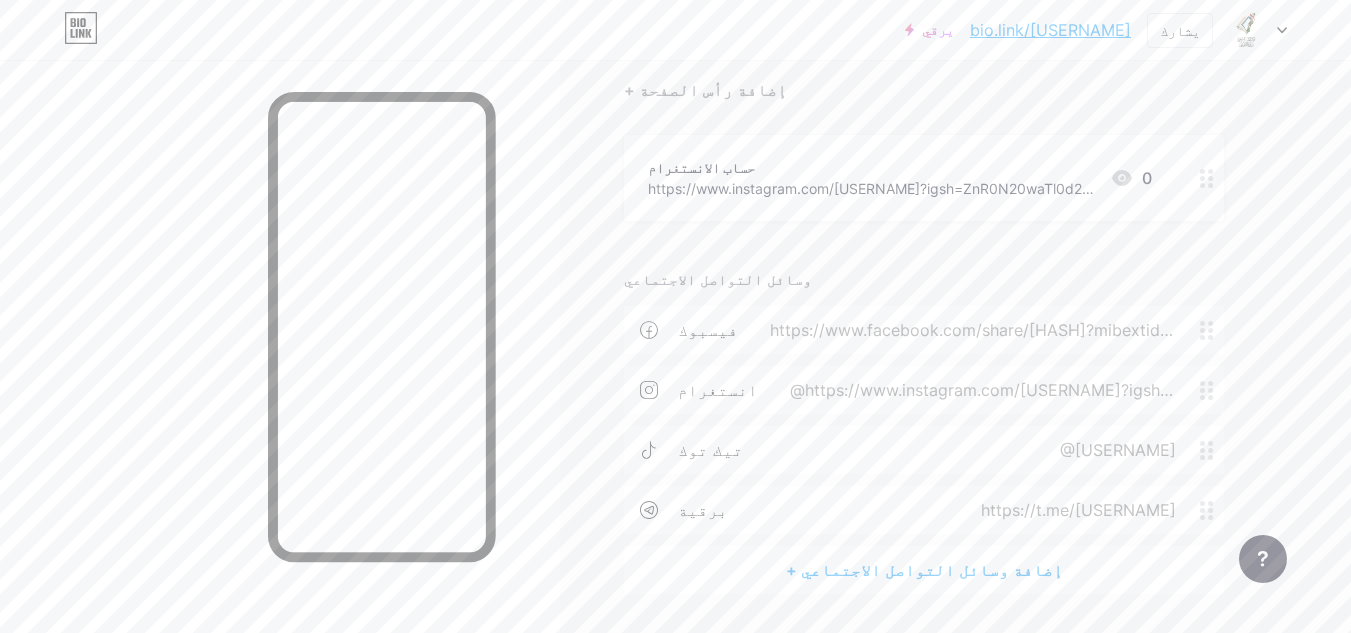 drag, startPoint x: 1193, startPoint y: 507, endPoint x: 1174, endPoint y: 439, distance: 70.60453 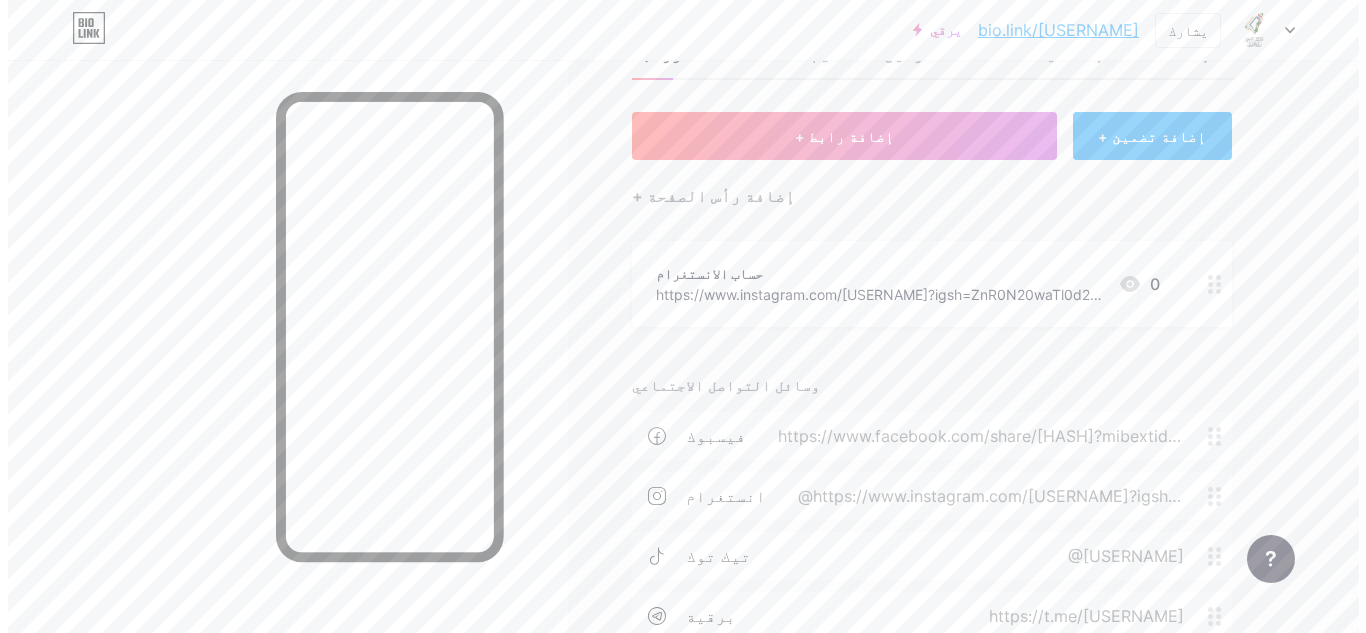 scroll, scrollTop: 40, scrollLeft: 0, axis: vertical 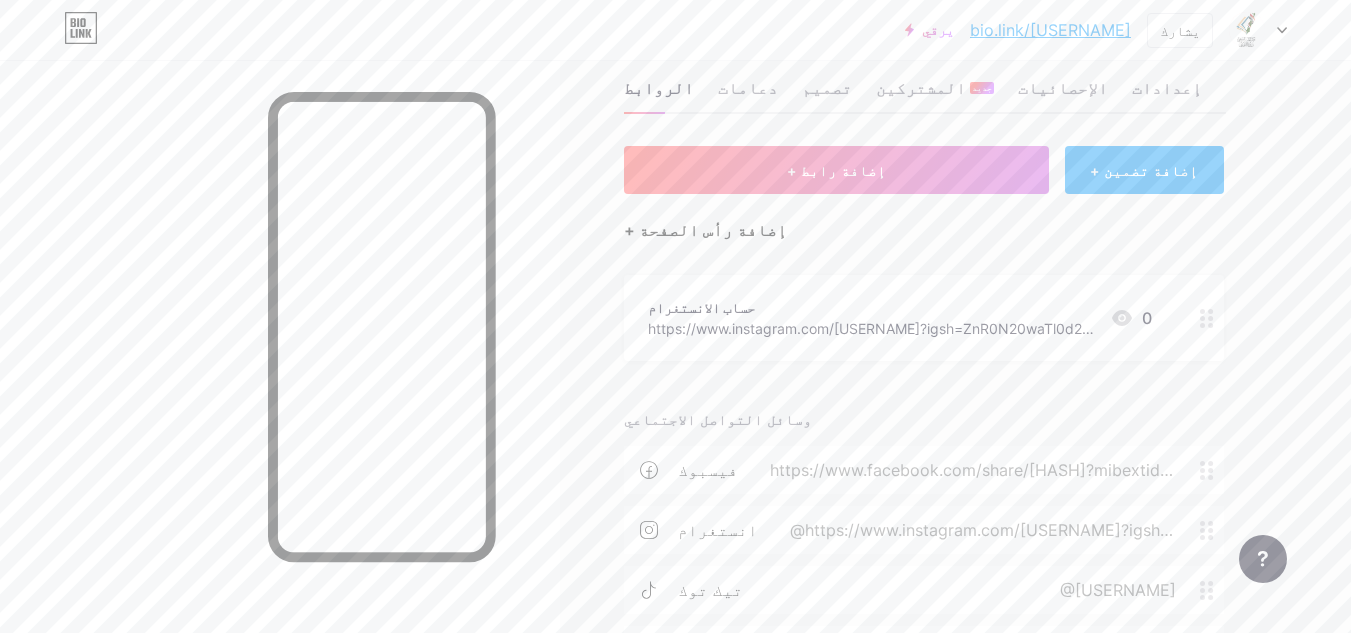 click on "+ إضافة رأس الصفحة" at bounding box center (705, 230) 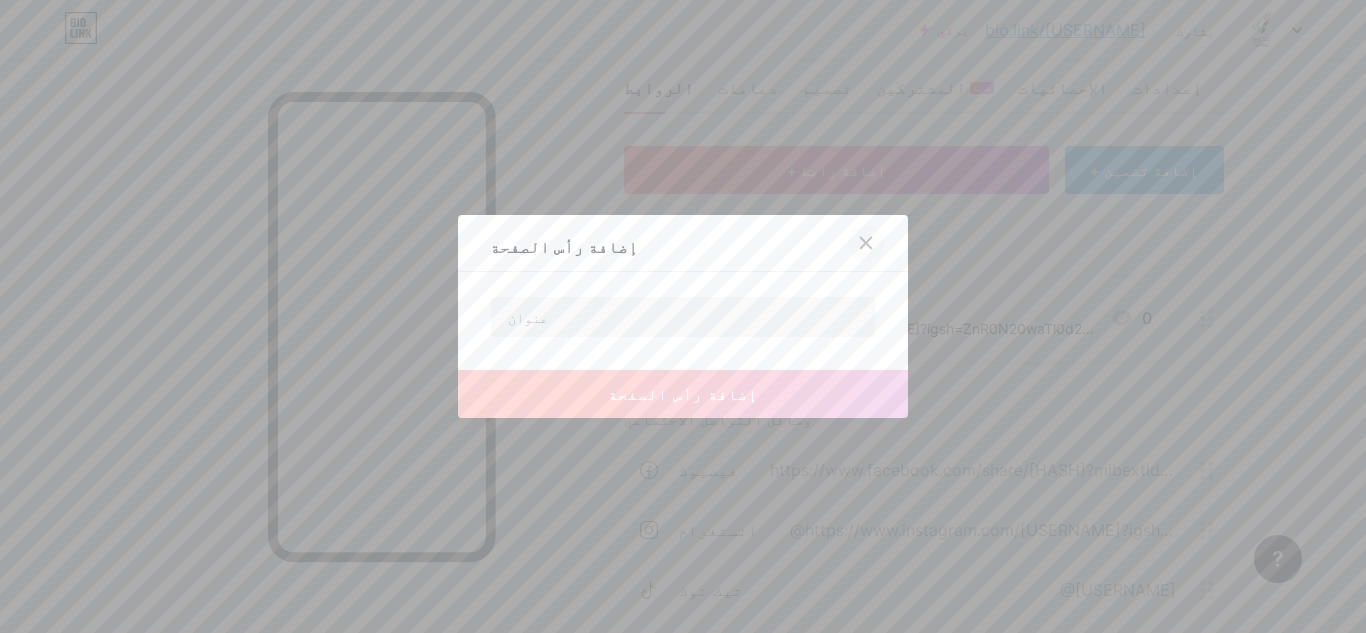 click 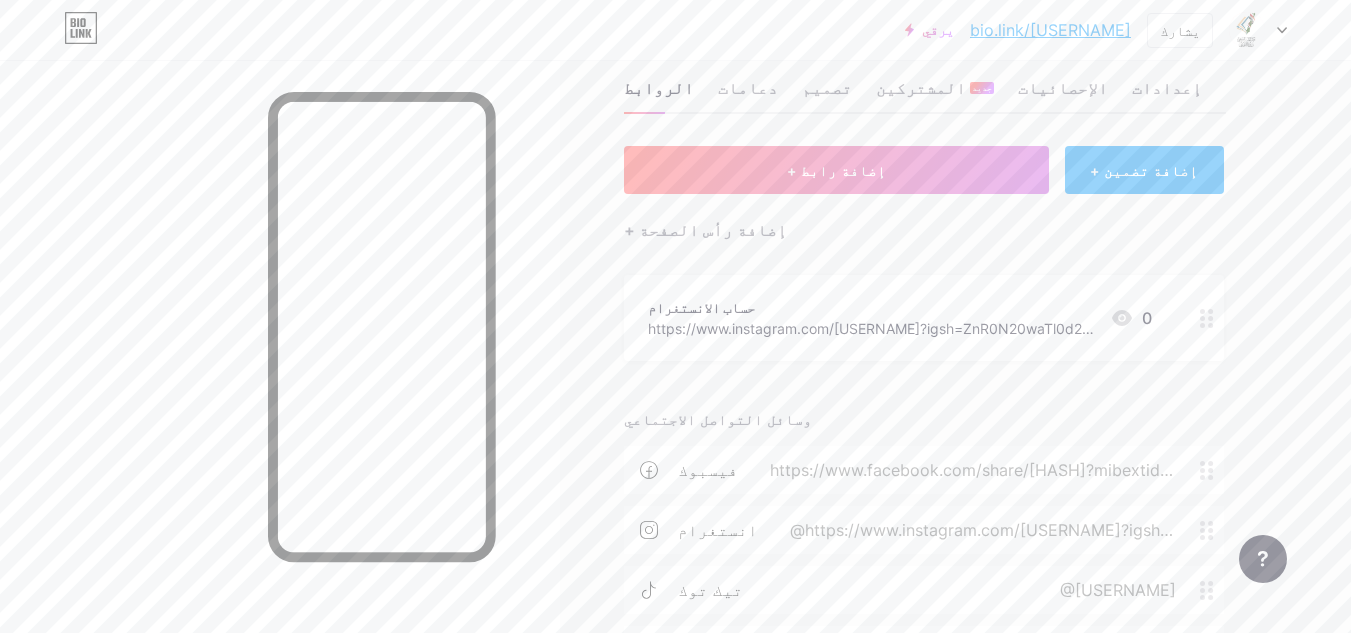 click on "الروابط
دعامات
تصميم
المشتركين
جديد
الإحصائيات
إعدادات       + إضافة رابط     + إضافة تضمين
+ إضافة رأس الصفحة
حساب الانستغرام
https://www.instagram.com/altawtheq1?igsh=ZnR0N20waTl0d2Jy
0
وسائل التواصل الاجتماعي
فيسبوك
https://www.facebook.com/share/1CqVMcyAY2/?mibextid=wwXIfr
انستغرام
@https://www.instagram.com/altawtheq1?igsh=ZnR0N20waTl0d2Jy
تيك توك
@alialtaw1
برقية
https://t.me/aaltawtheq               + إضافة وسائل التواصل الاجتماعي                       طلبات الميزات" at bounding box center [655, 427] 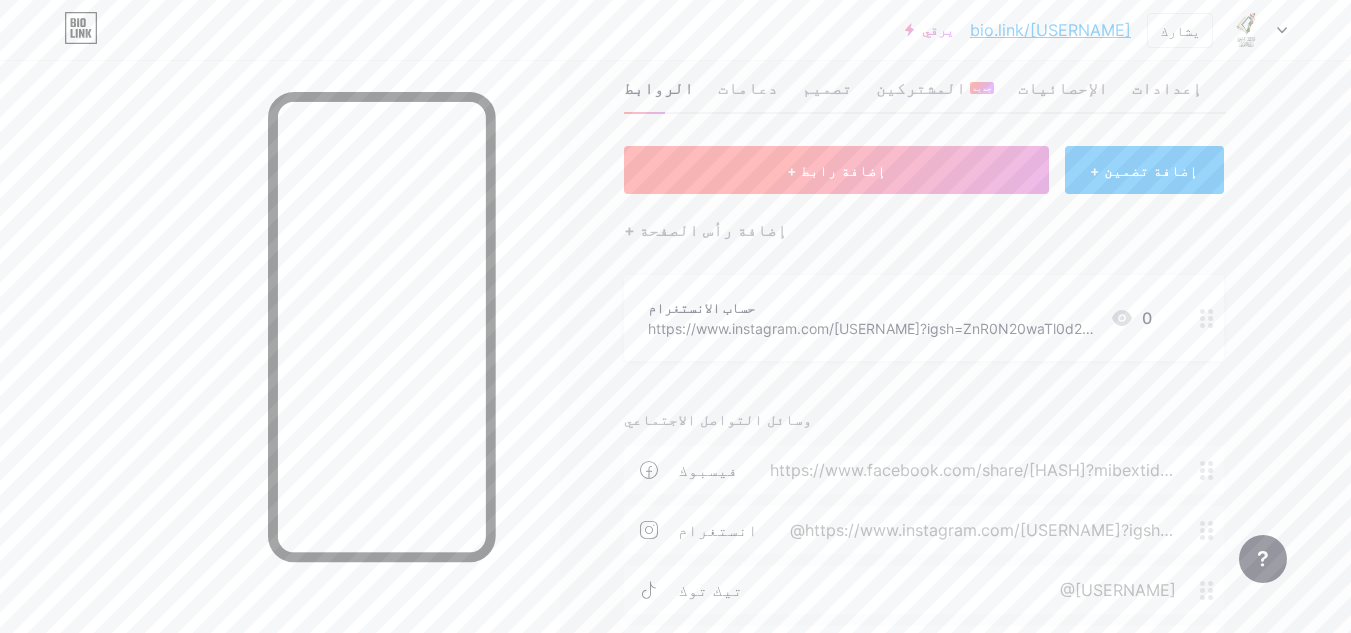 click on "+ إضافة رابط" at bounding box center [836, 170] 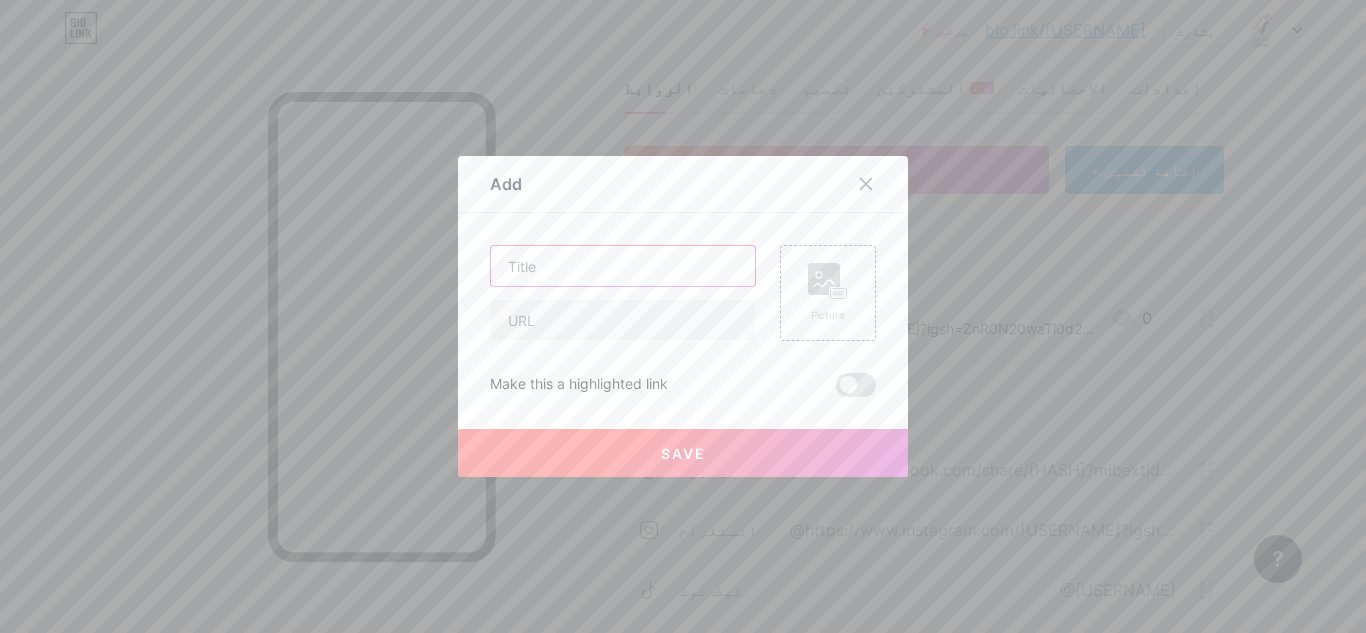 click at bounding box center [623, 266] 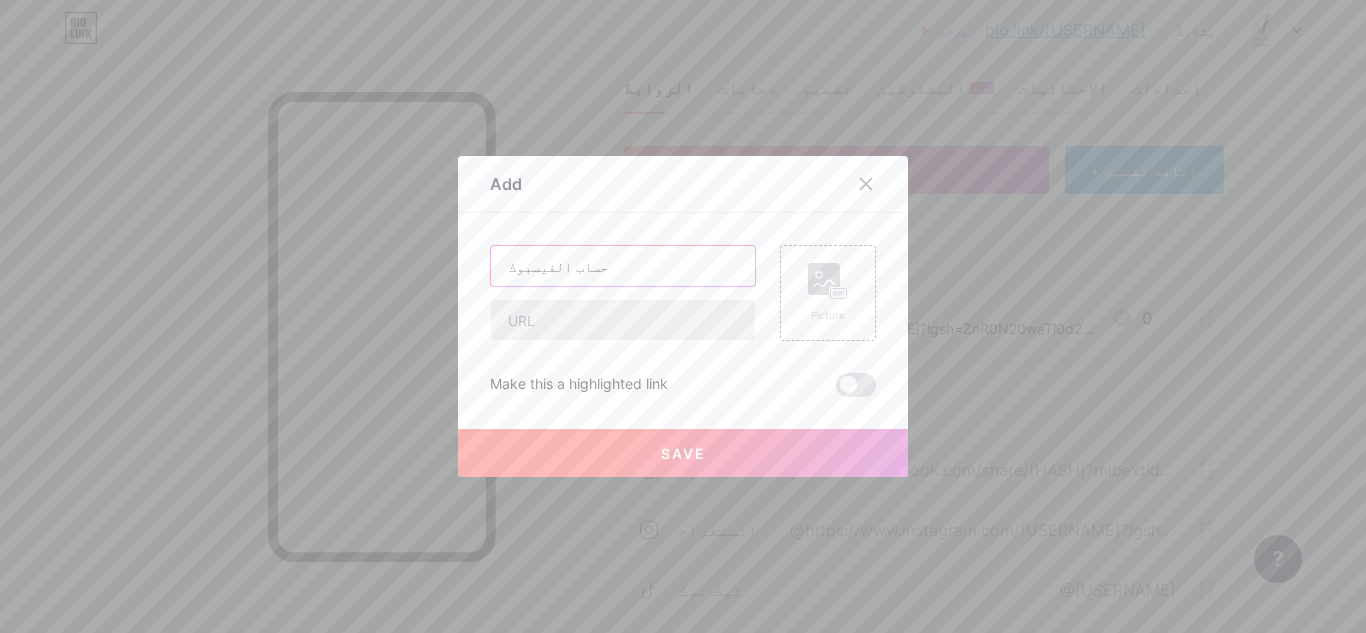 type on "حساب الفيسبوك" 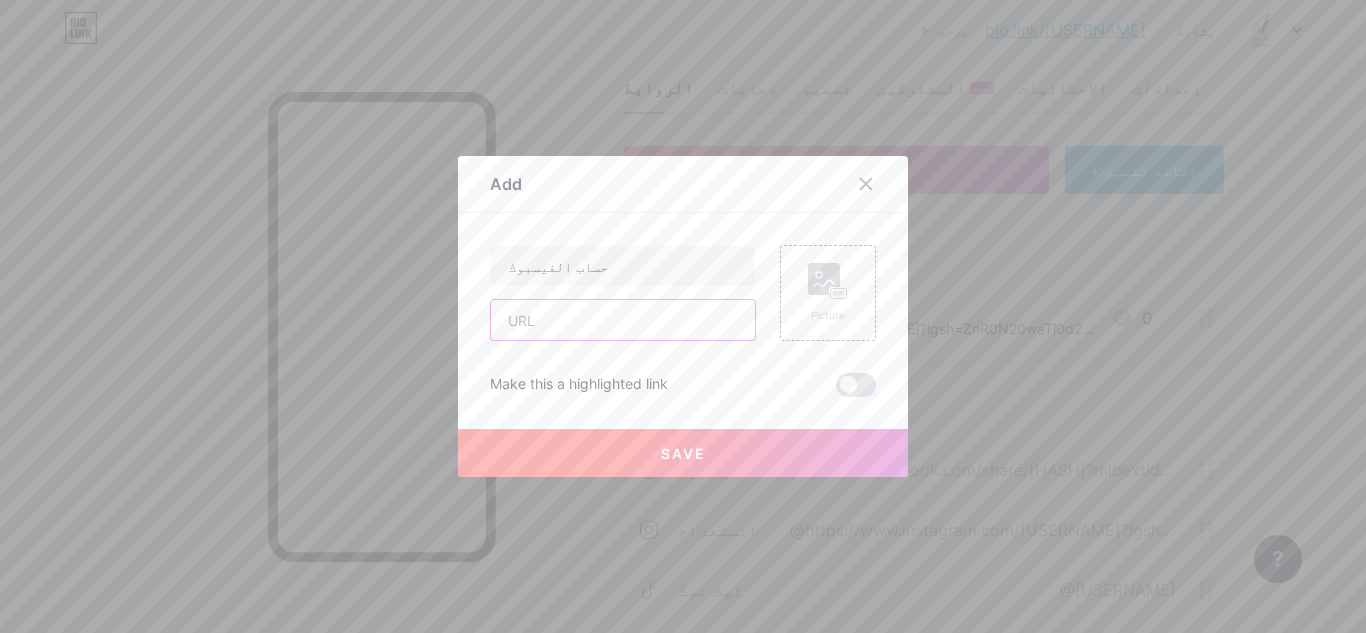 click at bounding box center (623, 320) 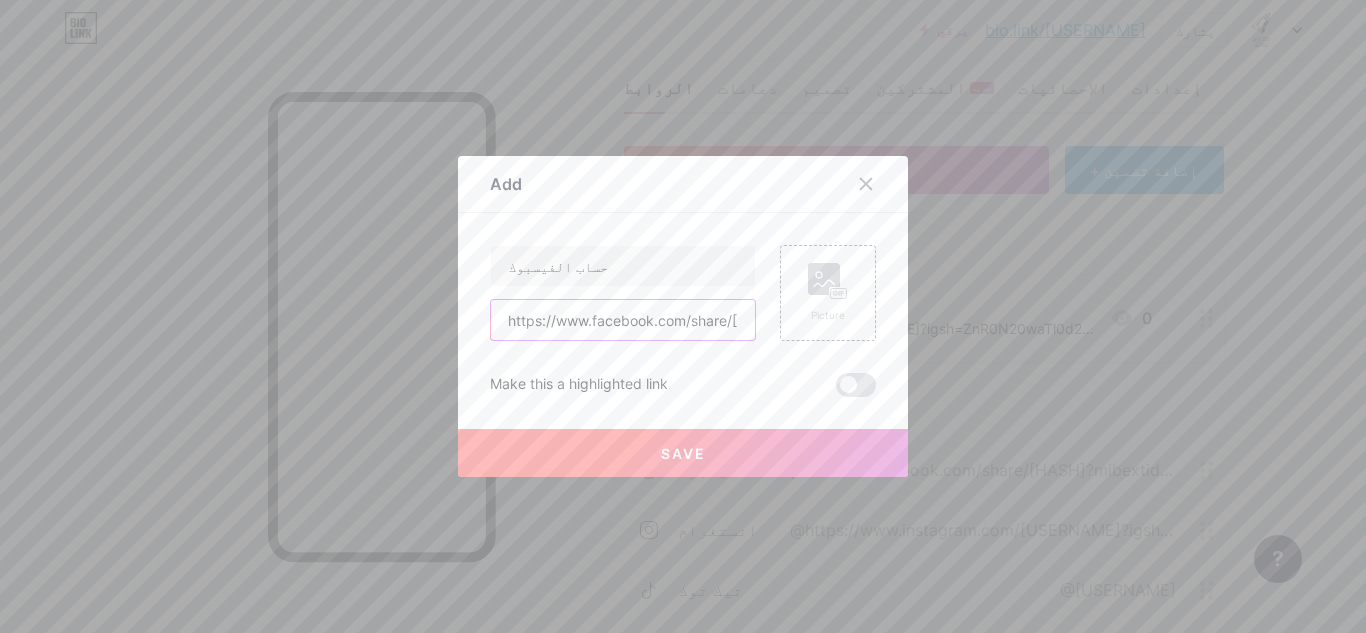 scroll, scrollTop: 0, scrollLeft: 207, axis: horizontal 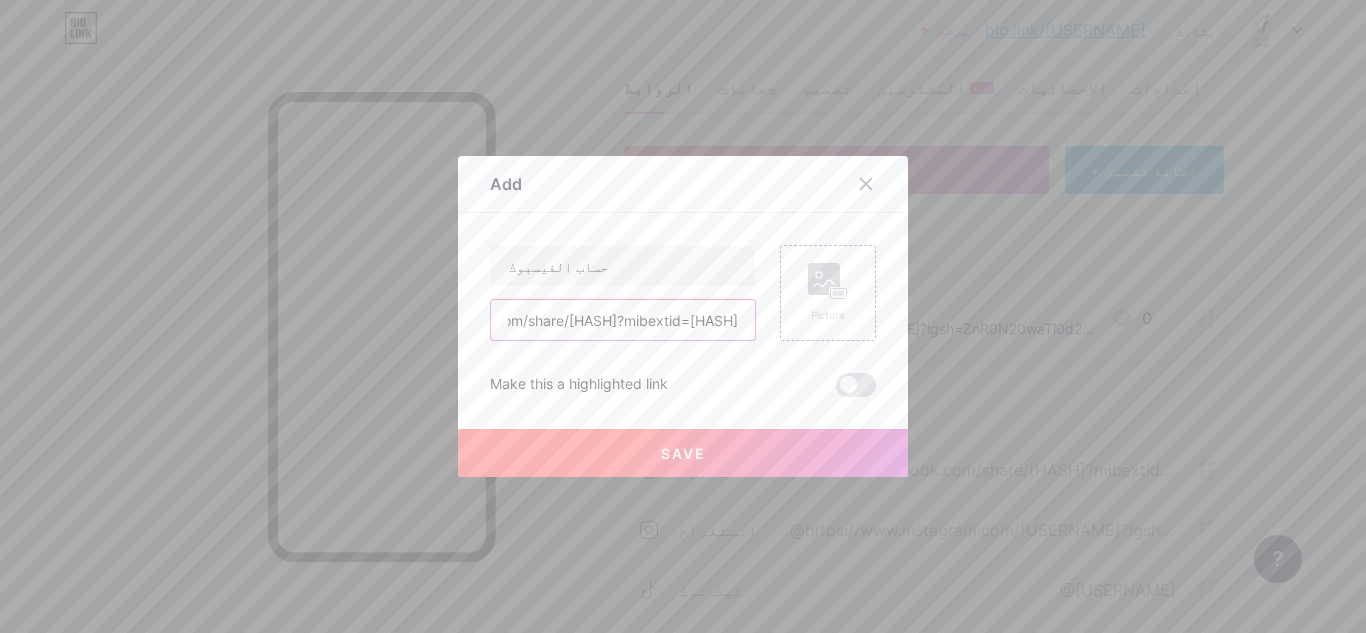 type on "https://www.facebook.com/share/1CqVMcyAY2/?mibextid=wwXIfr" 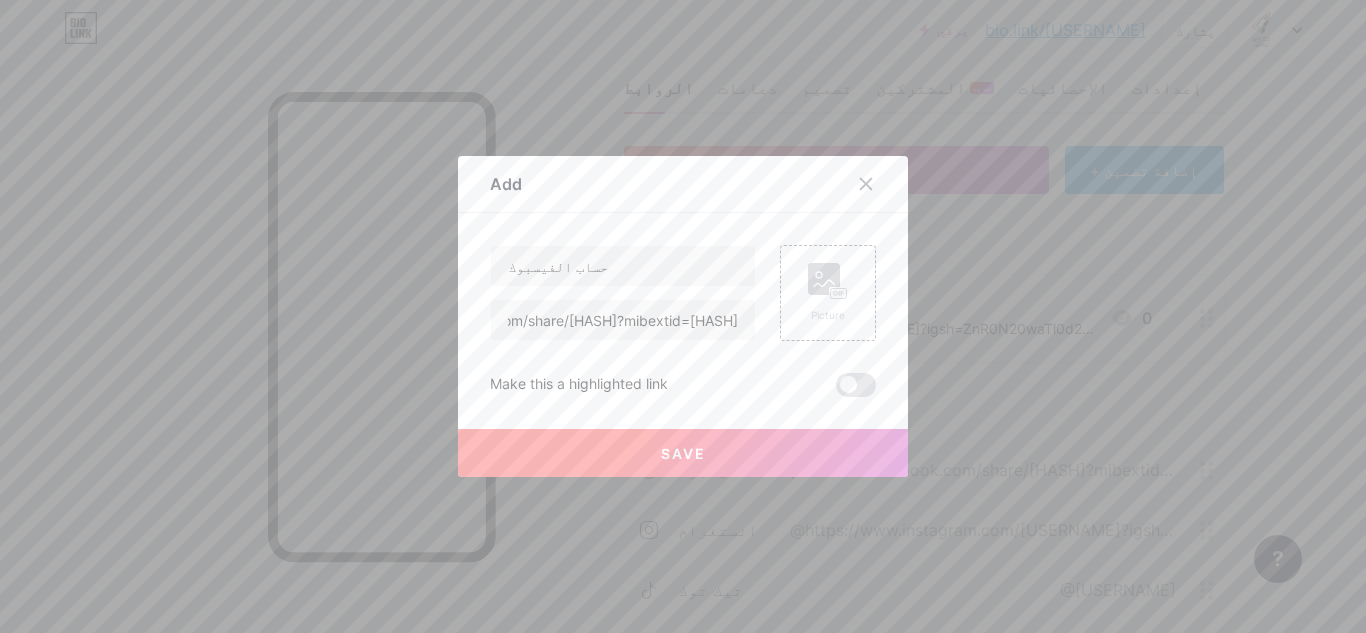 click on "Save" at bounding box center (683, 453) 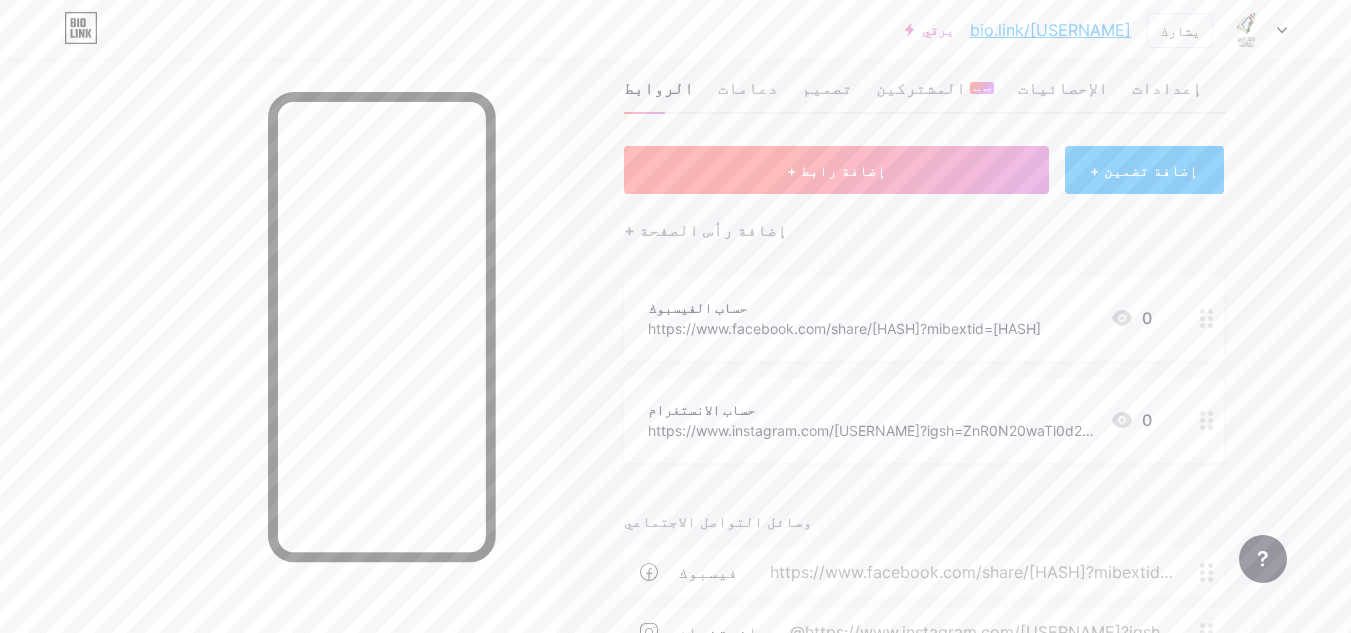 click on "+ إضافة رابط" at bounding box center [836, 170] 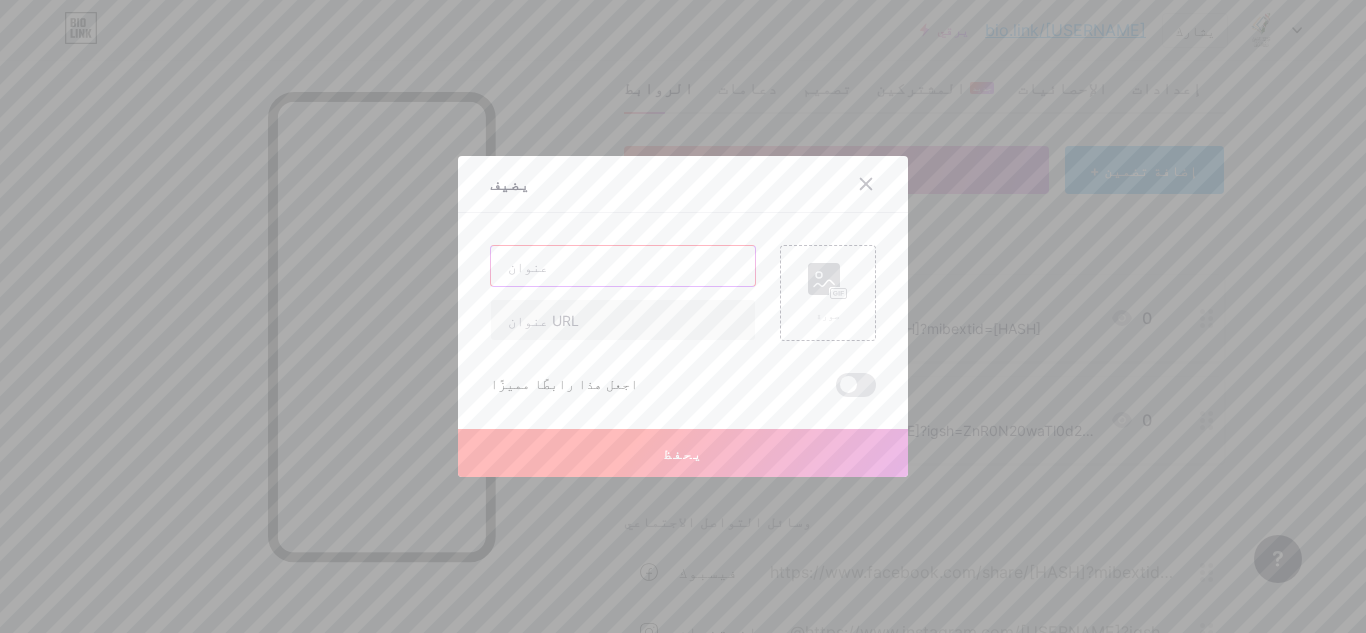 click at bounding box center (623, 266) 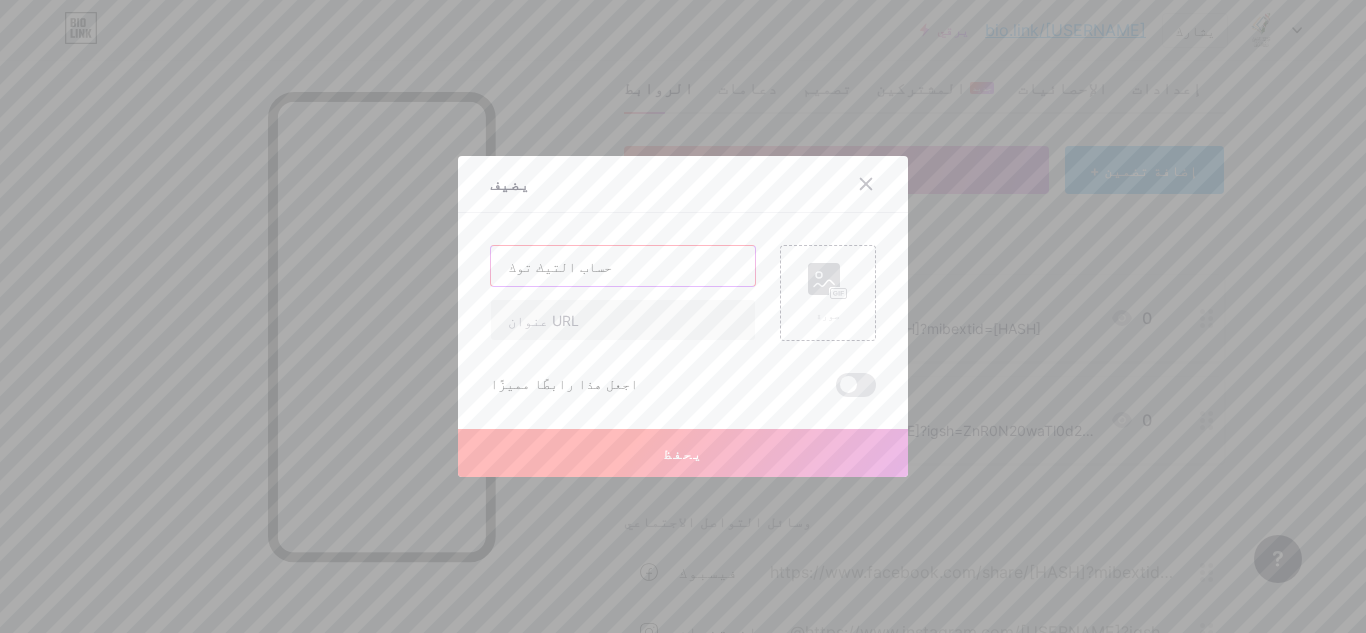 type on "حساب التيك توك" 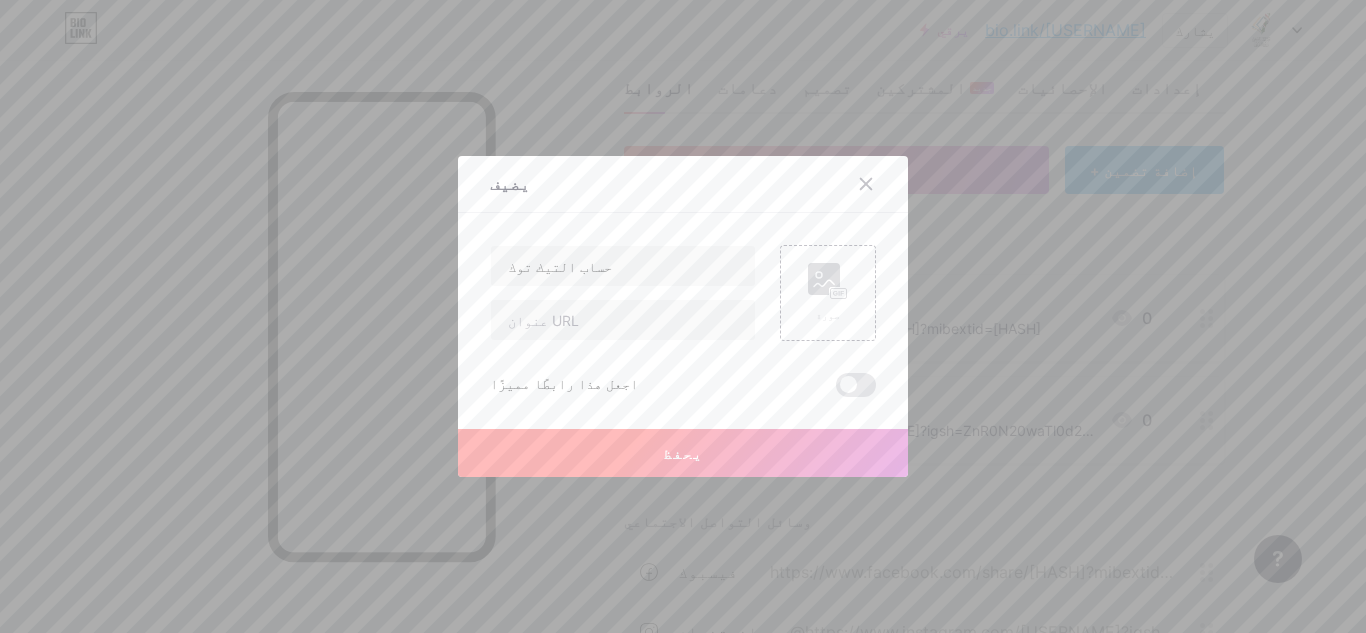 click on "محتوى
يوتيوب
تشغيل فيديو اليوتيوب دون مغادرة صفحتك.
يضيف
فيميو
تشغيل فيديو Vimeo دون مغادرة صفحتك.
يضيف
تيك توك
قم بتنمية متابعيك على TikTok
يضيف
سقسقة
تضمين تغريدة.
يضيف
ريديت
عرض ملفك الشخصي على Reddit
يضيف
سبوتيفاي
قم بتضمين Spotify لتشغيل معاينة المسار.
يضيف
يضيف" at bounding box center (683, 305) 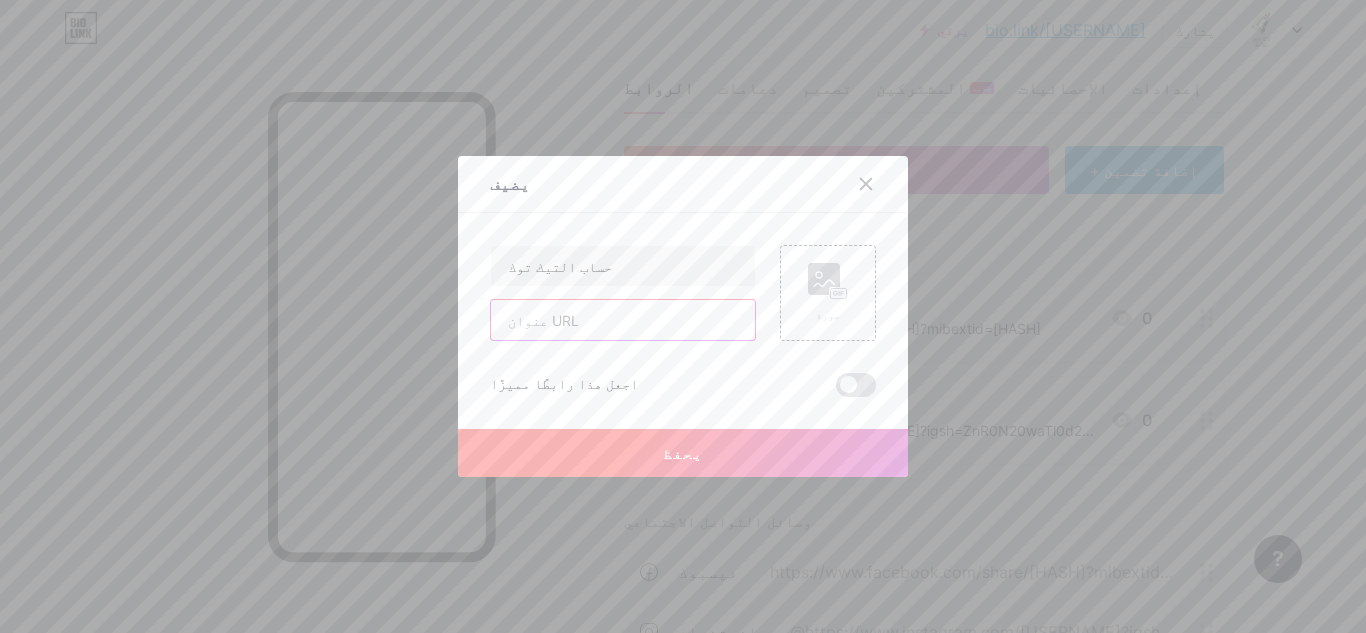 click at bounding box center (623, 320) 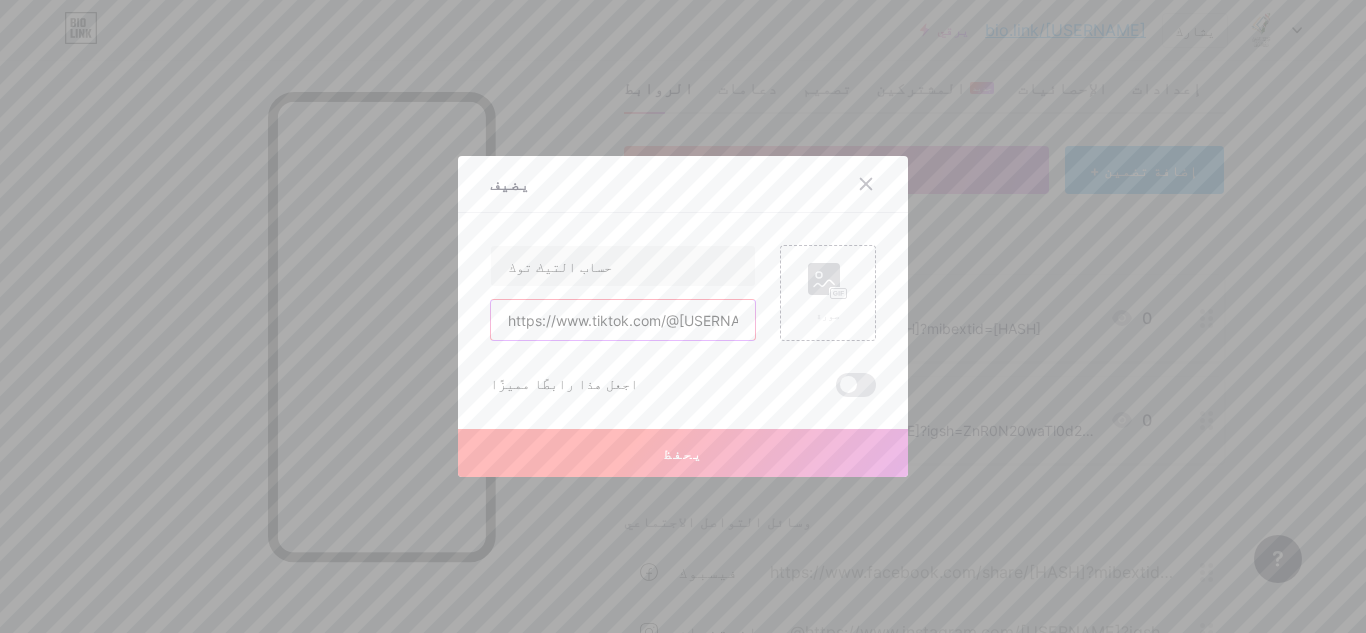 scroll, scrollTop: 0, scrollLeft: 178, axis: horizontal 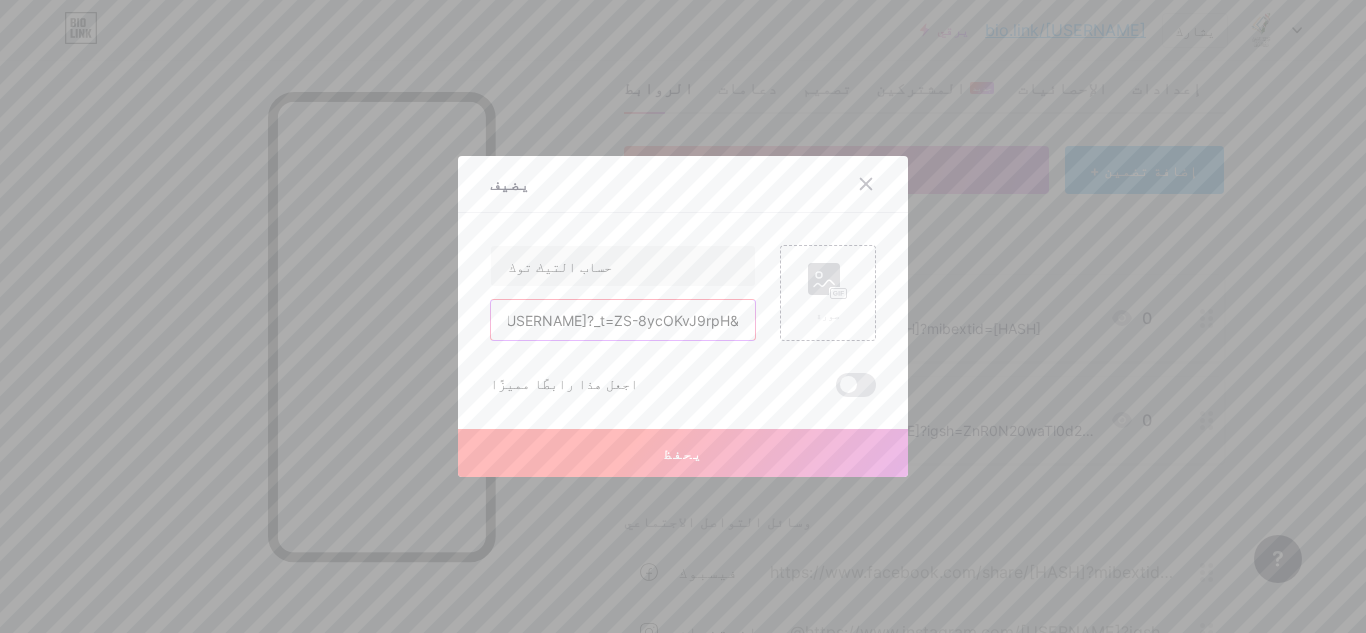 type on "https://www.tiktok.com/@alialtaw1?_t=ZS-8ycOKvJ9rpH&_r=1" 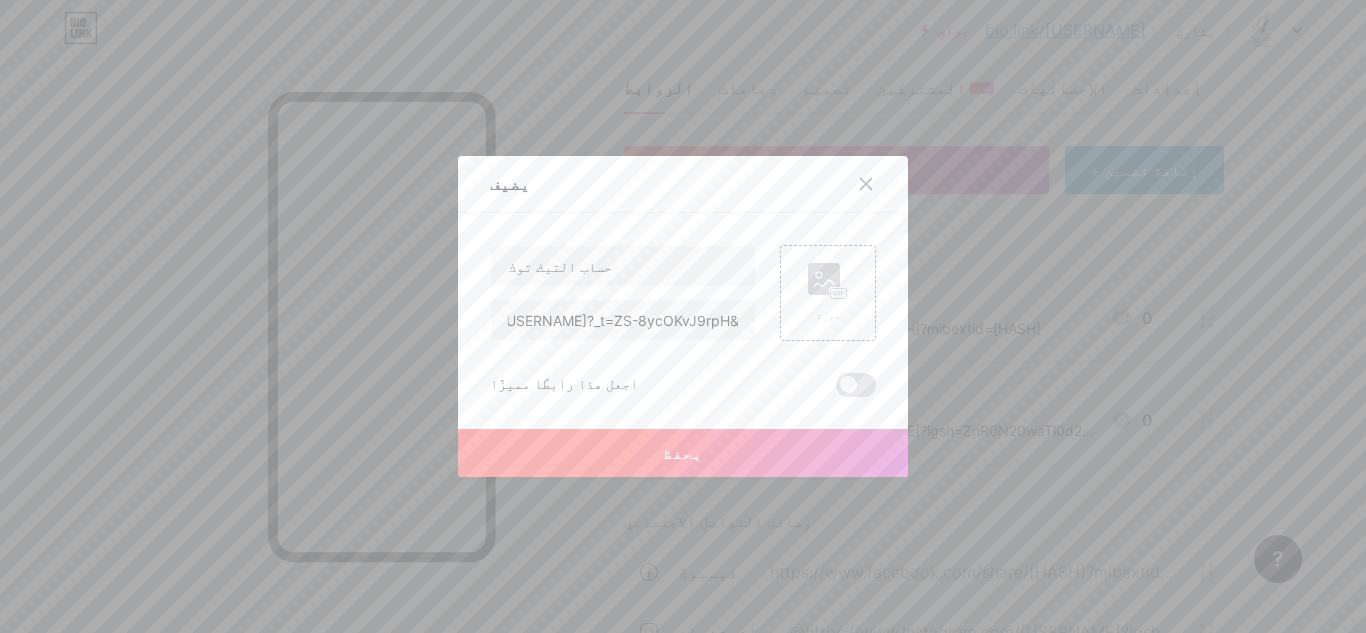 click on "يحفظ" at bounding box center [683, 453] 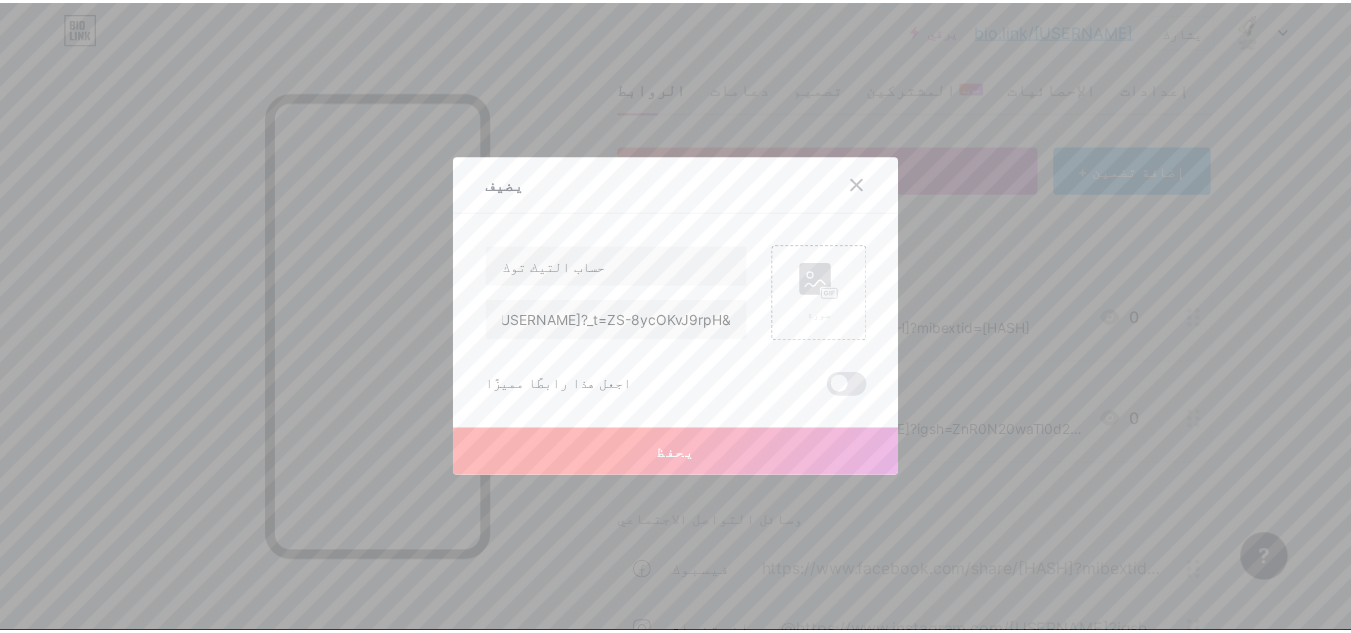 scroll, scrollTop: 0, scrollLeft: 0, axis: both 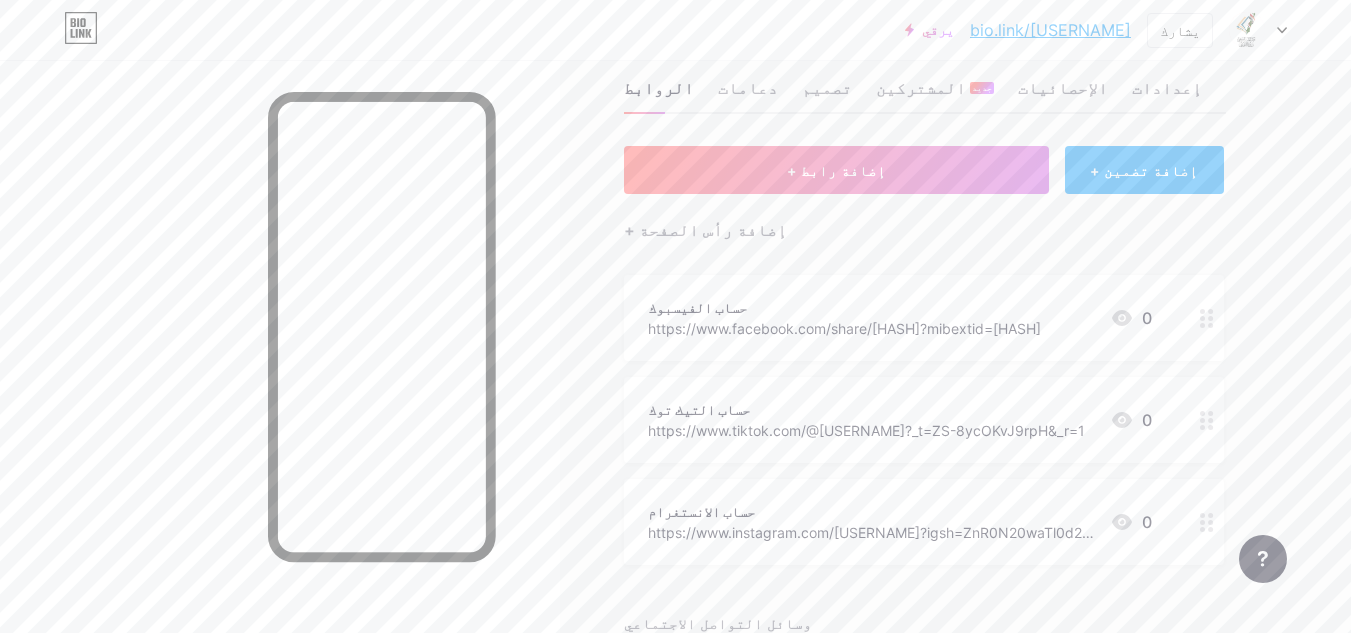 click on "+ إضافة رابط     + إضافة تضمين
+ إضافة رأس الصفحة
حساب الفيسبوك
https://www.facebook.com/share/1CqVMcyAY2/?mibextid=wwXIfr
0
حساب التيك توك
https://www.tiktok.com/@alialtaw1?_t=ZS-8ycOKvJ9rpH&_r=1
0
حساب الانستغرام
https://www.instagram.com/altawtheq1?igsh=ZnR0N20waTl0d2Jy
0
وسائل التواصل الاجتماعي
فيسبوك
https://www.facebook.com/share/1CqVMcyAY2/?mibextid=wwXIfr
انستغرام
@https://www.instagram.com/altawtheq1?igsh=ZnR0N20waTl0d2Jy
تيك توك
@alialtaw1
برقية" at bounding box center [924, 542] 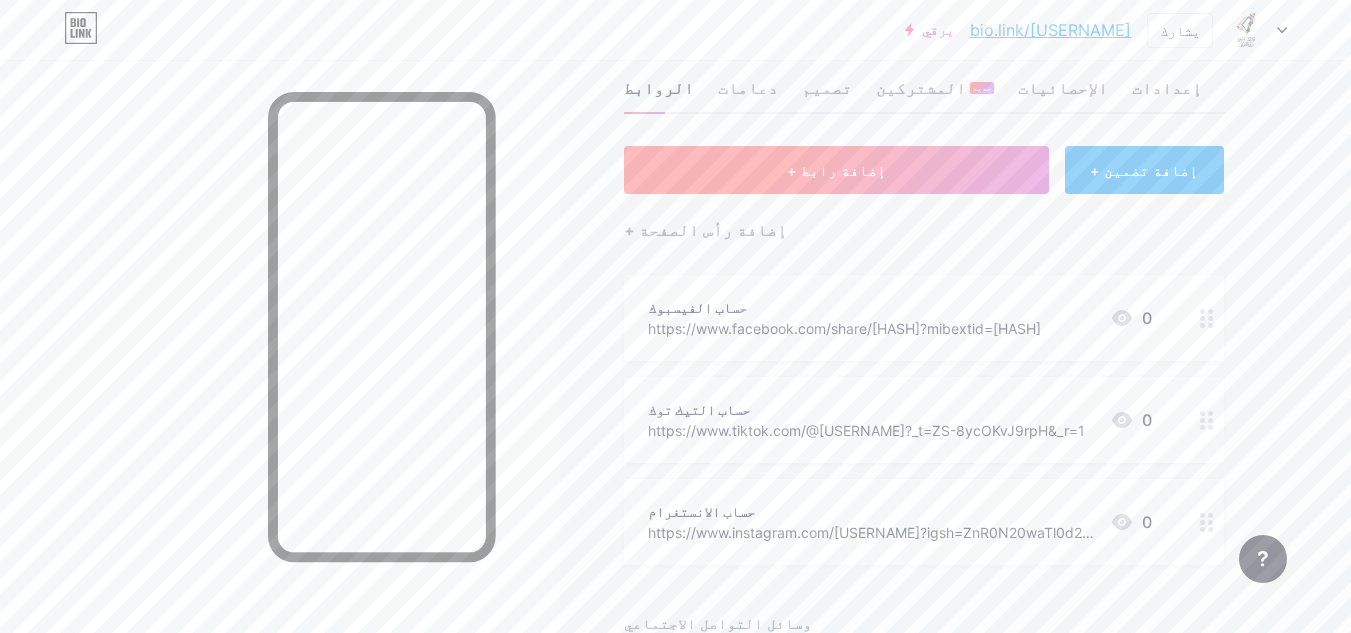 click on "+ إضافة رابط" at bounding box center [836, 170] 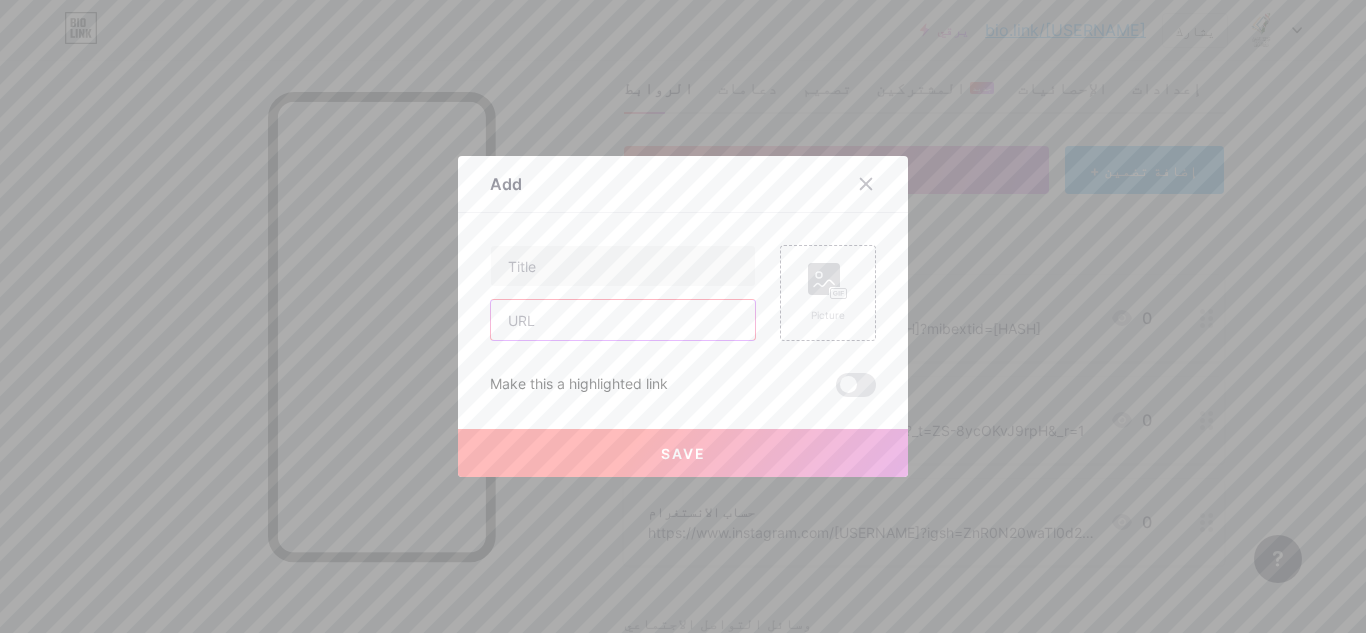 click at bounding box center [623, 320] 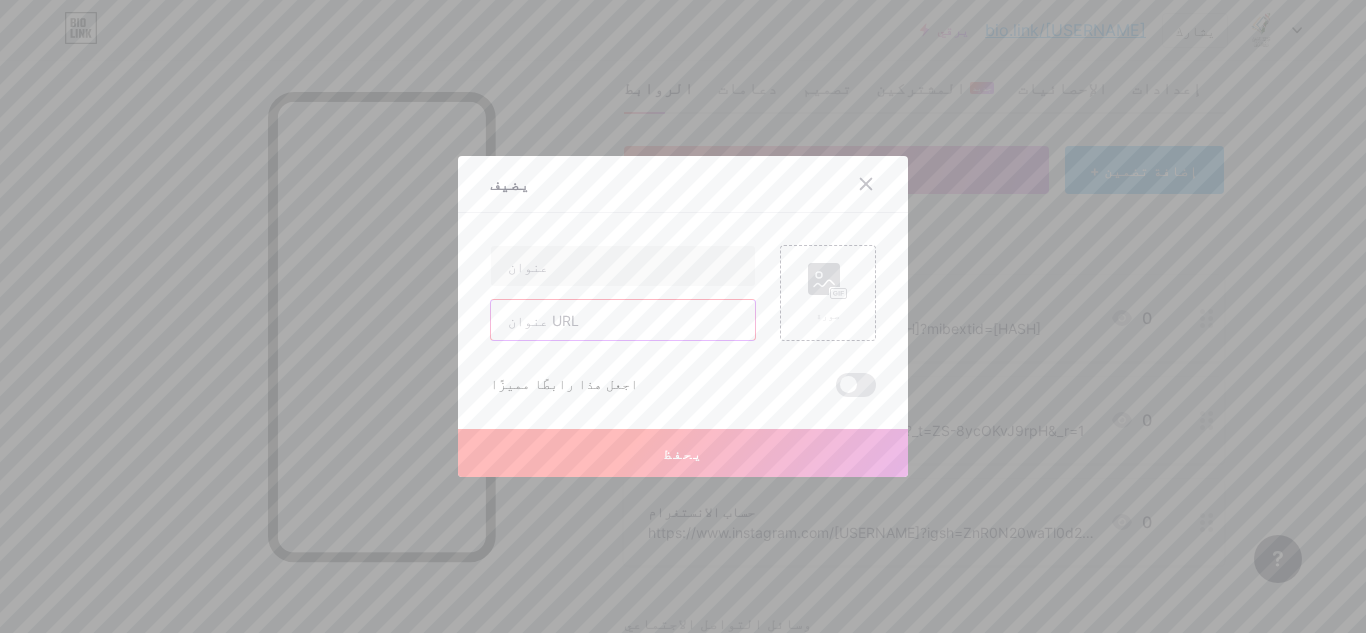 paste on "https://t.me/aaltawtheq" 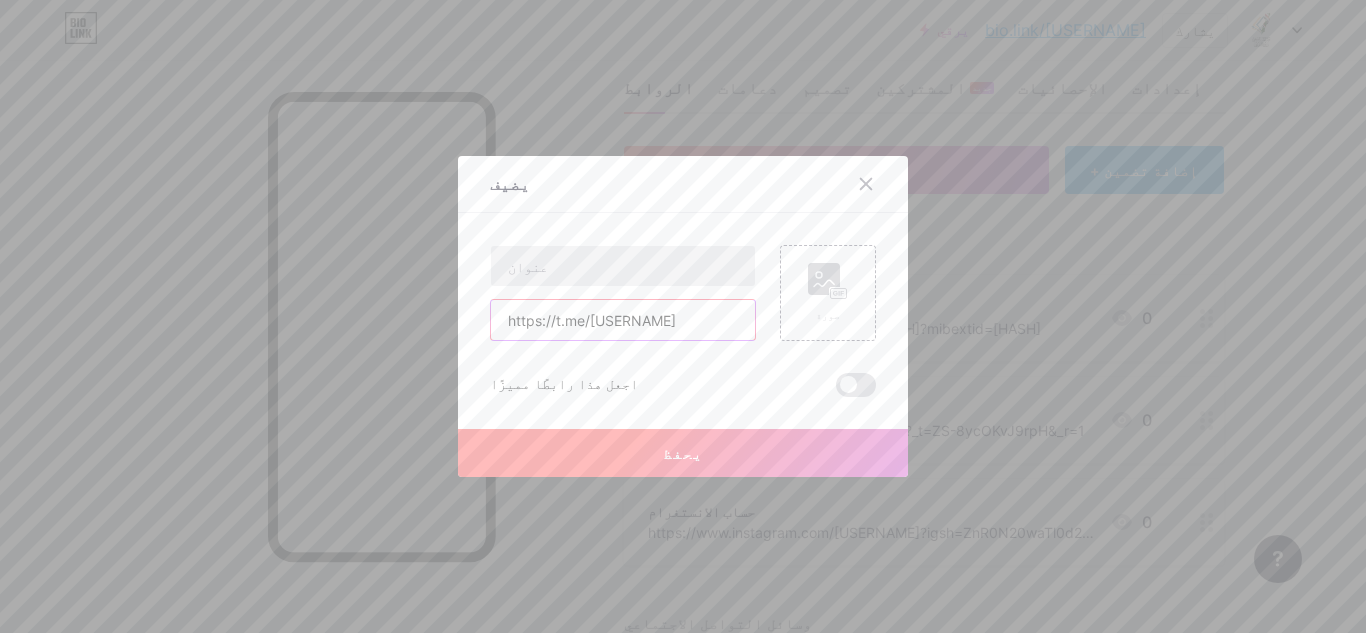 type on "https://t.me/aaltawtheq" 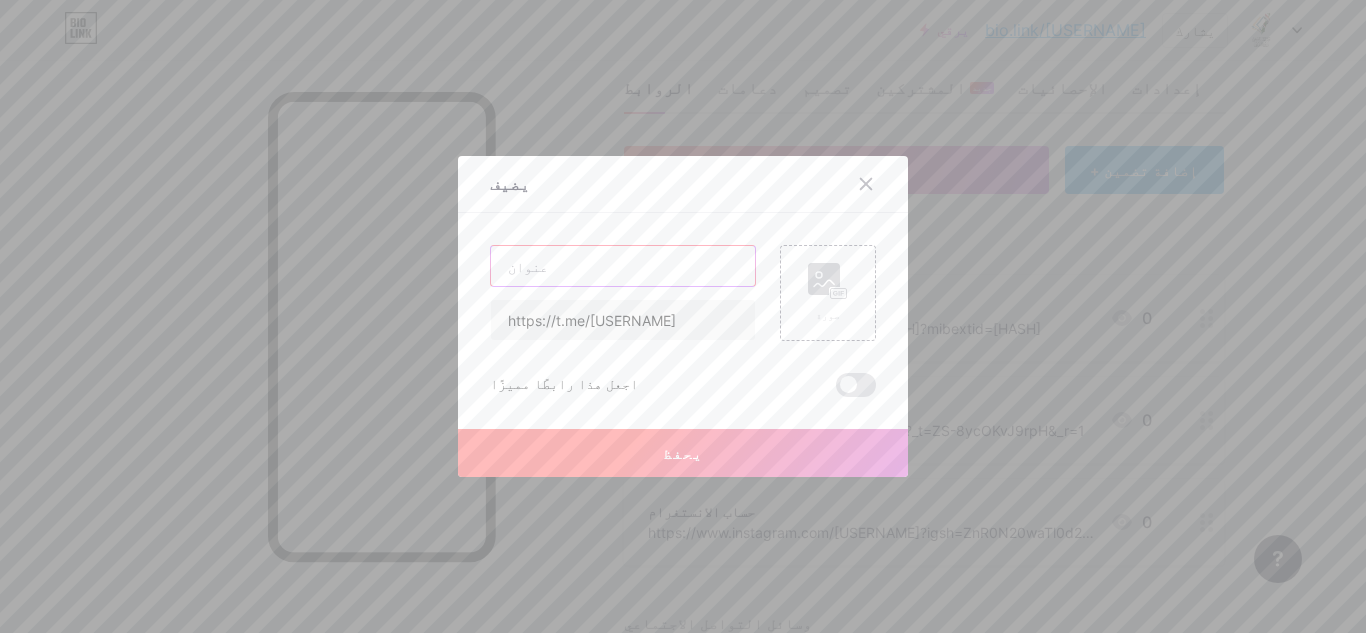 click at bounding box center [623, 266] 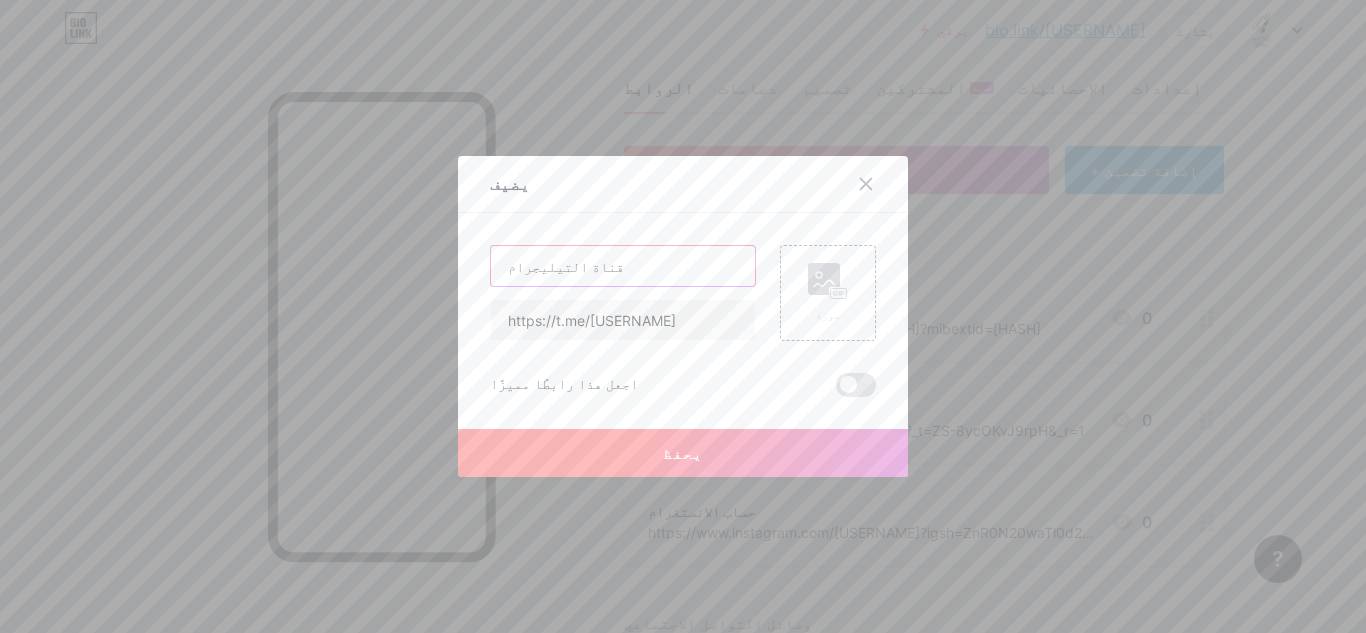 type on "قناة التيليجرام" 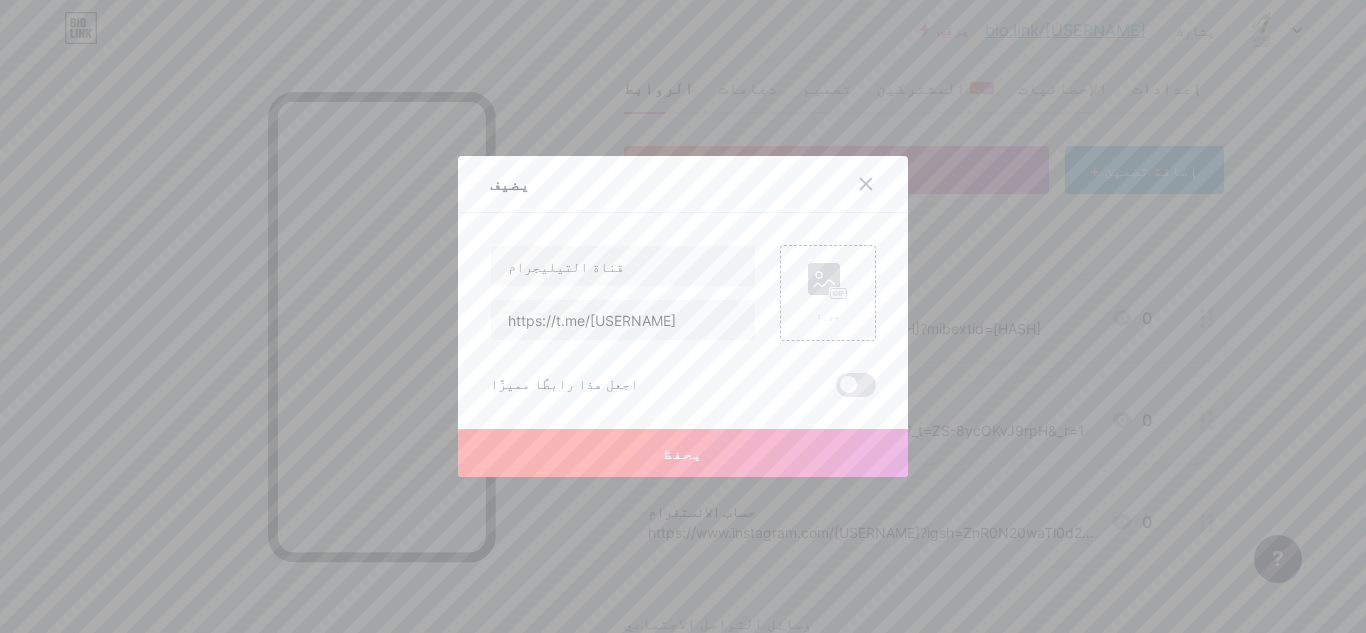 click on "يحفظ" at bounding box center (683, 453) 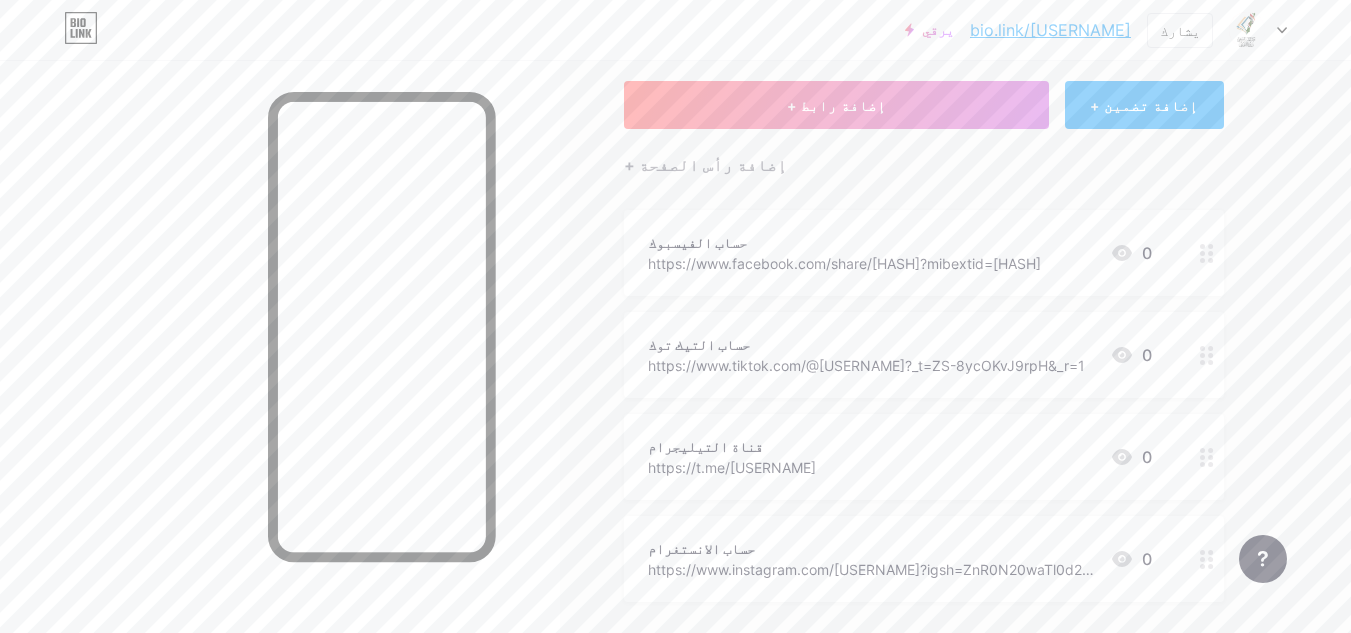 scroll, scrollTop: 140, scrollLeft: 0, axis: vertical 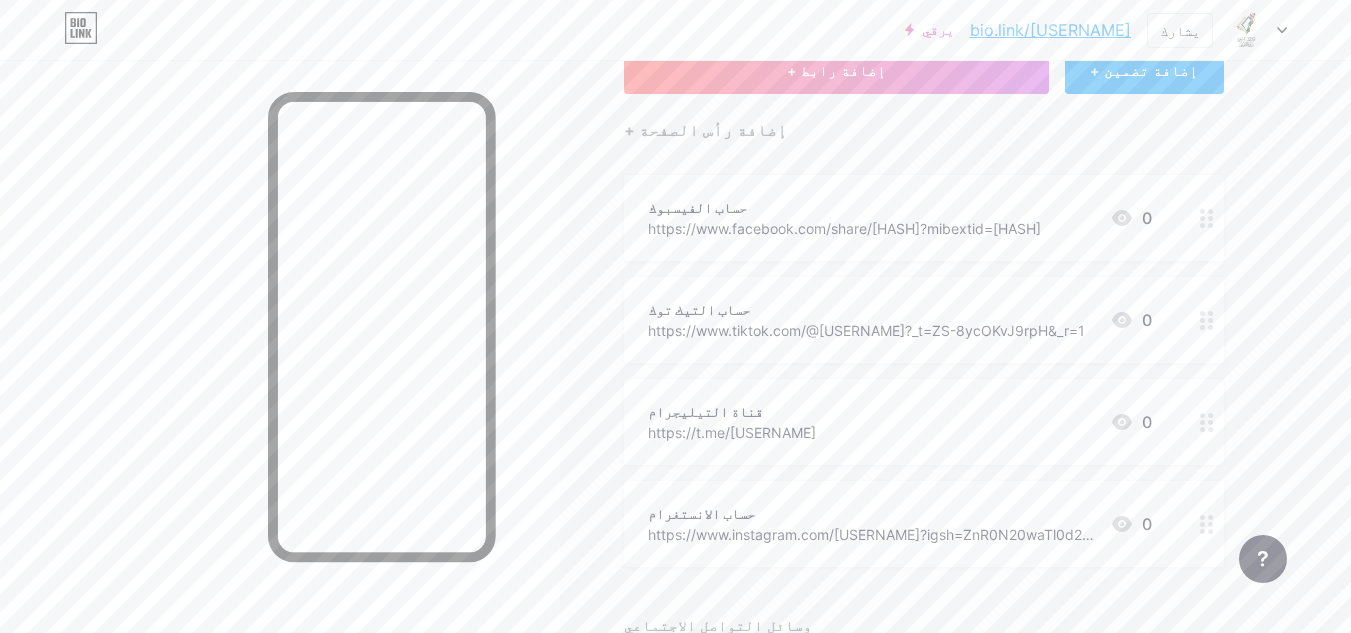 click on "https://www.instagram.com/altawtheq1?igsh=ZnR0N20waTl0d2Jy" at bounding box center (871, 545) 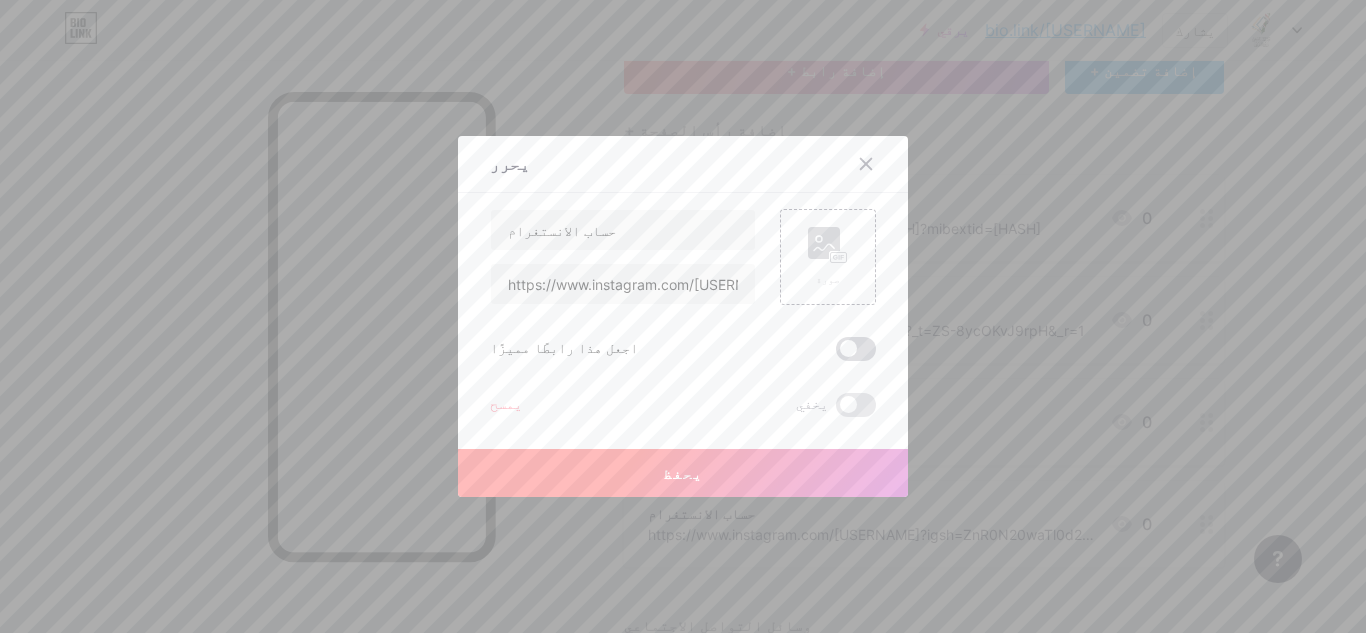 click at bounding box center (856, 349) 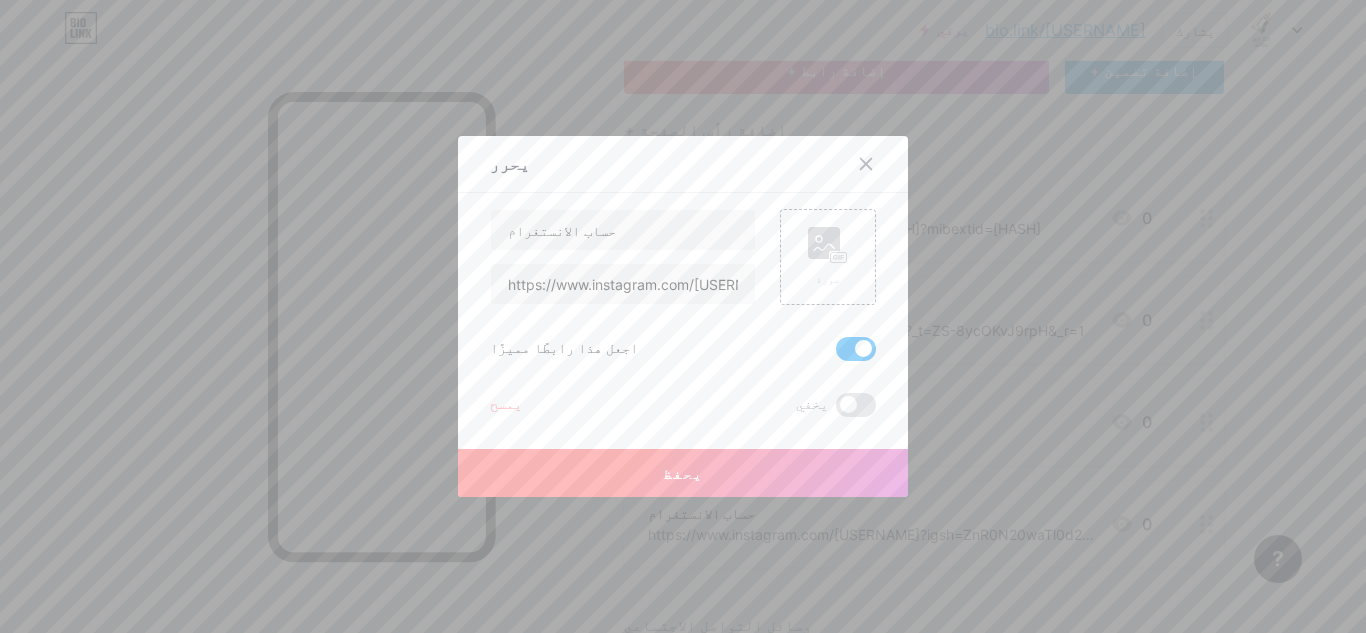 click on "يحفظ" at bounding box center (683, 473) 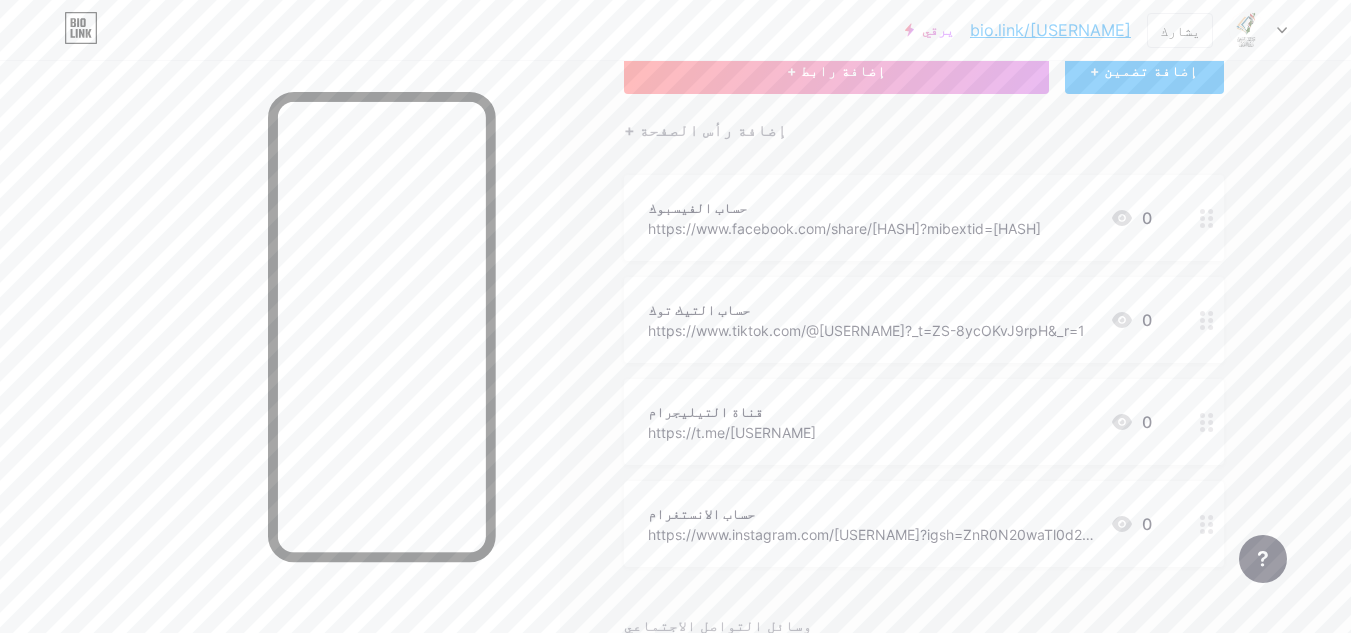 drag, startPoint x: 1180, startPoint y: 519, endPoint x: 1165, endPoint y: 338, distance: 181.62048 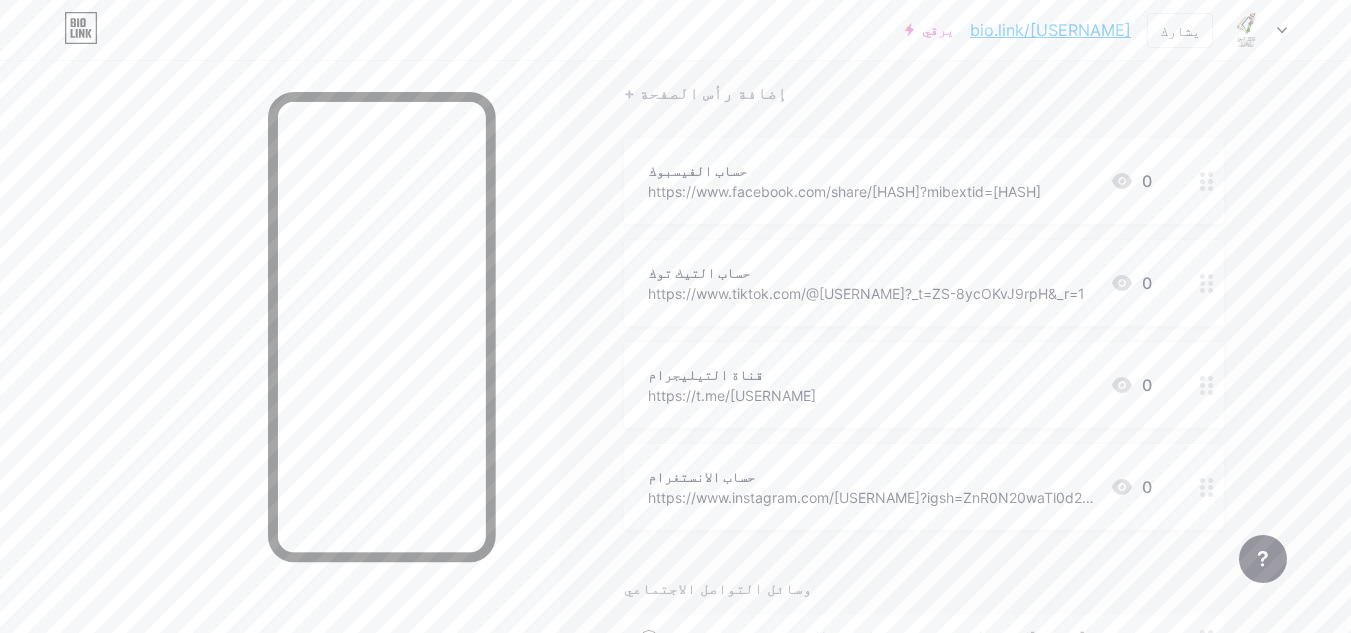 scroll, scrollTop: 240, scrollLeft: 0, axis: vertical 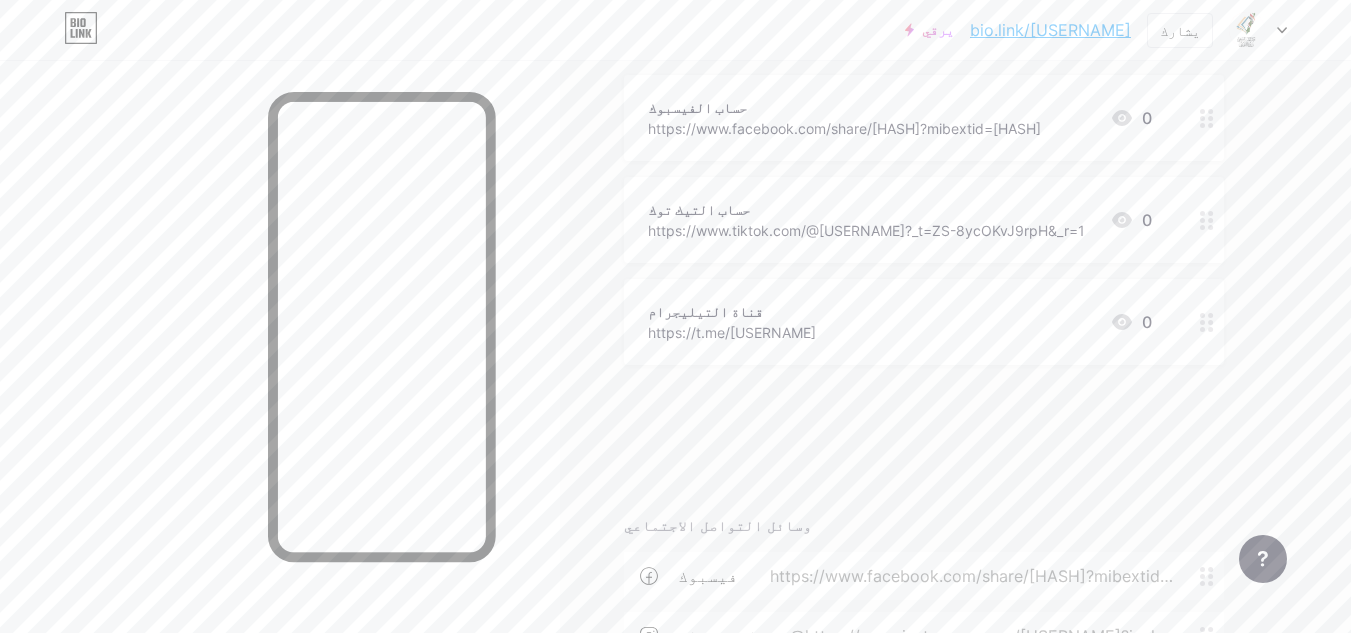 type 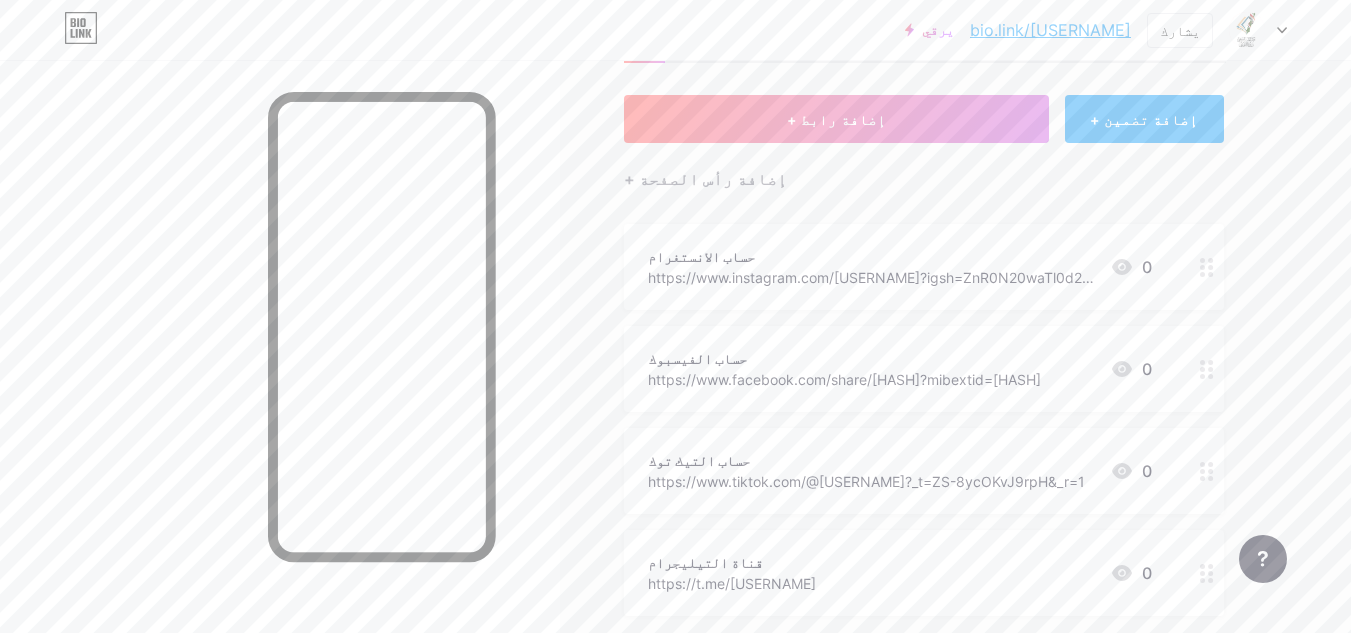 scroll, scrollTop: 140, scrollLeft: 0, axis: vertical 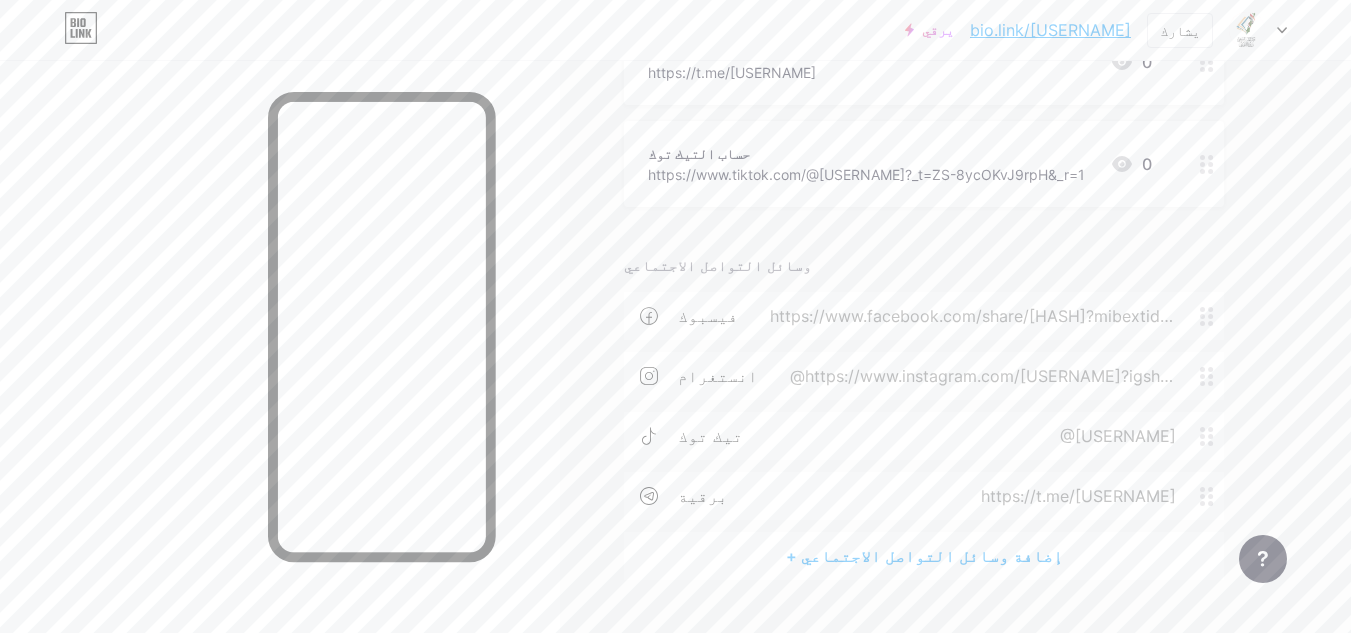 click on "https://www.facebook.com/share/1CqVMcyAY2/?mibextid=wwXIfr" at bounding box center (969, 316) 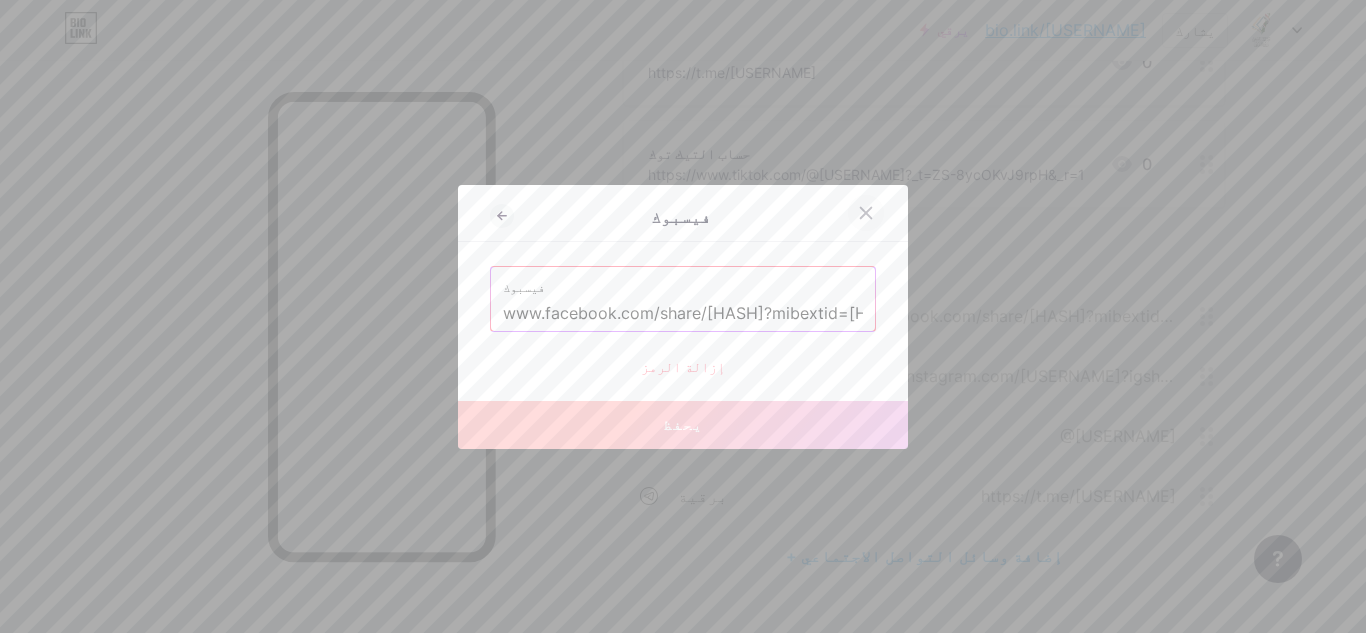 click 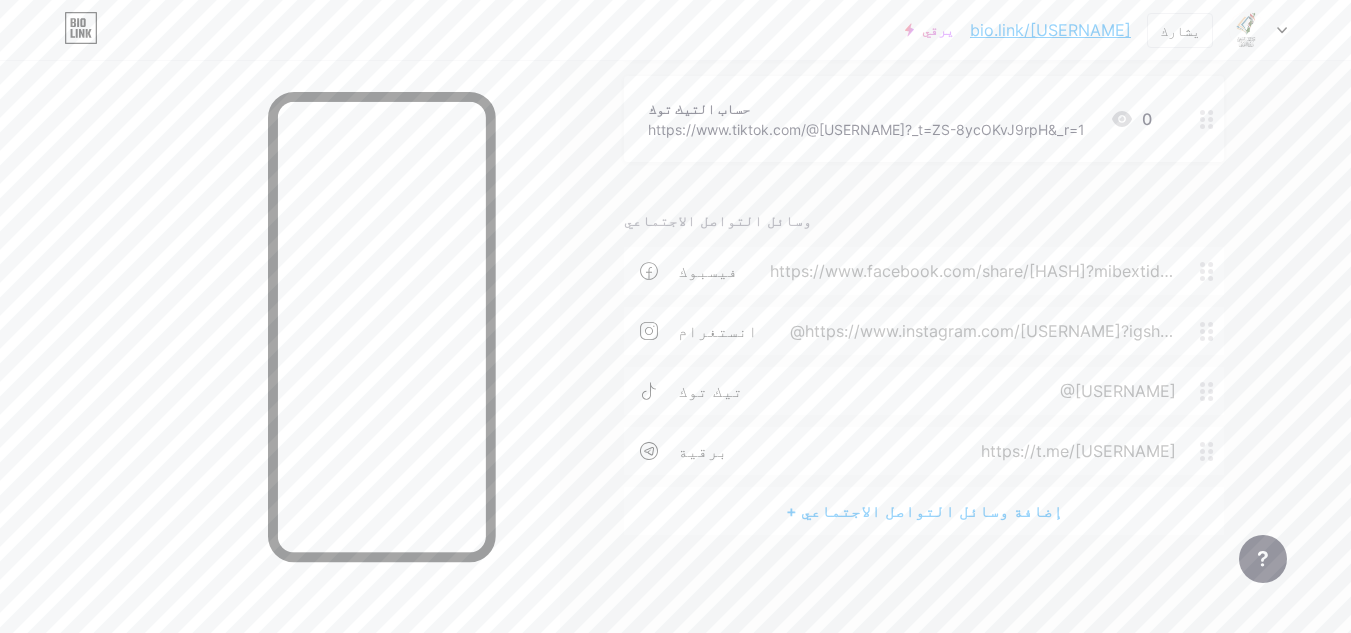 scroll, scrollTop: 546, scrollLeft: 0, axis: vertical 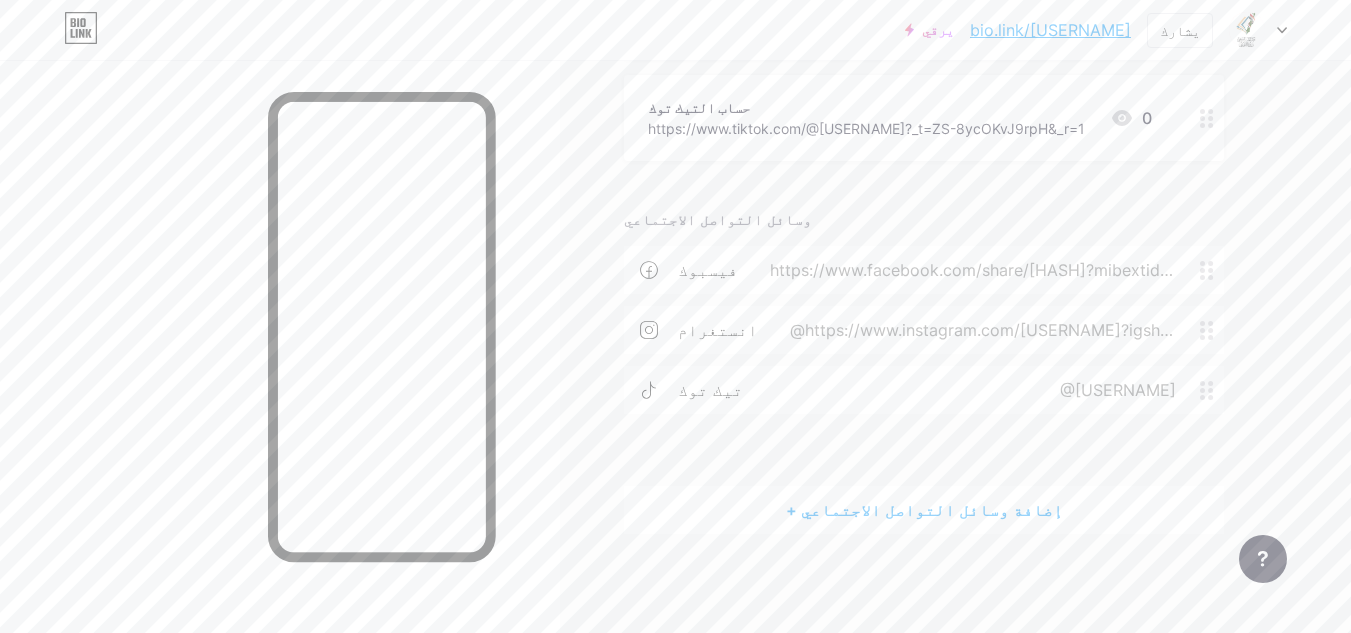 type 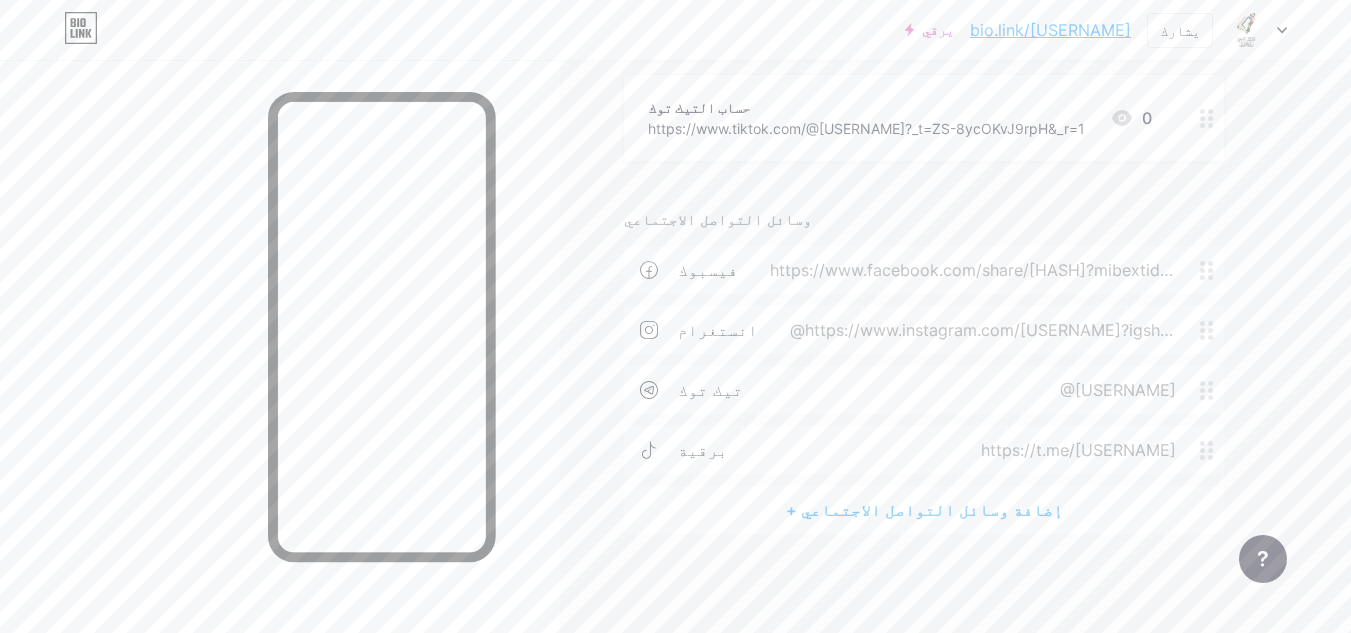 drag, startPoint x: 1197, startPoint y: 333, endPoint x: 1200, endPoint y: 372, distance: 39.115215 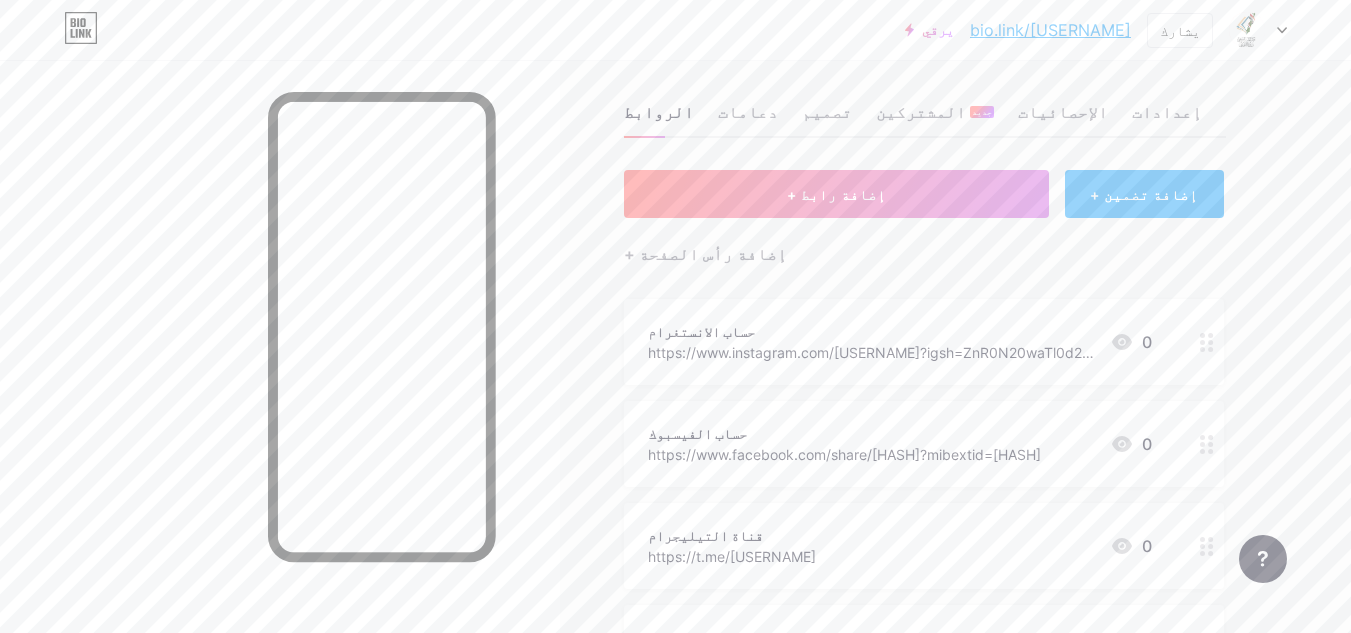 scroll, scrollTop: 0, scrollLeft: 0, axis: both 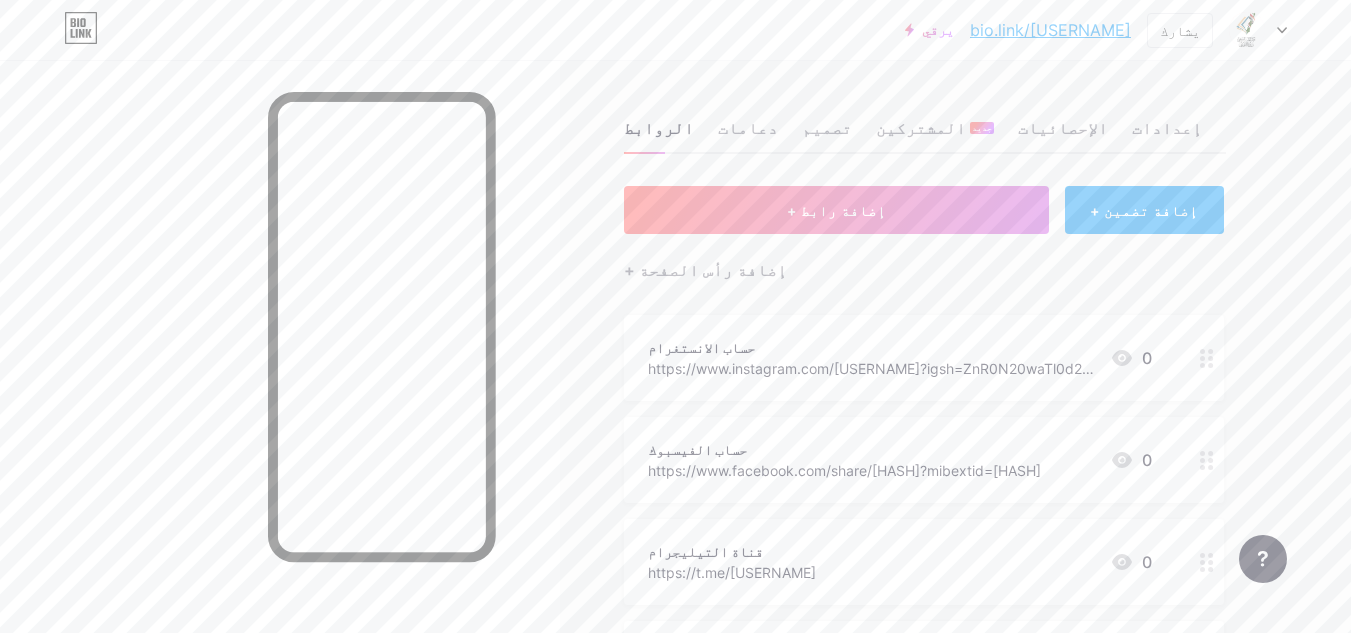click on "bio.link/alialtaw" at bounding box center [1050, 30] 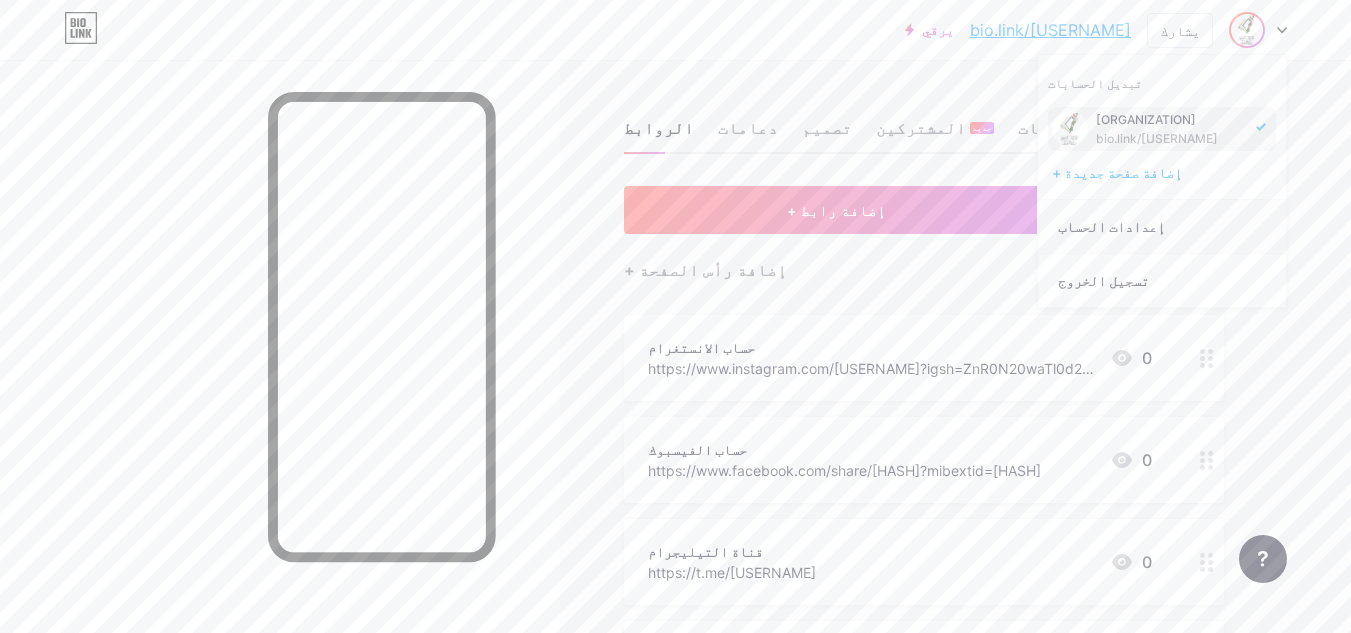 click on "إعدادات الحساب" at bounding box center [1162, 227] 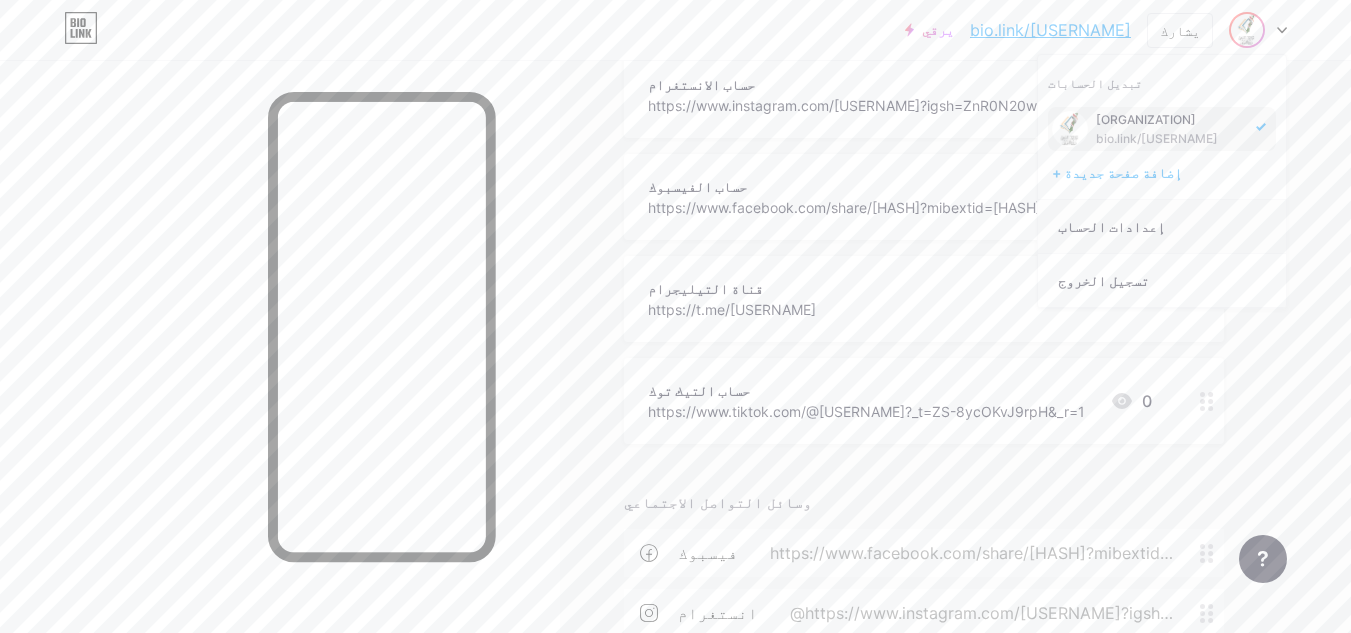 scroll, scrollTop: 246, scrollLeft: 0, axis: vertical 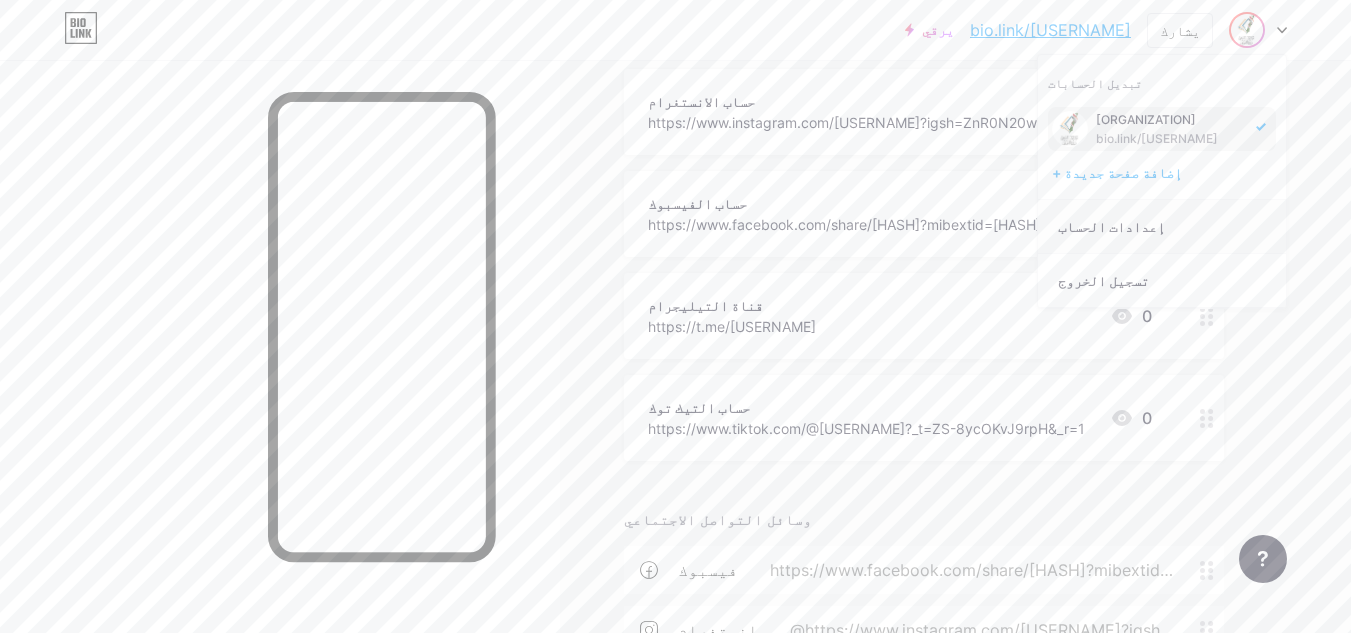 click on "إعدادات الحساب" at bounding box center [1111, 226] 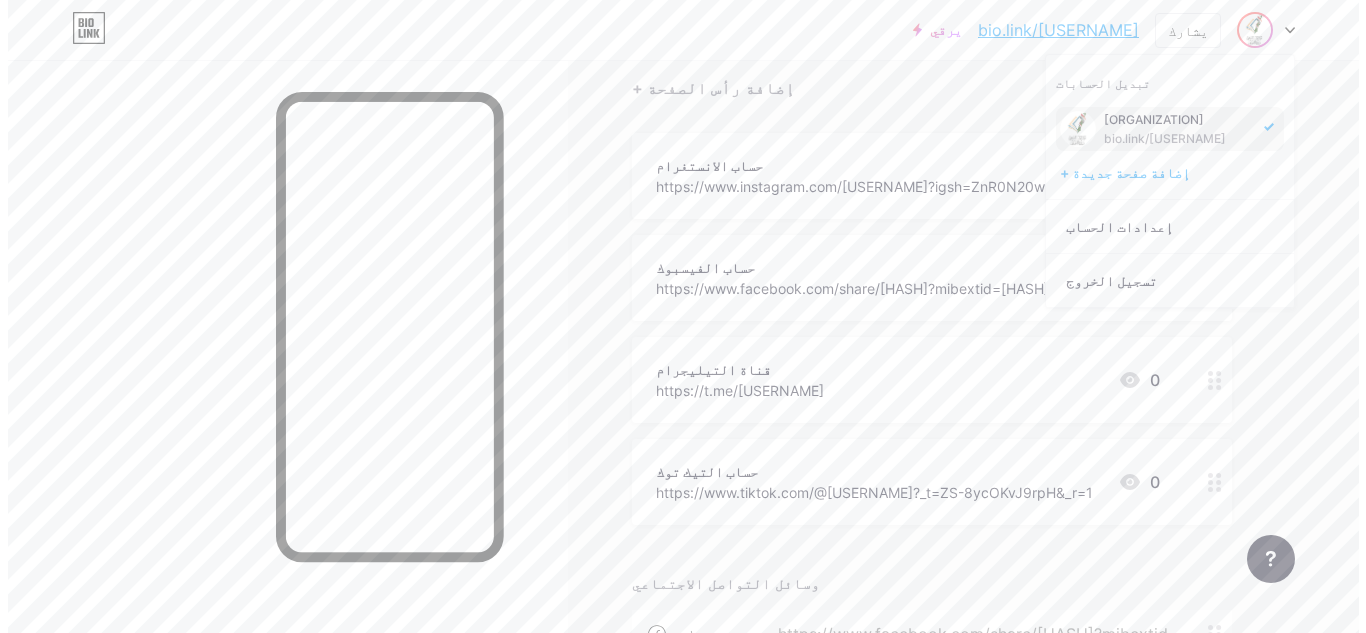 scroll, scrollTop: 0, scrollLeft: 0, axis: both 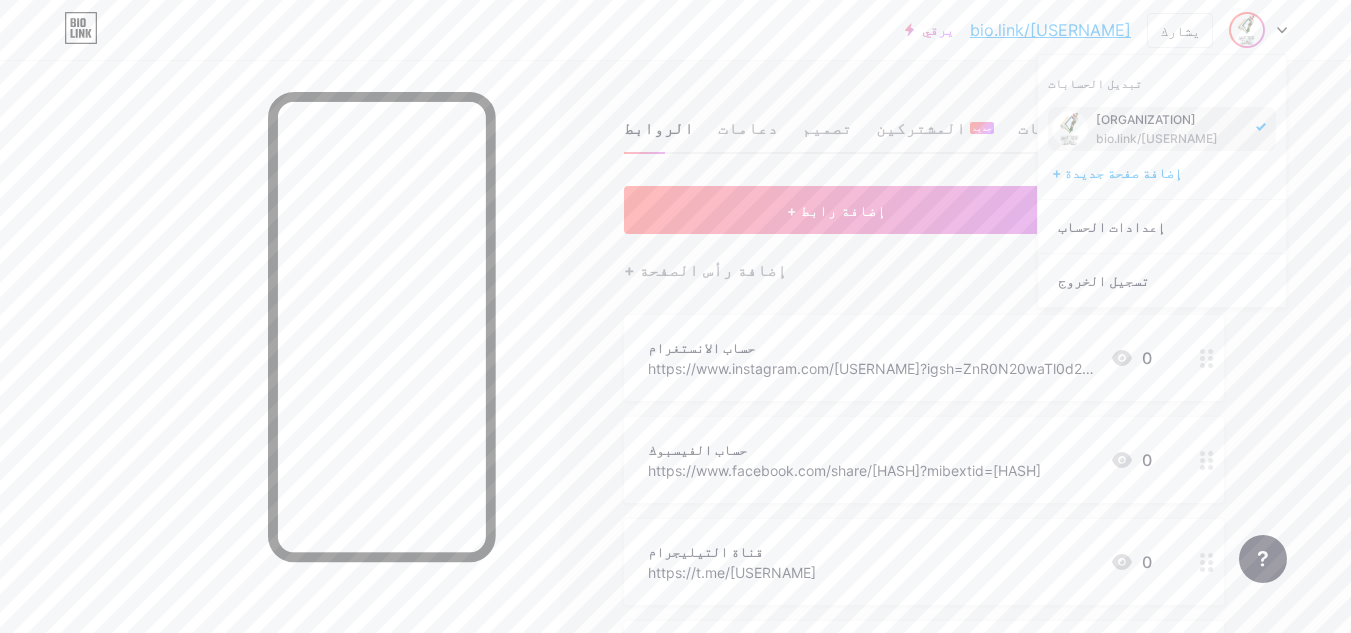 click on "bio.link/alialtaw" at bounding box center [1050, 30] 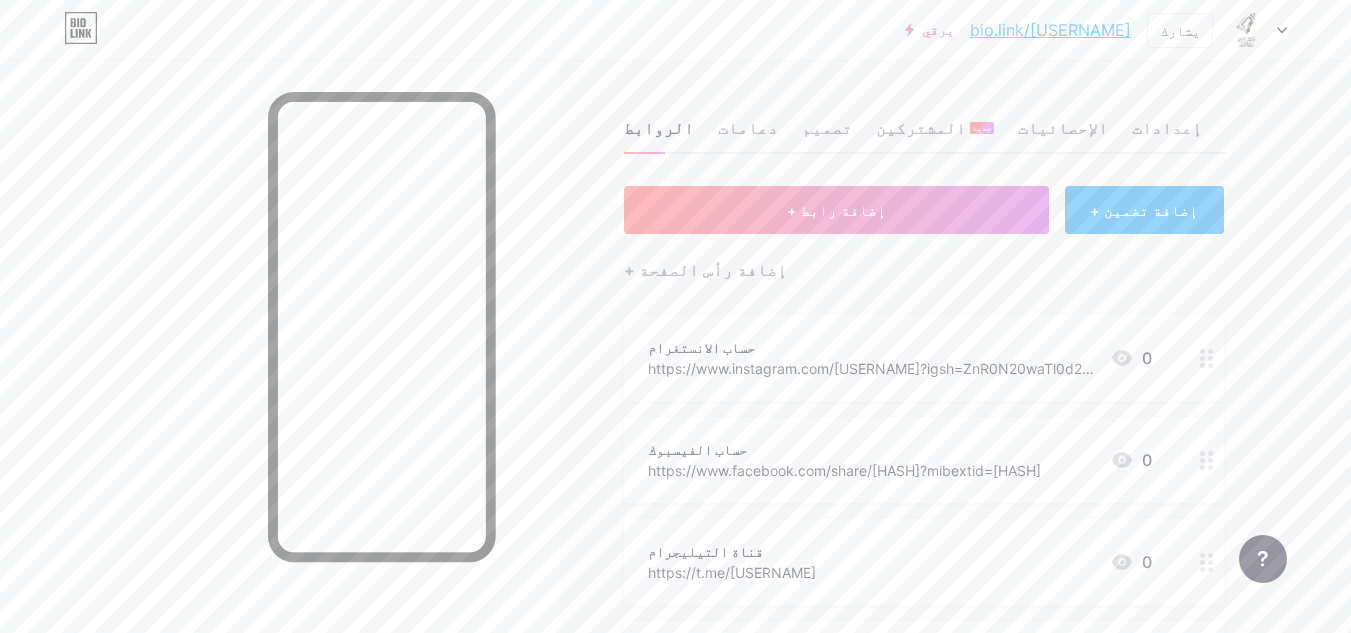 click on "حساب الانستغرام" at bounding box center (701, 347) 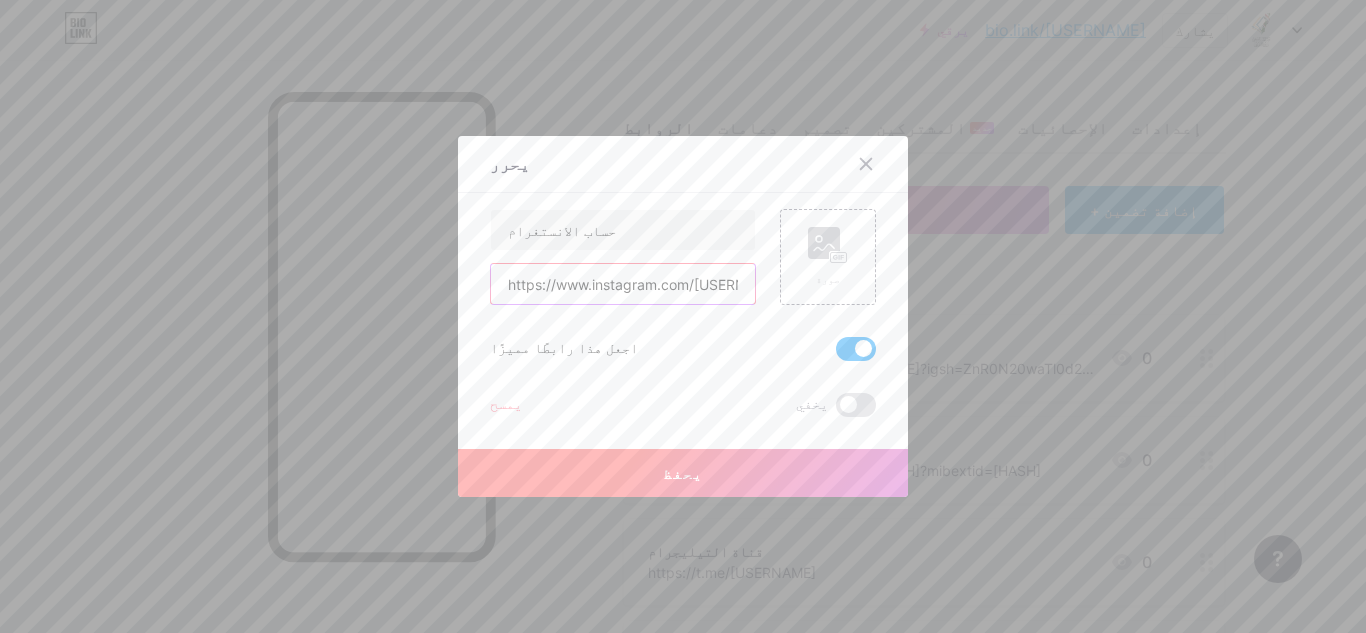 click on "https://www.instagram.com/altawtheq1?igsh=ZnR0N20waTl0d2Jy" at bounding box center [623, 284] 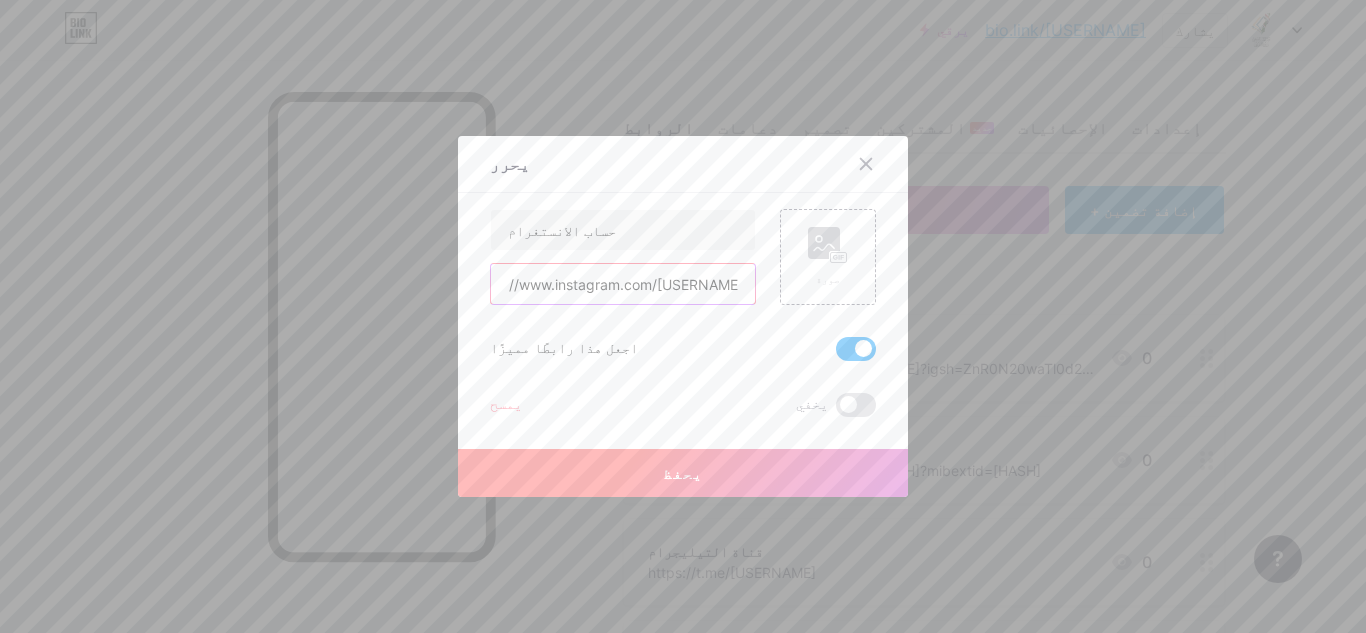 scroll, scrollTop: 0, scrollLeft: 30, axis: horizontal 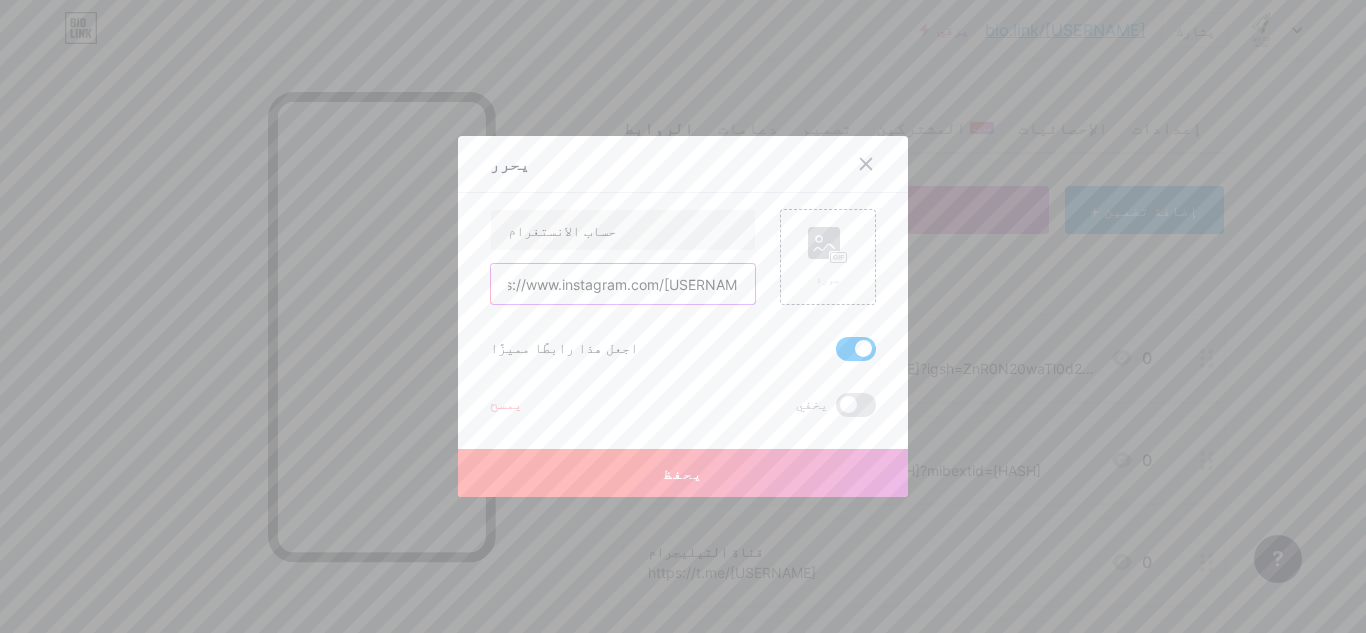 type on "https://www.instagram.com/altawtheq1" 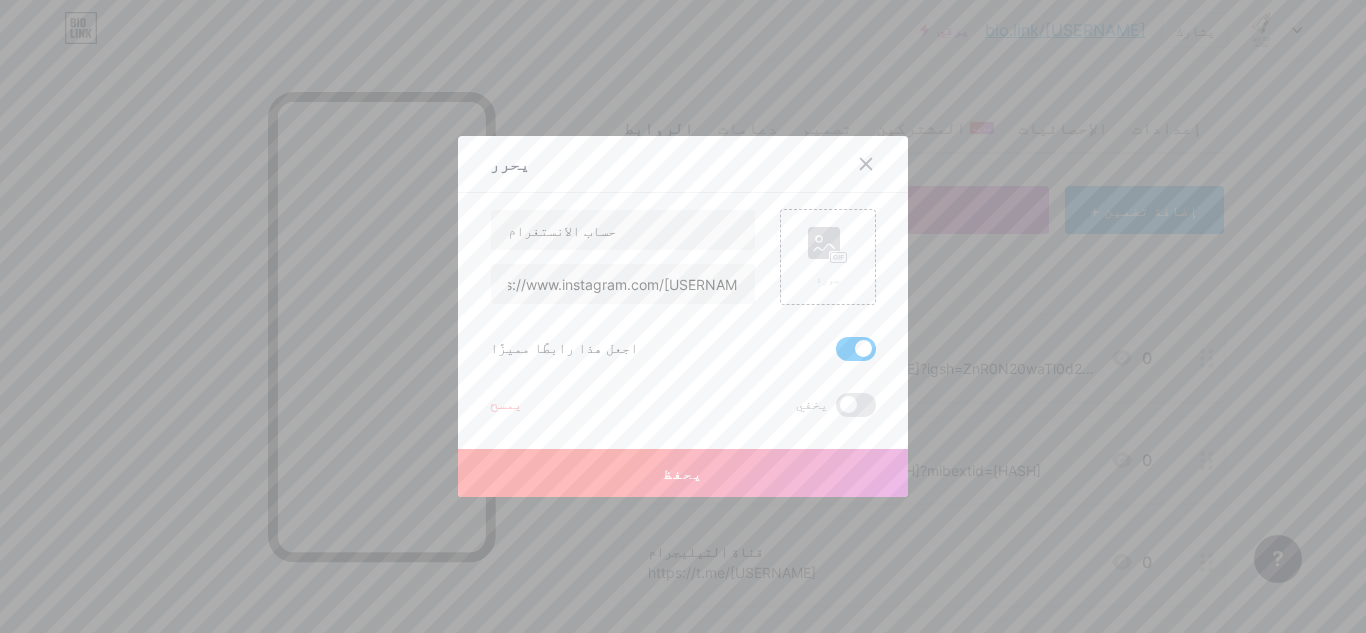 click on "يحفظ" at bounding box center (683, 473) 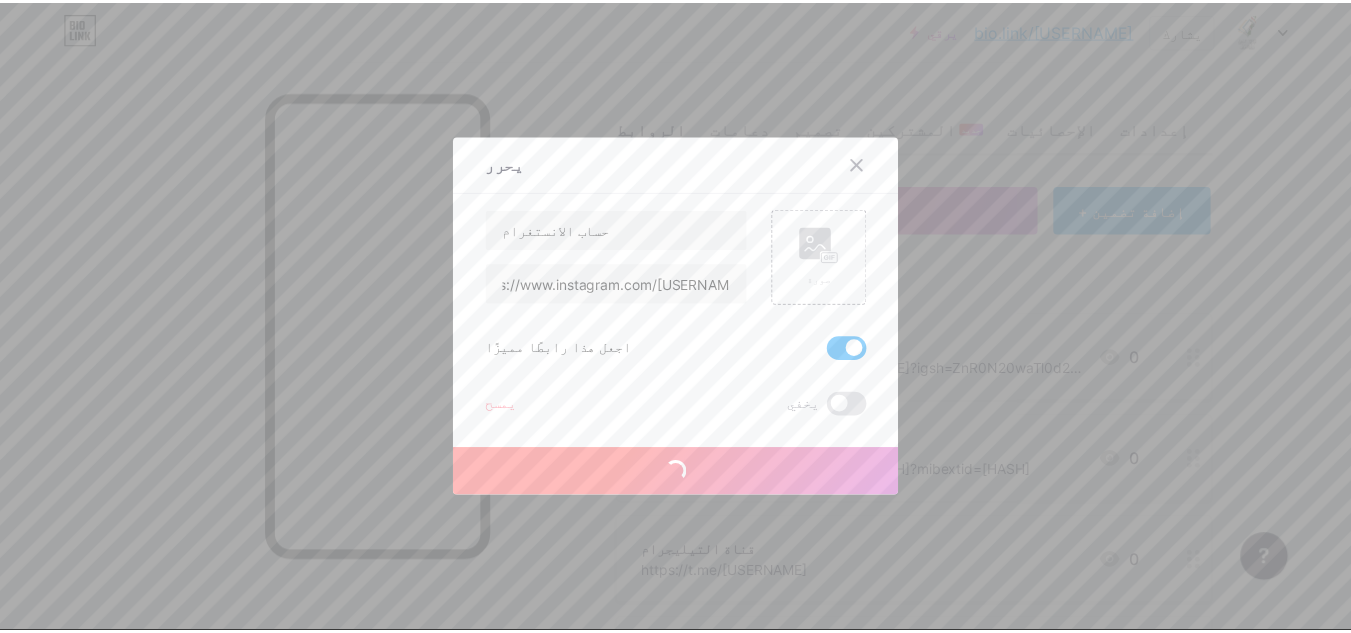 scroll, scrollTop: 0, scrollLeft: 0, axis: both 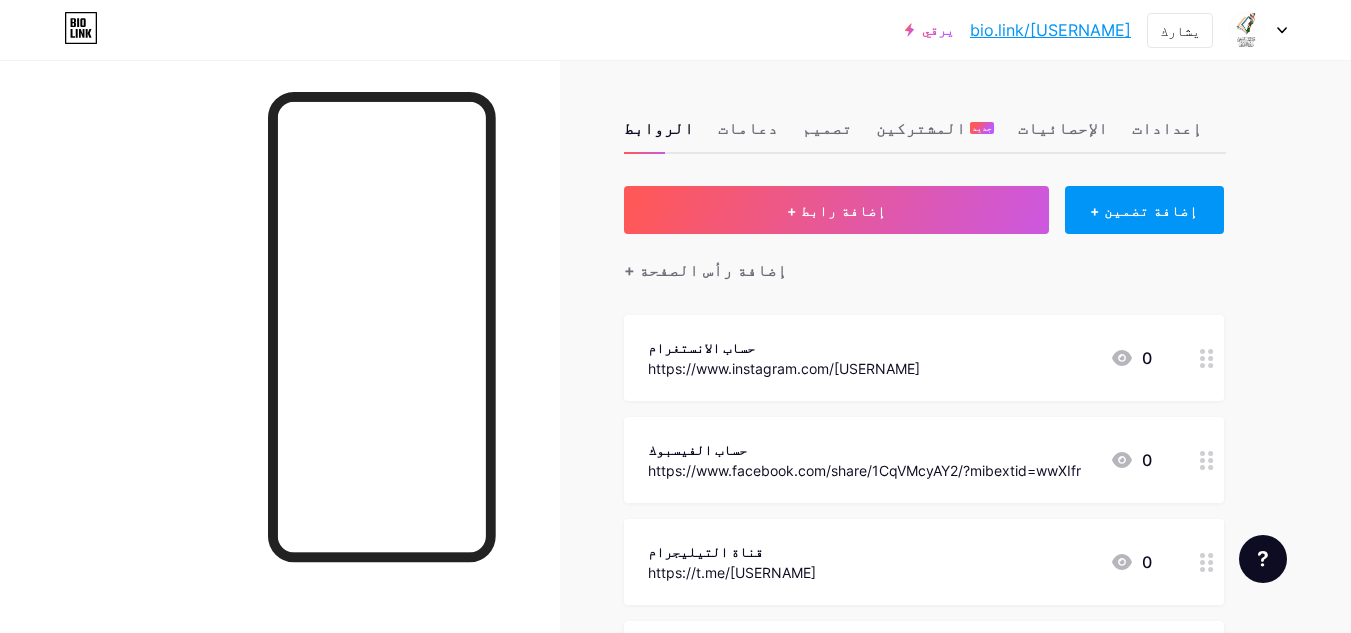 click on "حساب الانستغرام
https://www.instagram.com/[USERNAME]
0" at bounding box center [900, 358] 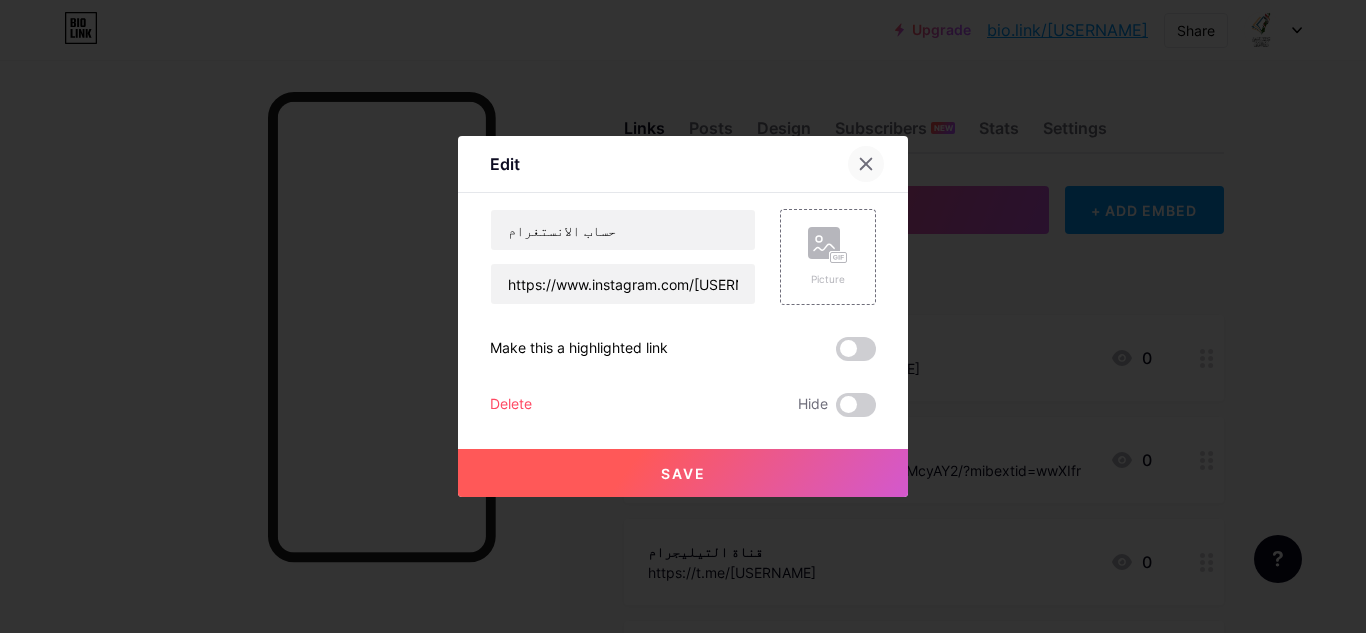 click at bounding box center [866, 164] 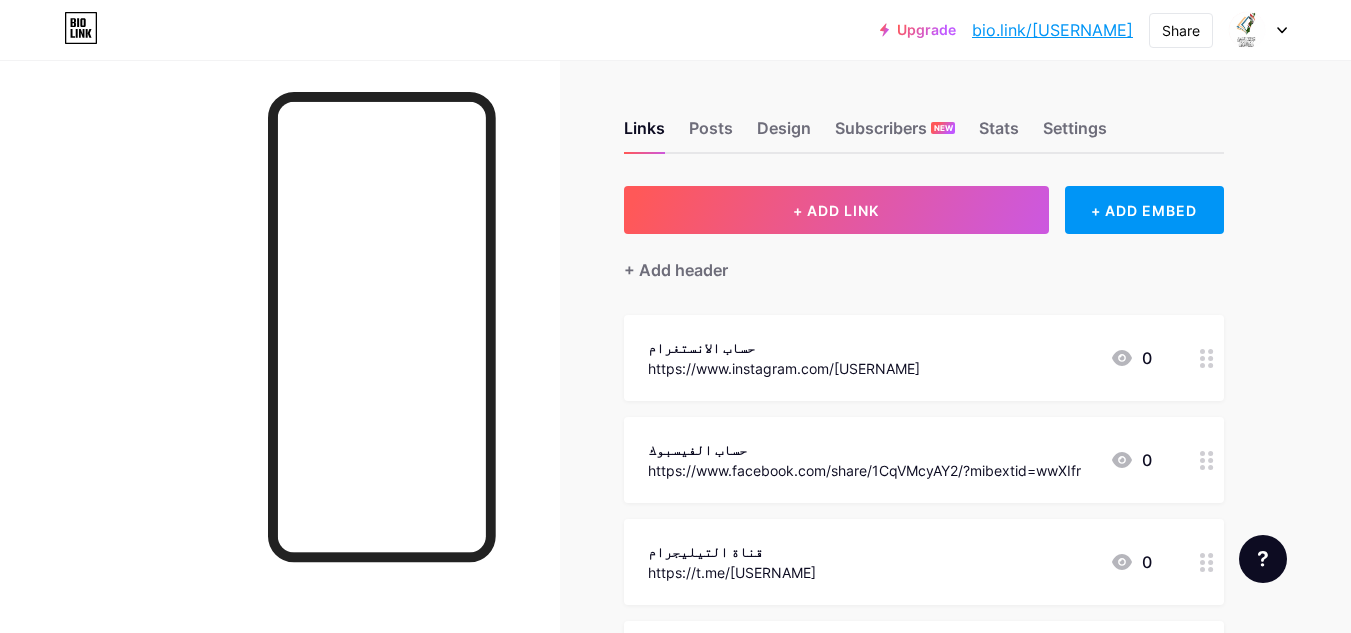 click on "Upgrade   bio.link/[USERNAME]   bio.link/[USERNAME]   Share               Switch accounts     [ORGANIZATION]   bio.link/[USERNAME]       + Add a new page        Account settings   Logout" at bounding box center [675, 30] 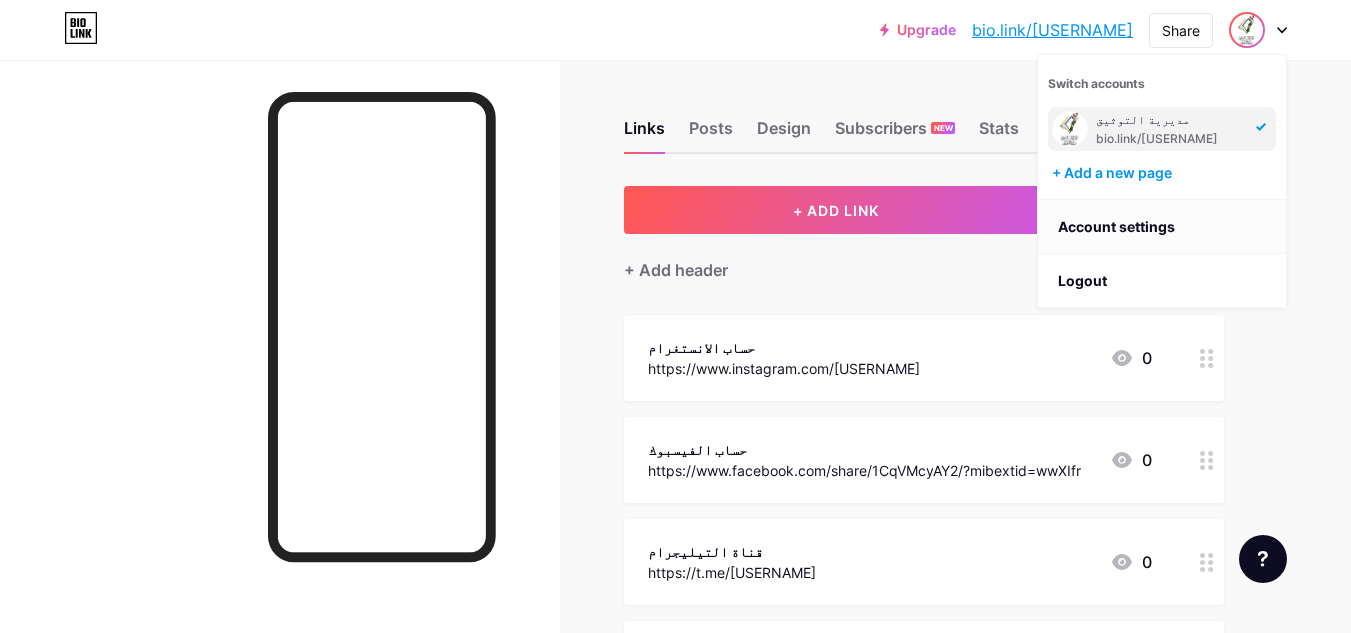 click on "Account settings" at bounding box center [1162, 227] 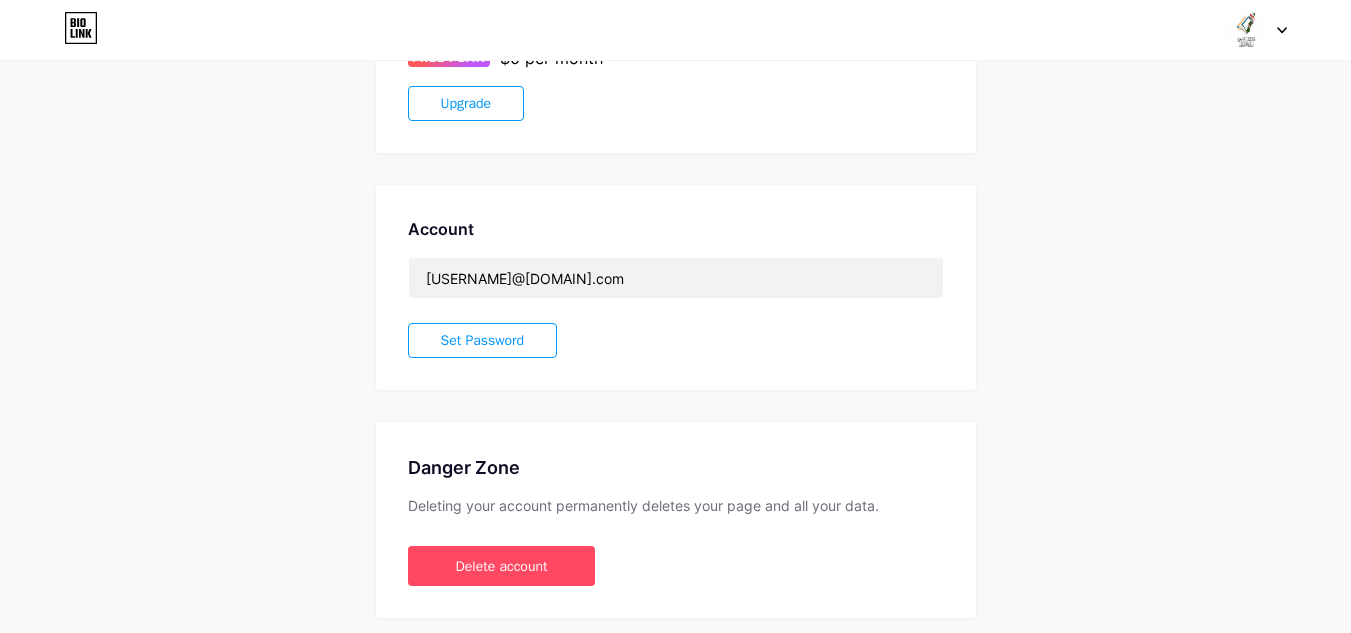 scroll, scrollTop: 382, scrollLeft: 0, axis: vertical 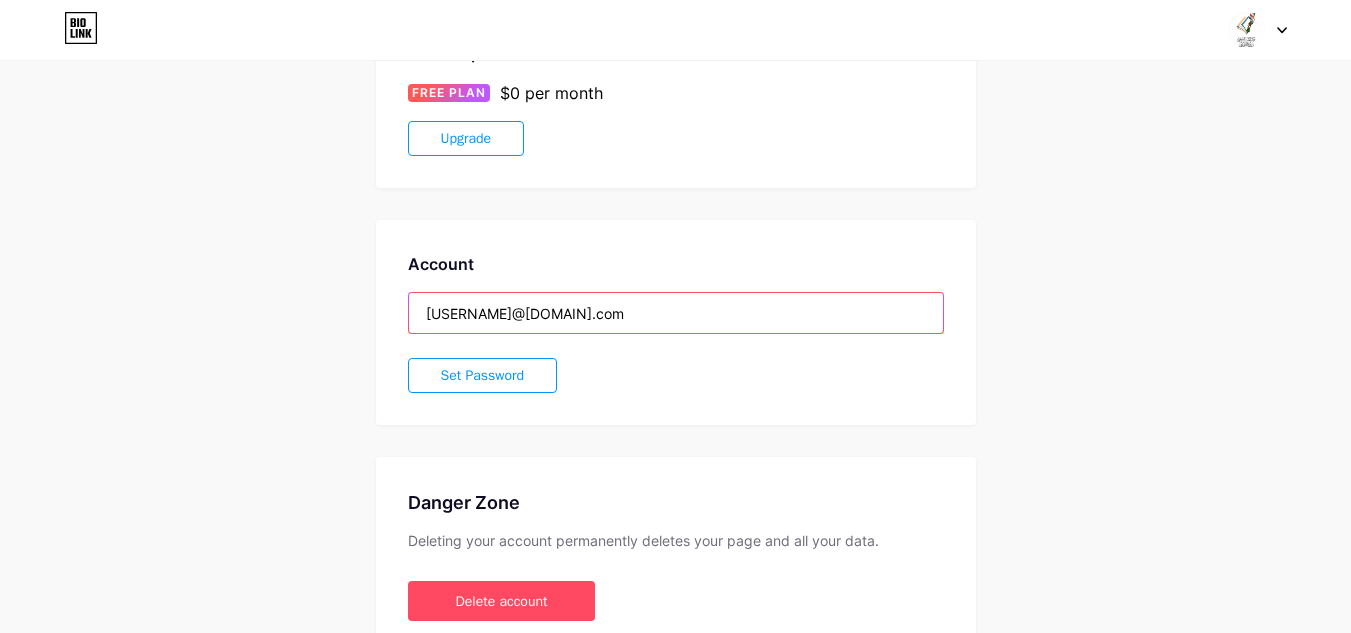 click on "[USERNAME]@[DOMAIN].com" at bounding box center (676, 313) 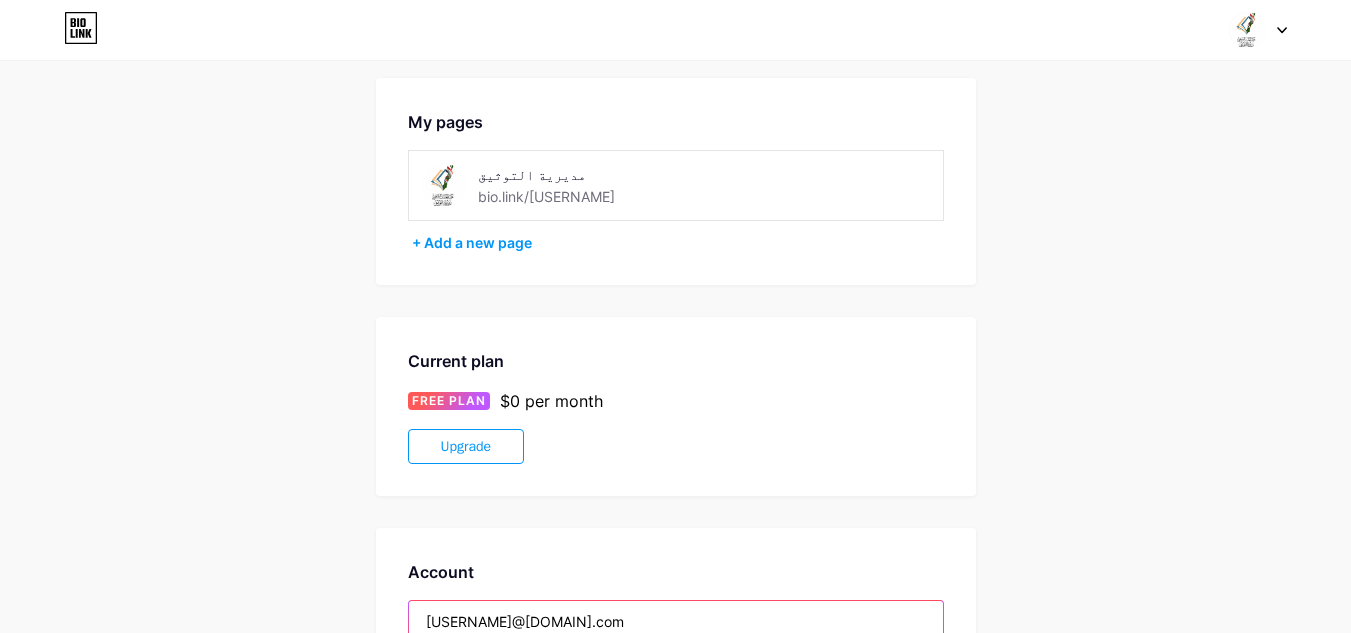 scroll, scrollTop: 0, scrollLeft: 0, axis: both 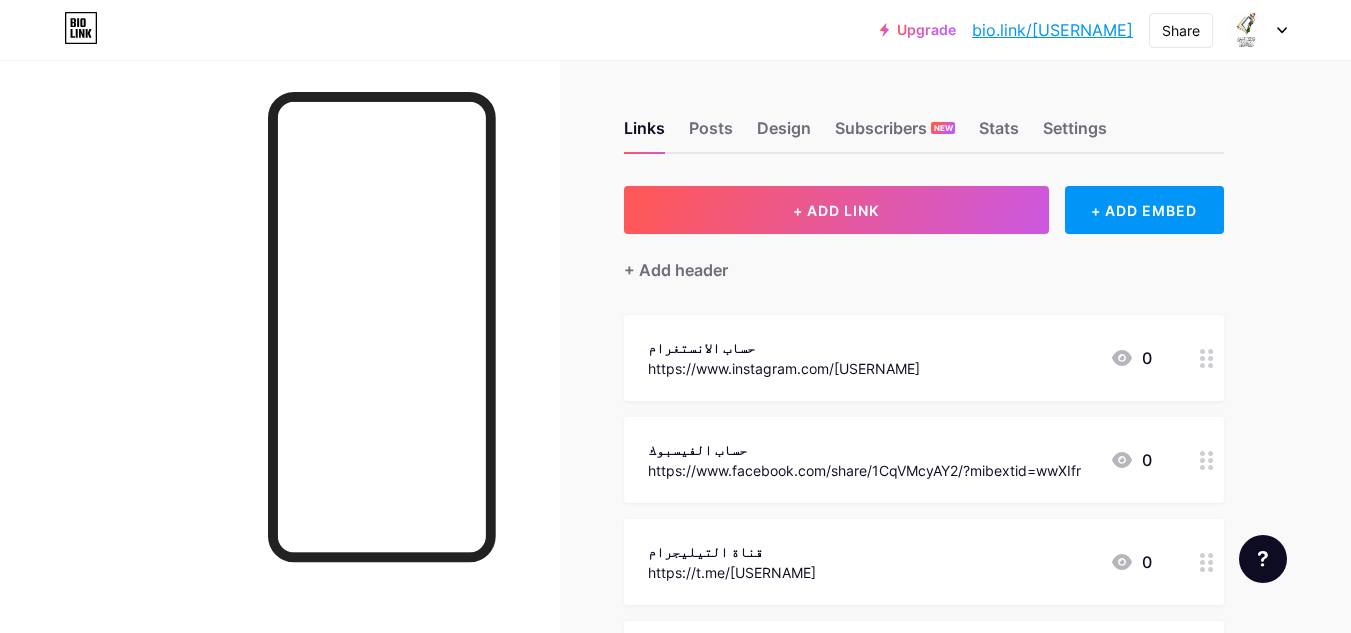 click on "bio.link/[USERNAME]" at bounding box center [1052, 30] 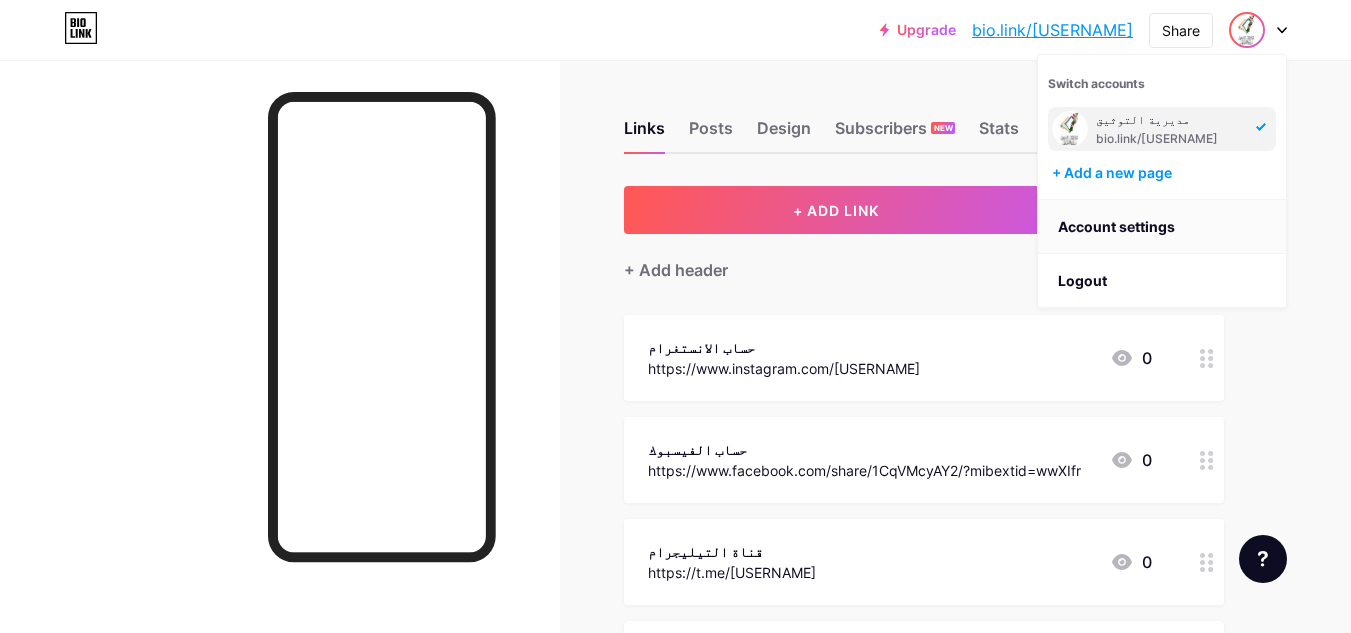 click on "Account settings" at bounding box center [1162, 227] 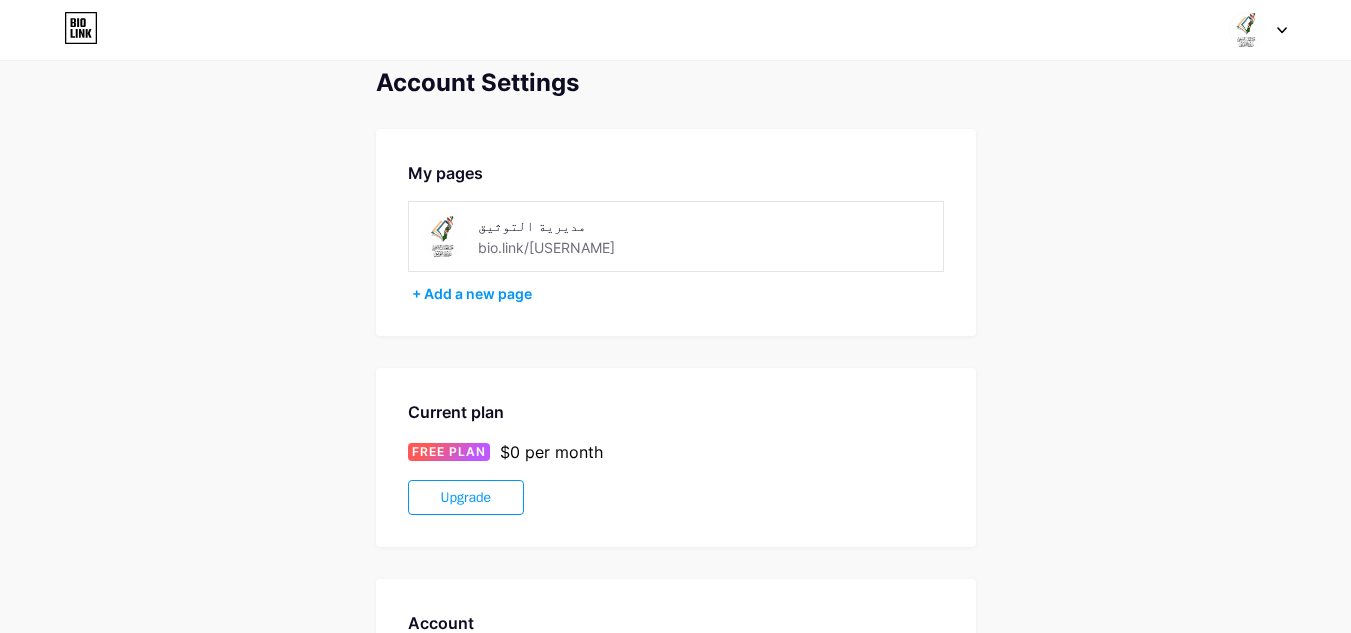 scroll, scrollTop: 0, scrollLeft: 0, axis: both 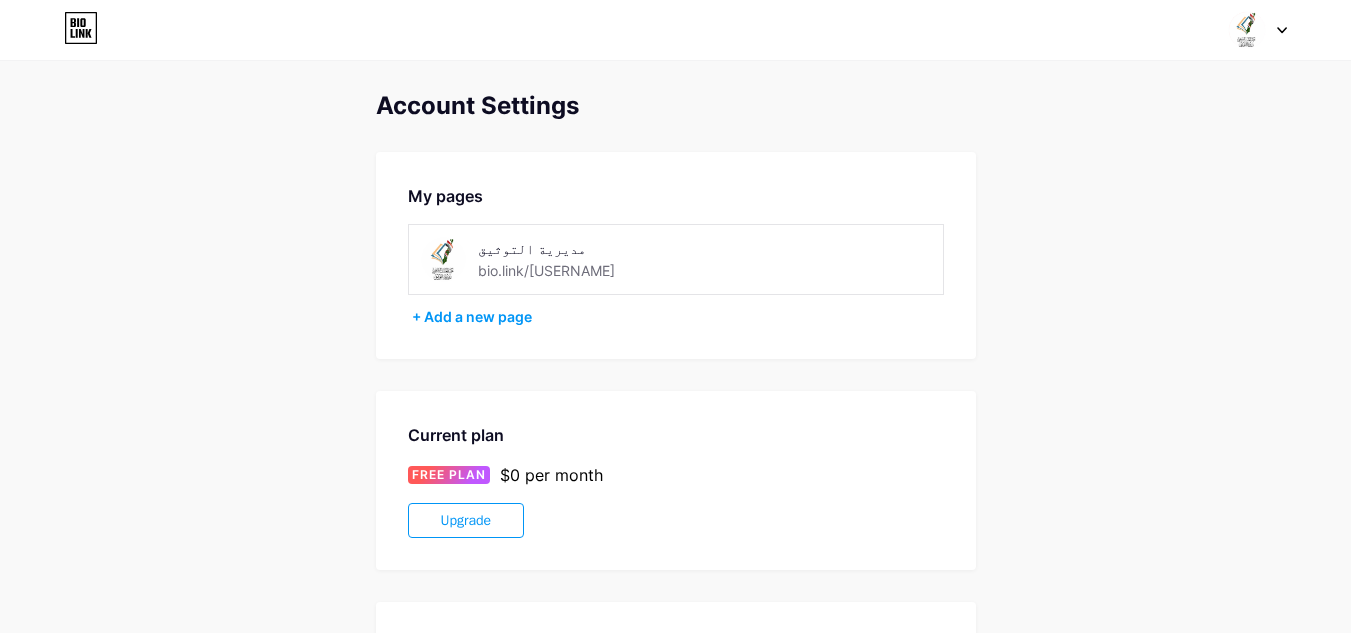 click on "bio.link/[USERNAME]" at bounding box center (546, 270) 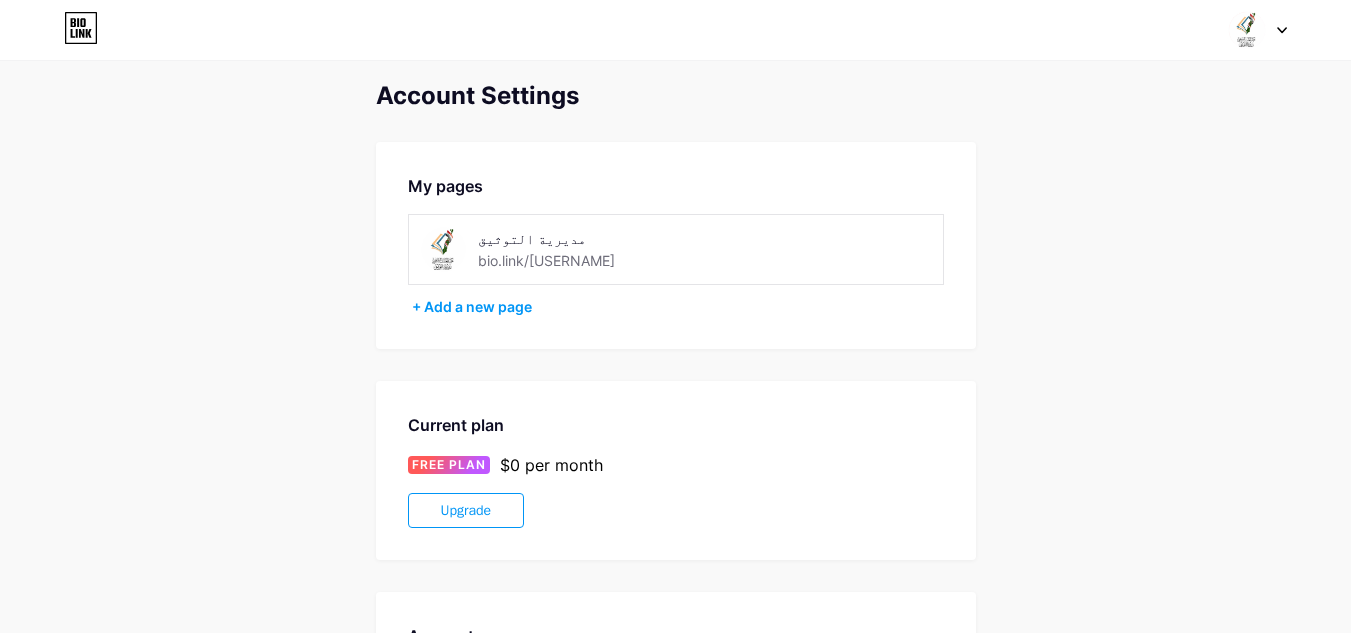 scroll, scrollTop: 0, scrollLeft: 0, axis: both 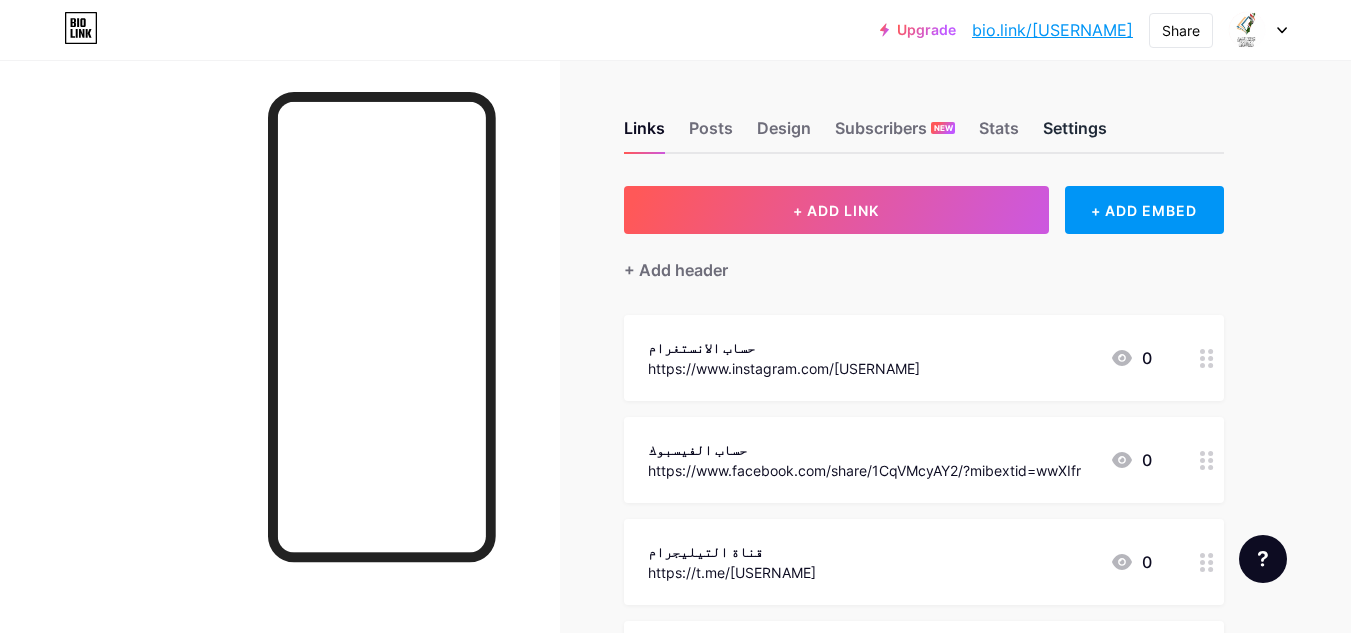 click on "Settings" at bounding box center (1075, 134) 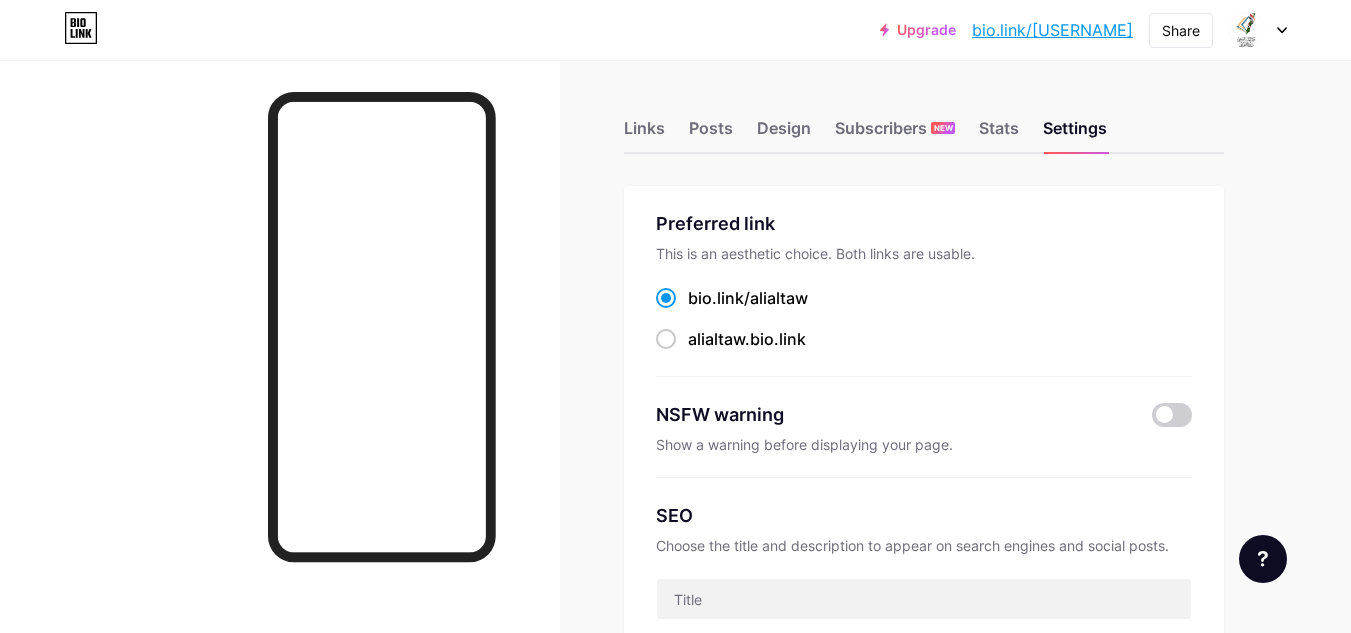 click on "bio.link/ [USERNAME]" at bounding box center [924, 298] 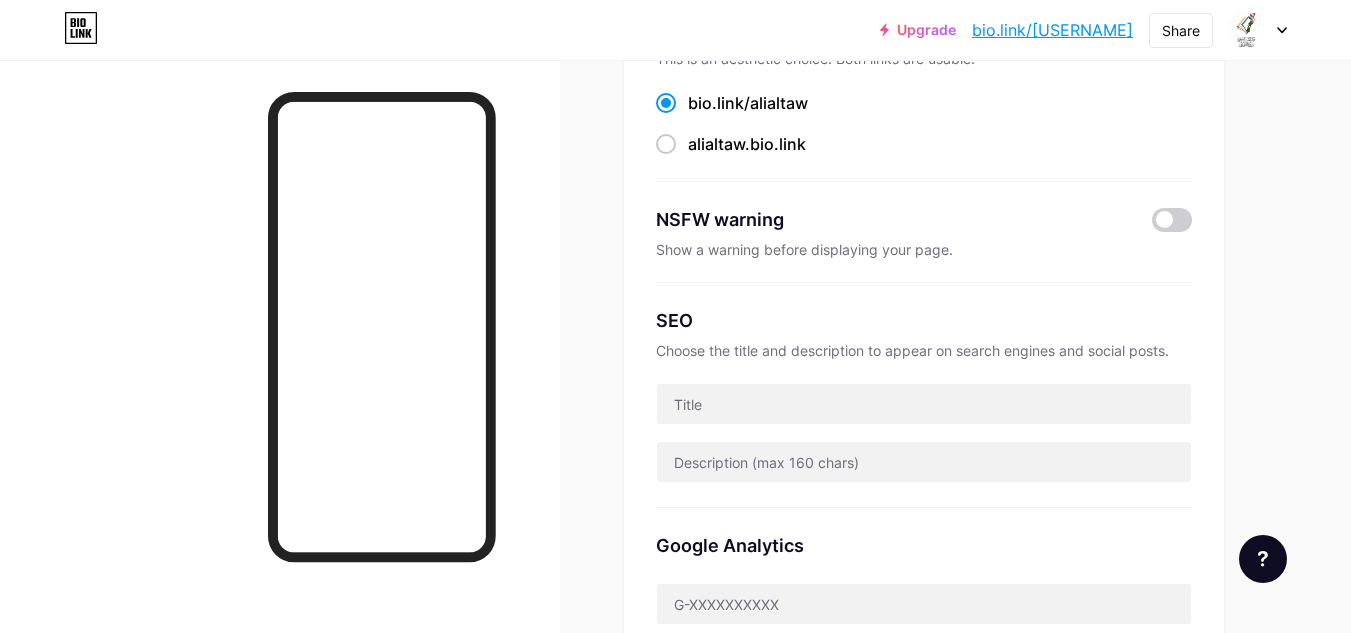 scroll, scrollTop: 0, scrollLeft: 0, axis: both 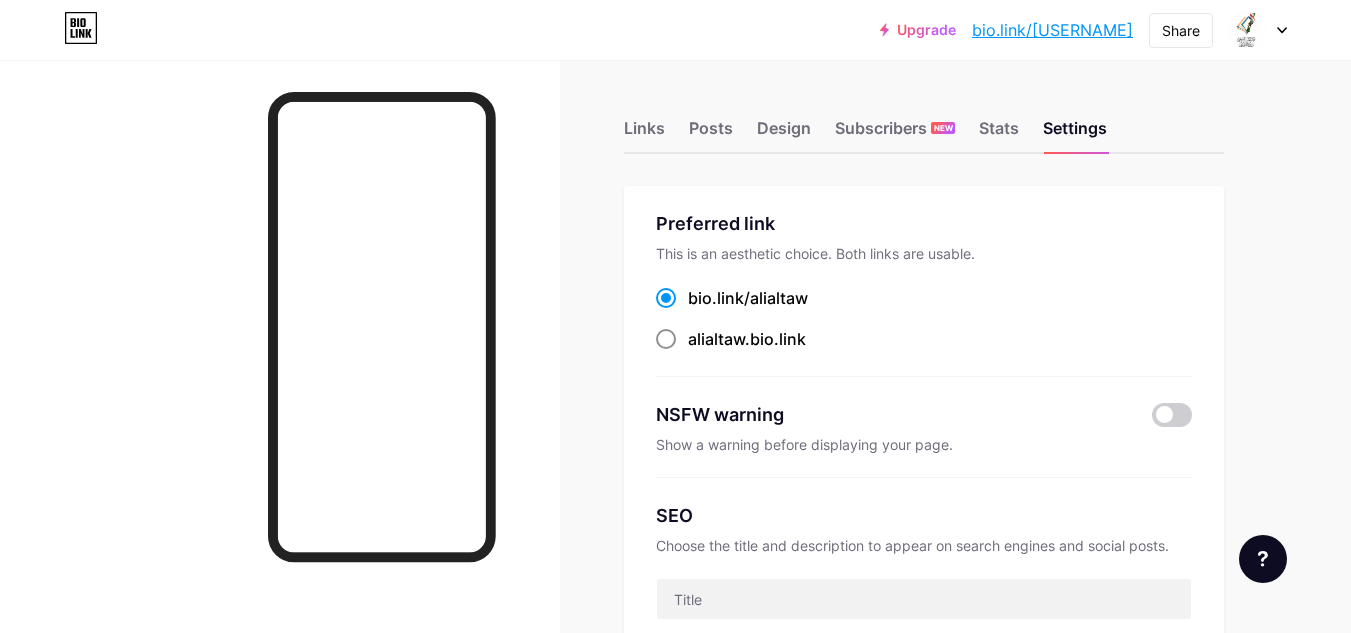 click on "alialtaw" at bounding box center (716, 339) 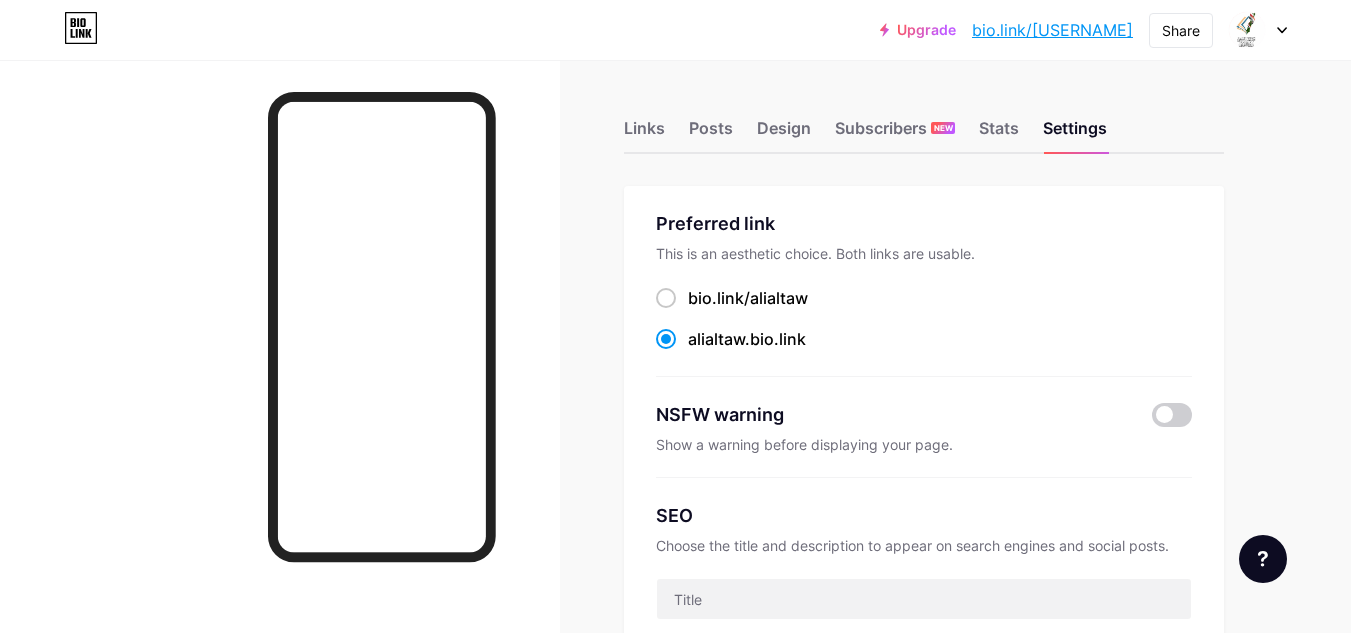 click on "bio.link/ [USERNAME]       [USERNAME] .bio.link" at bounding box center (924, 319) 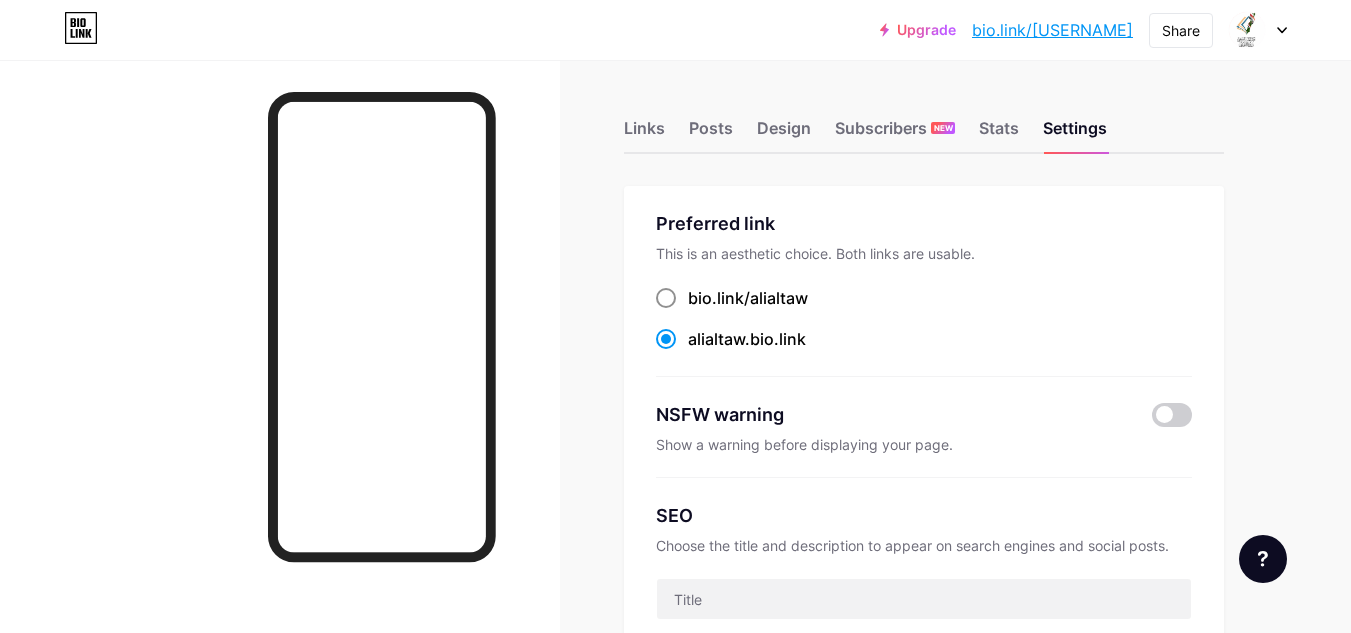 click on "bio.link/ [USERNAME]" at bounding box center [748, 298] 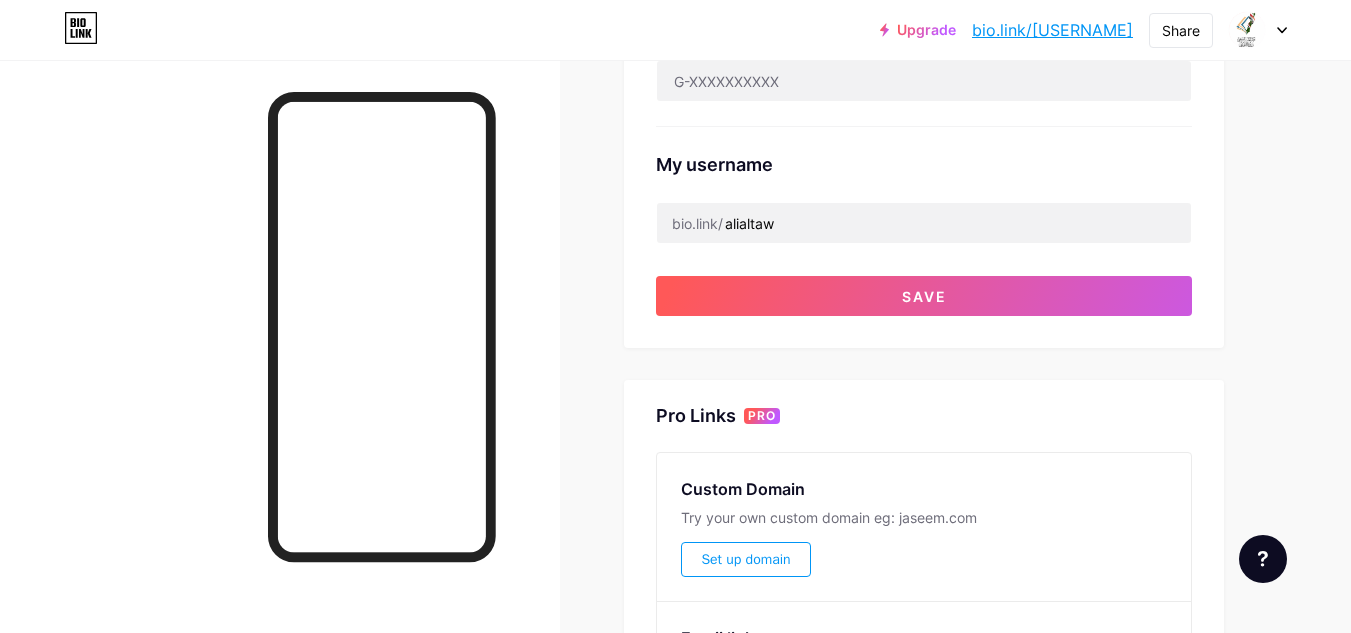 scroll, scrollTop: 800, scrollLeft: 0, axis: vertical 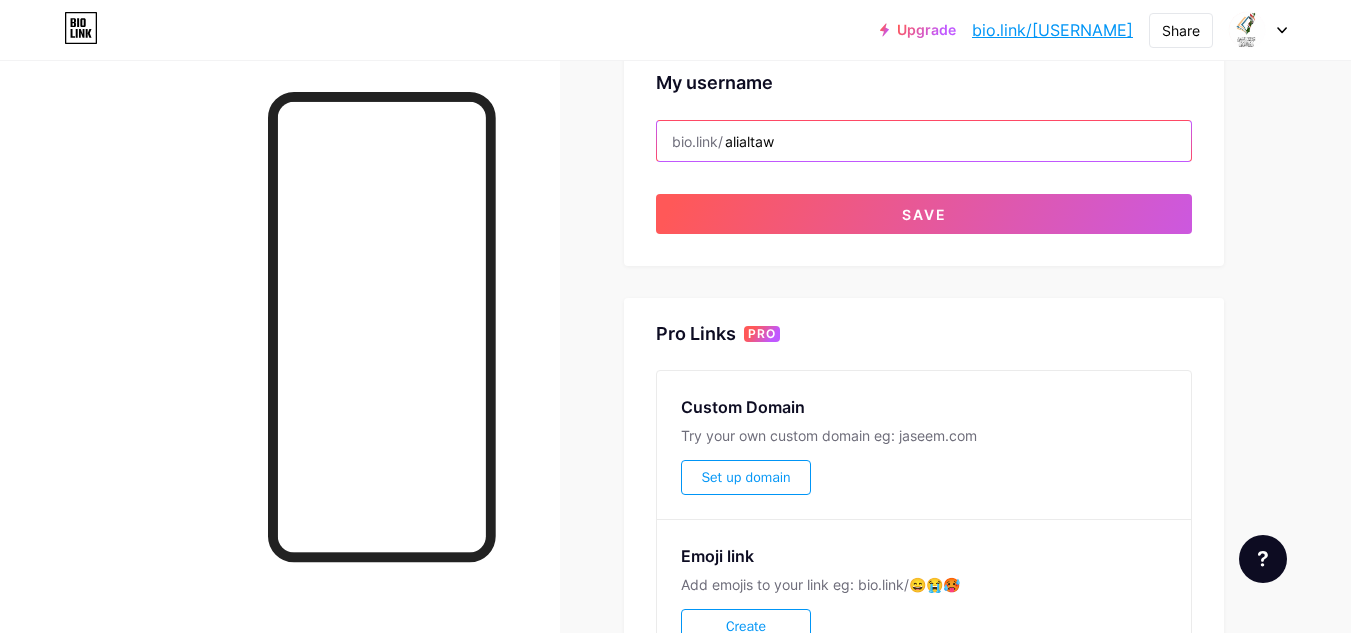click on "alialtaw" at bounding box center [924, 141] 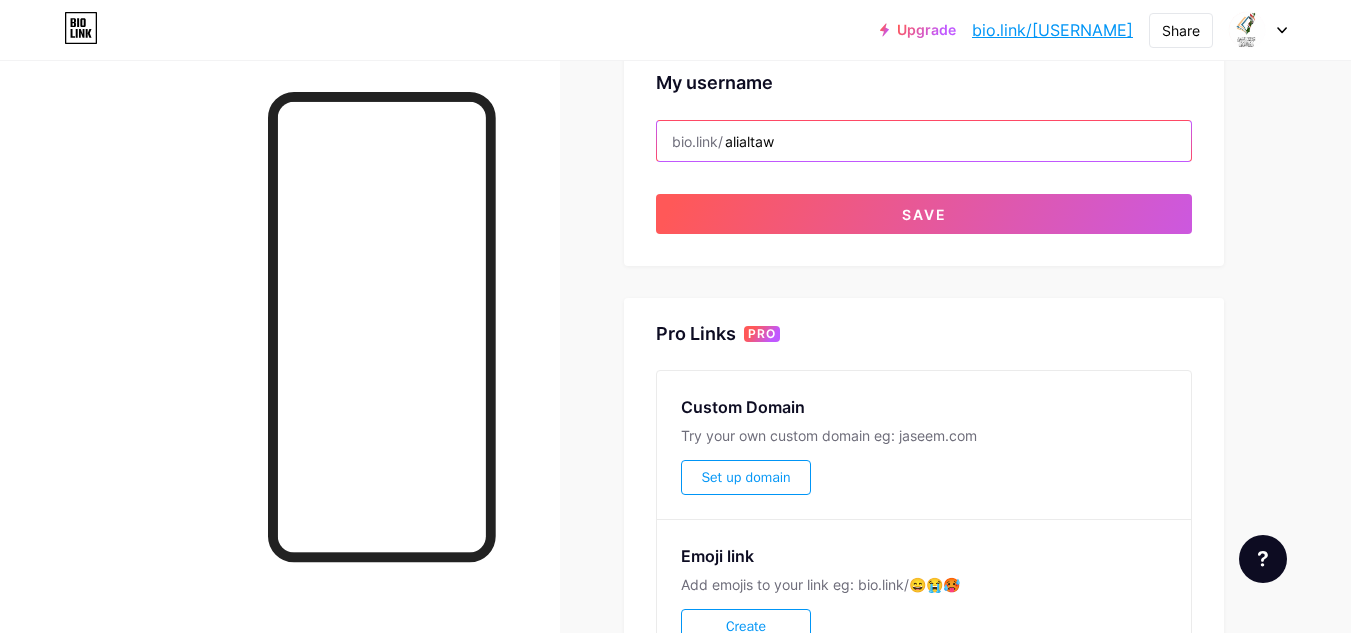 drag, startPoint x: 870, startPoint y: 142, endPoint x: 725, endPoint y: 139, distance: 145.03104 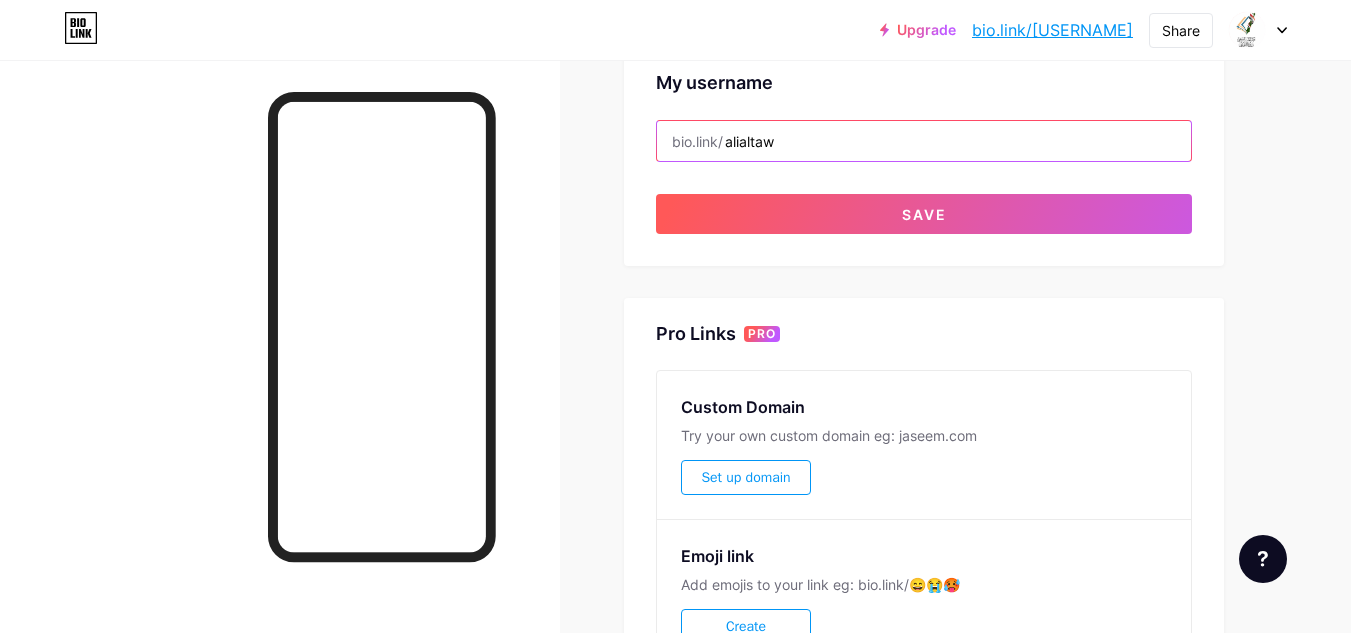 click on "[USERNAME]" at bounding box center [924, 141] 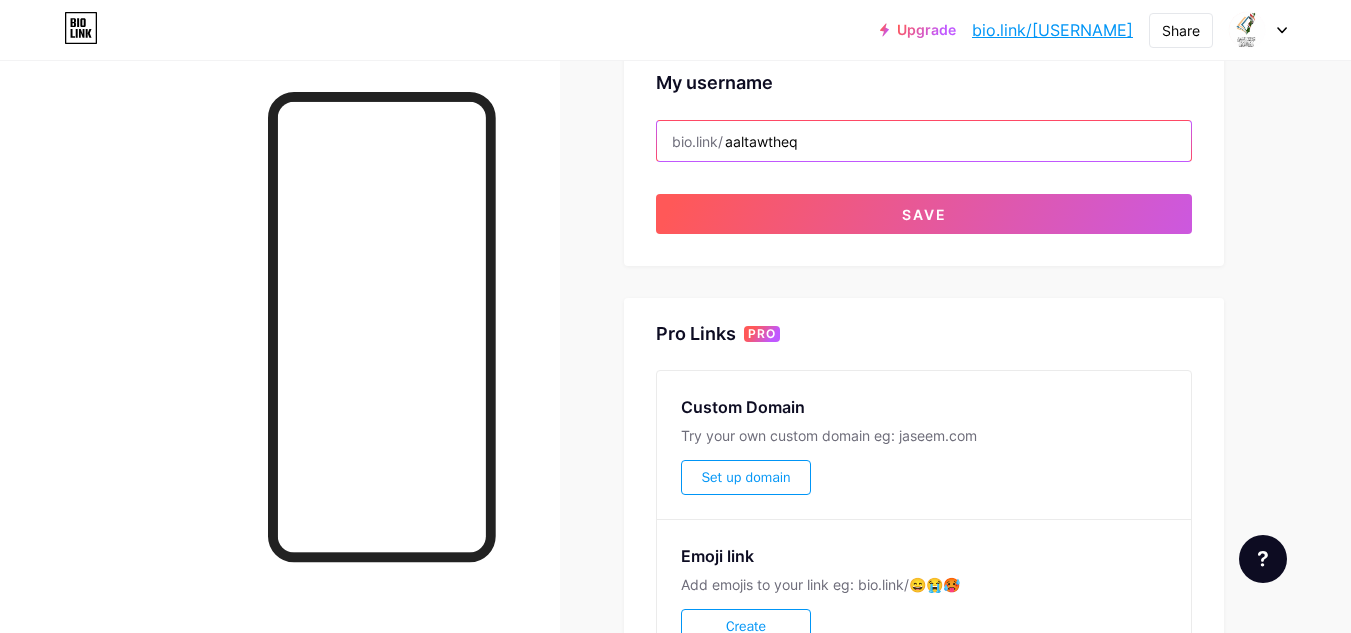 click on "aaltawtheq" at bounding box center (924, 141) 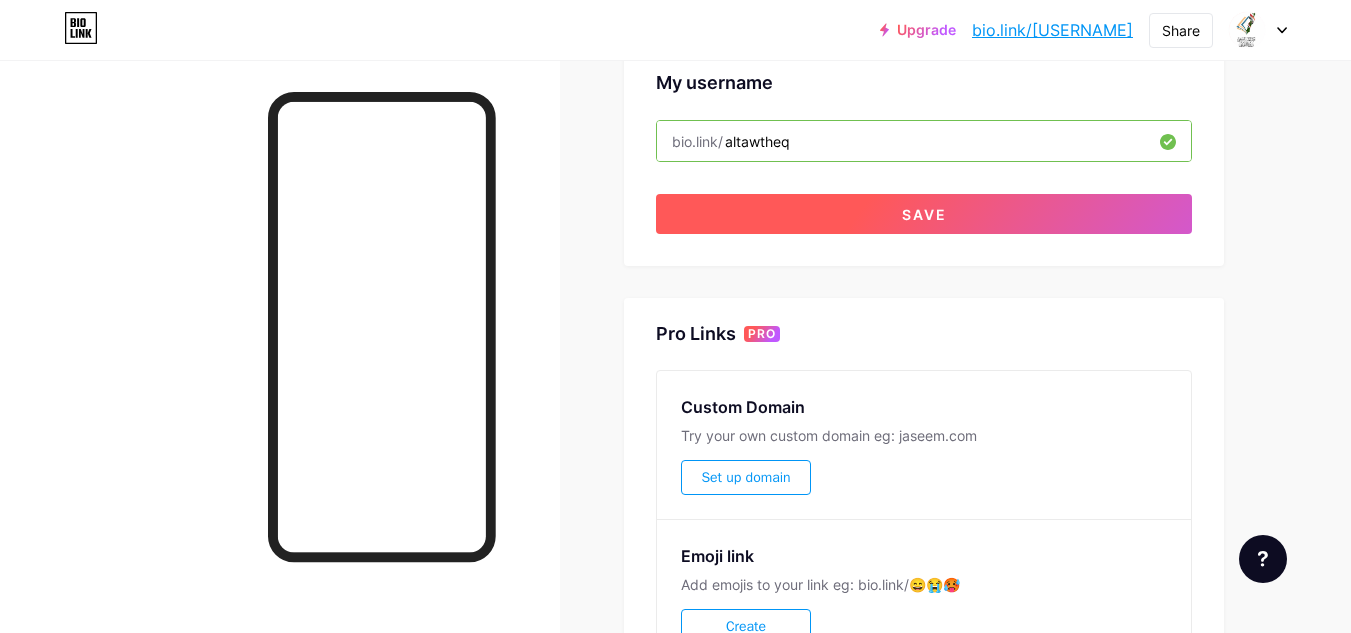 type on "altawtheq" 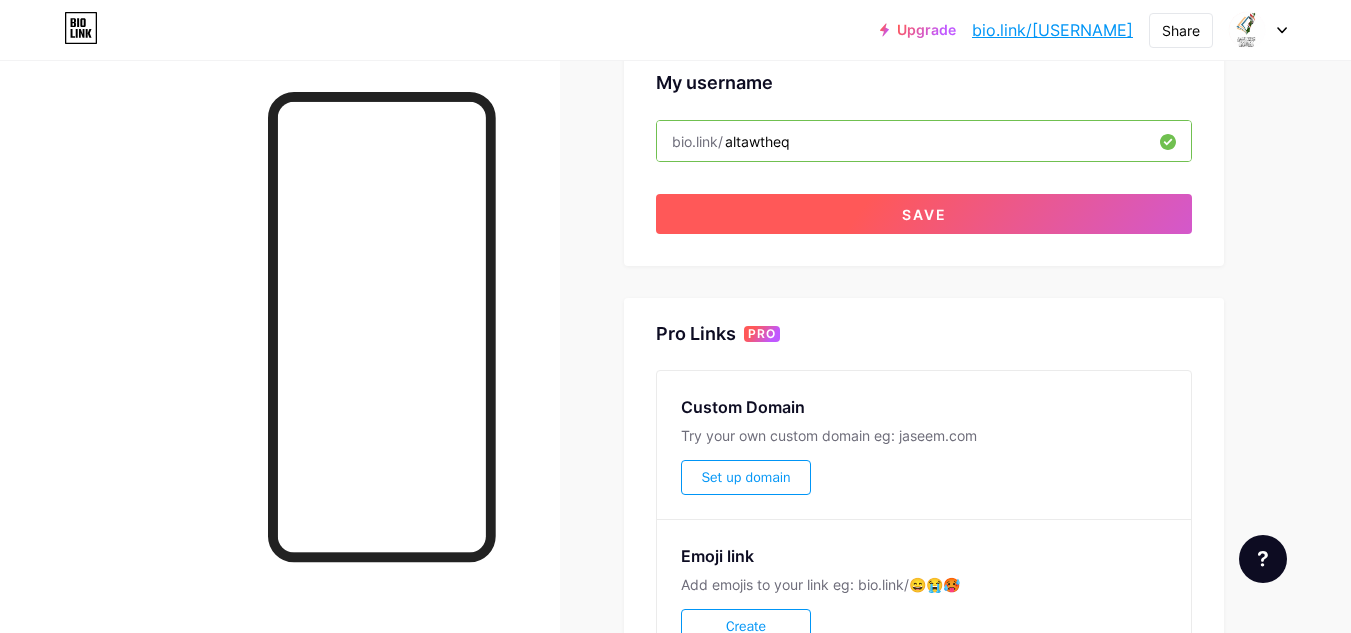 click on "Save" at bounding box center (924, 214) 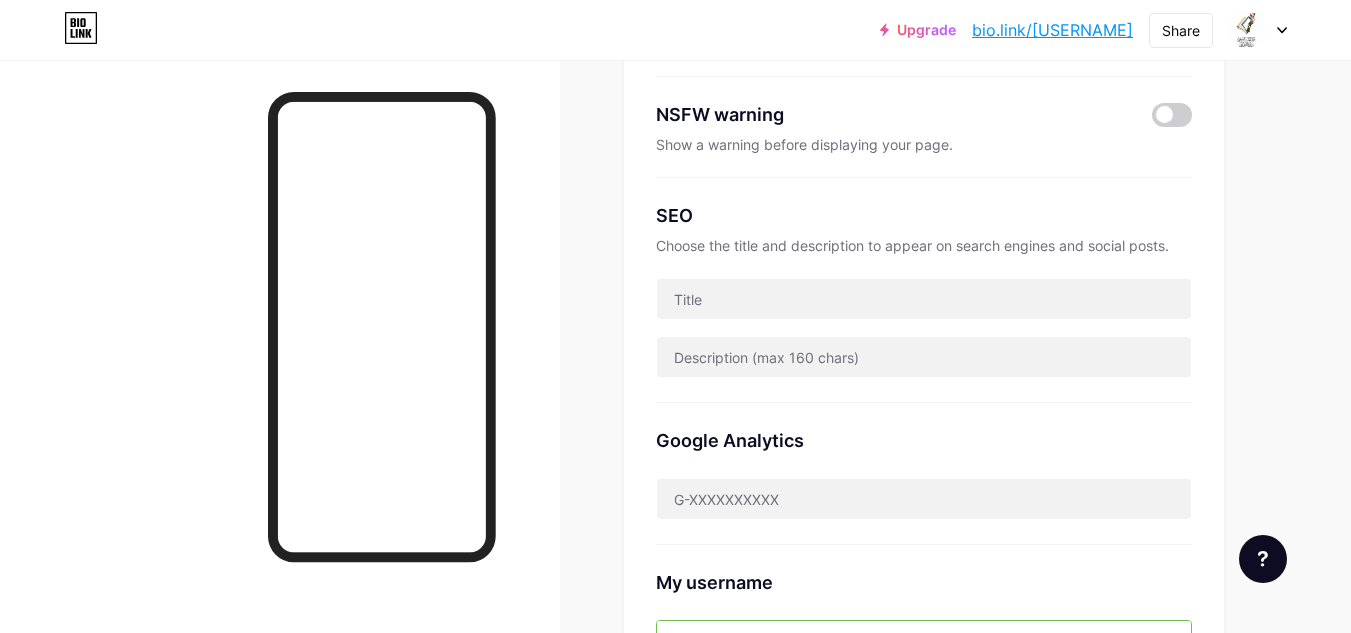scroll, scrollTop: 0, scrollLeft: 0, axis: both 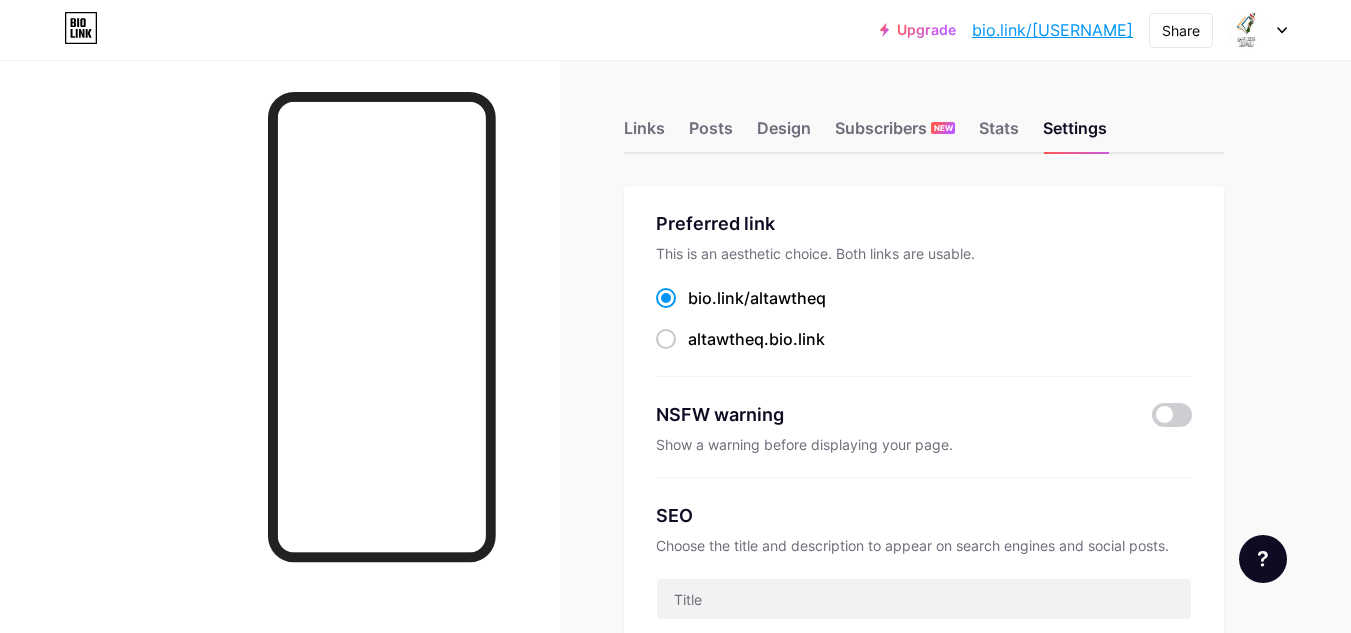 click on "bio.link/altawtheq" at bounding box center [1052, 30] 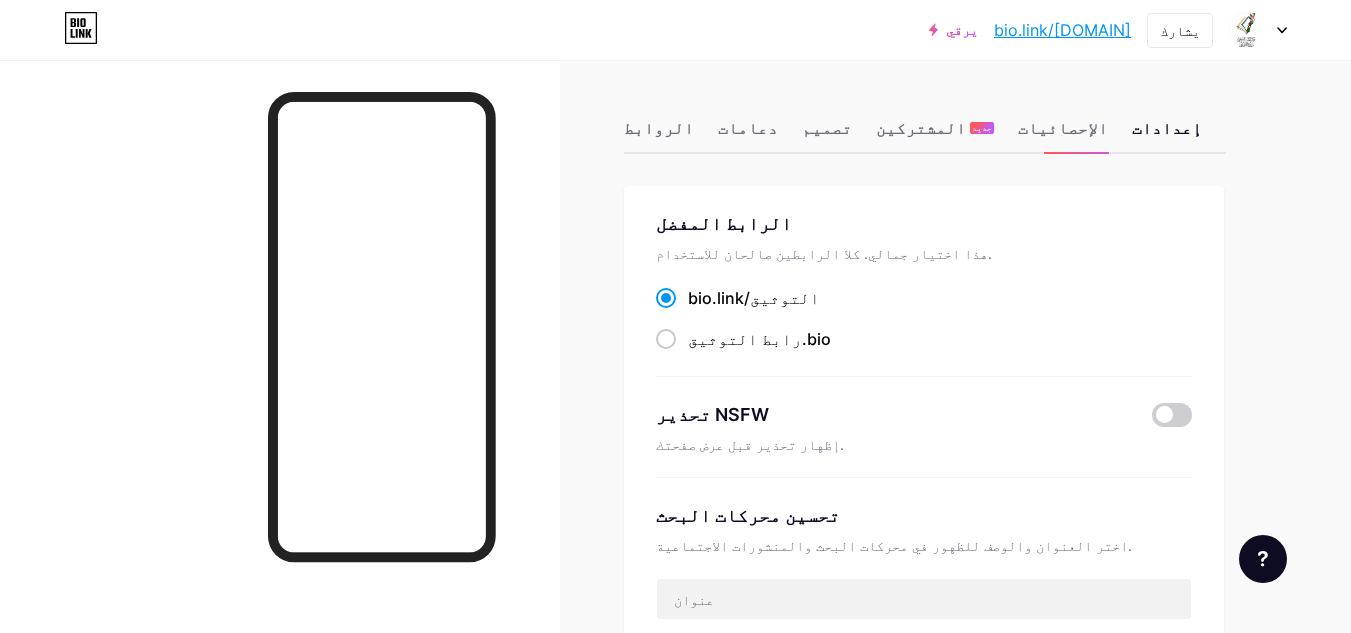 scroll, scrollTop: 0, scrollLeft: 0, axis: both 